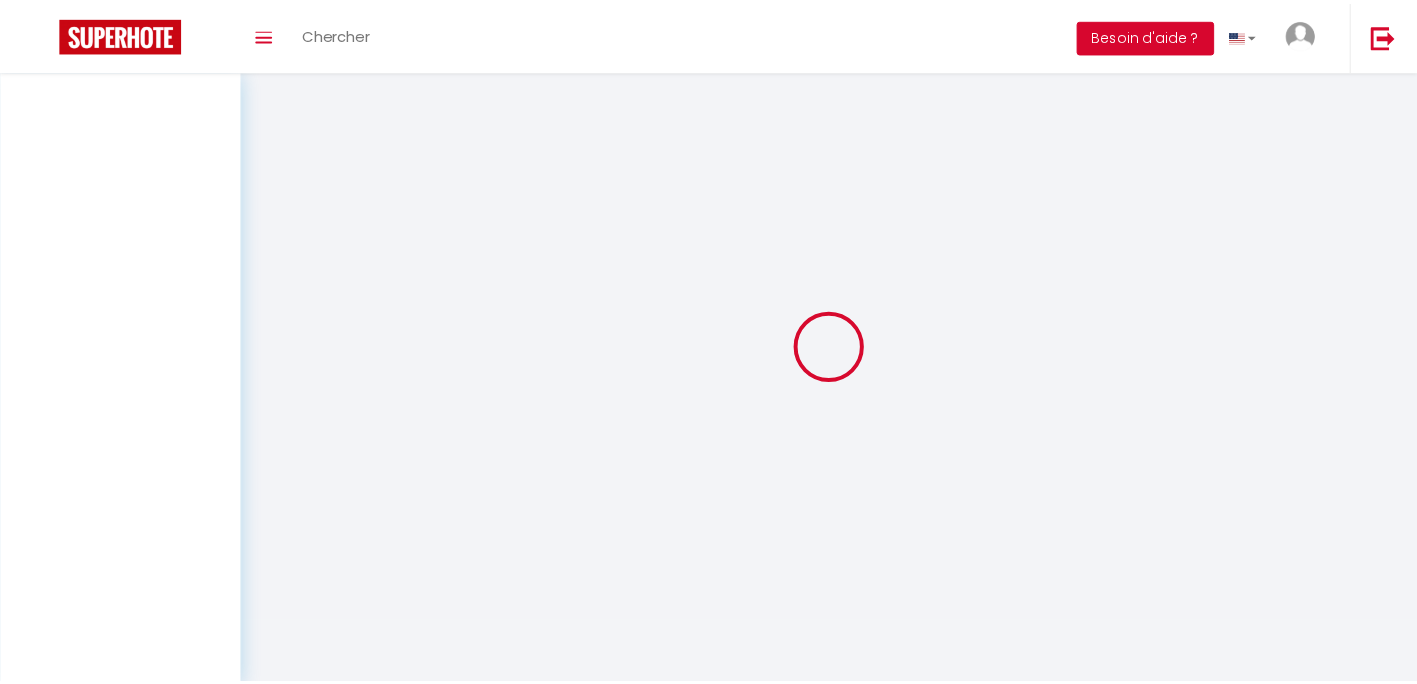 scroll, scrollTop: 0, scrollLeft: 0, axis: both 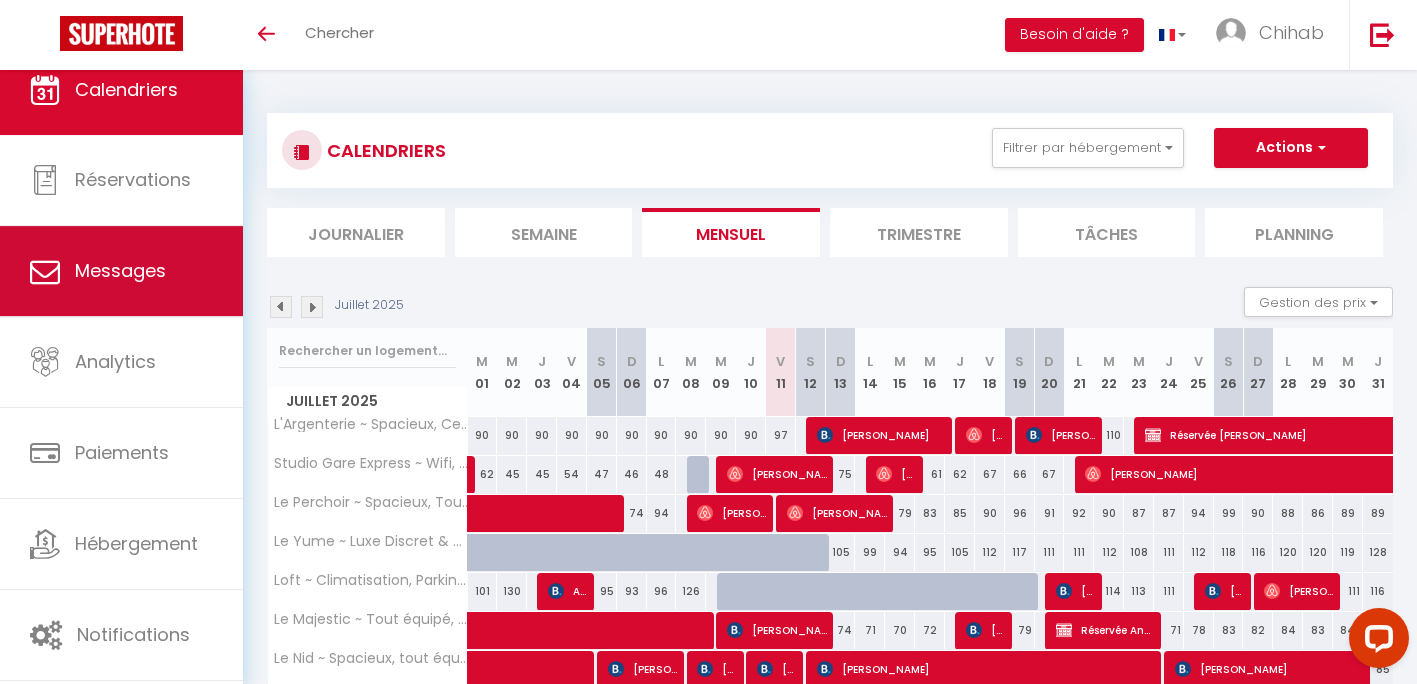 click on "Messages" at bounding box center (120, 270) 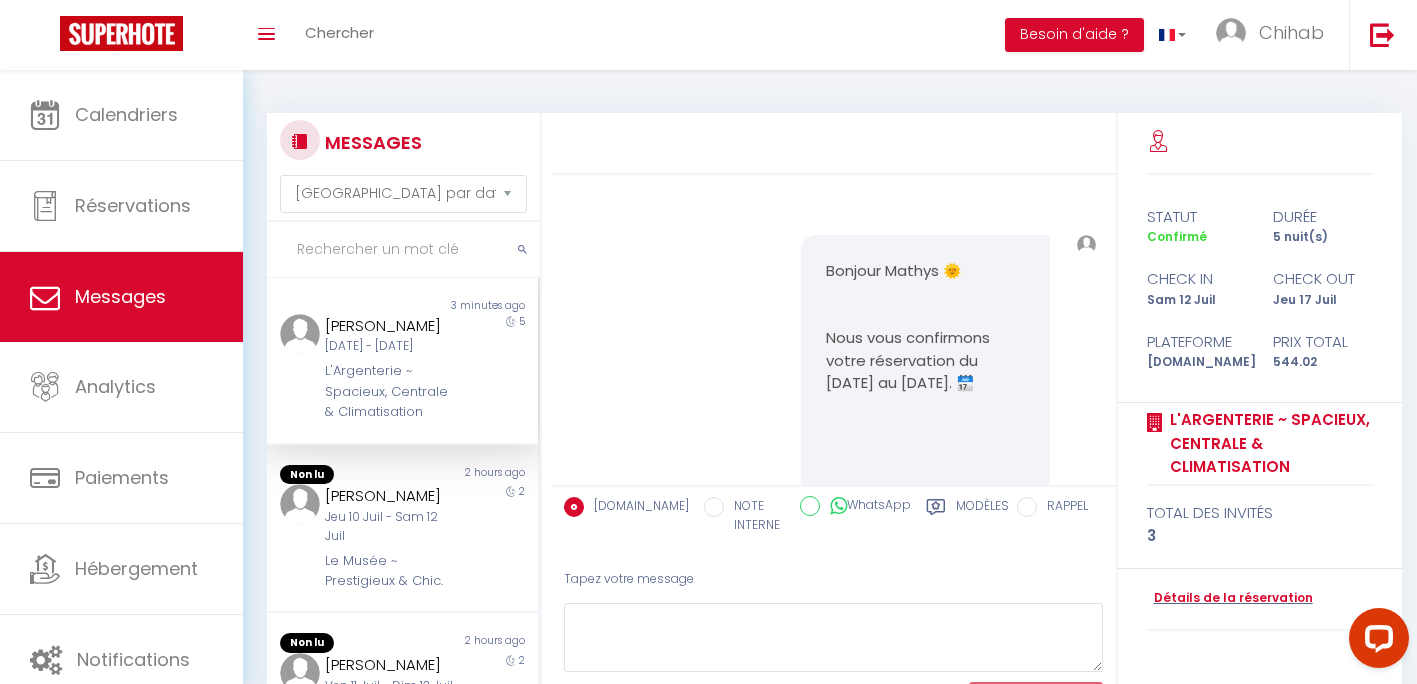 scroll, scrollTop: 6102, scrollLeft: 0, axis: vertical 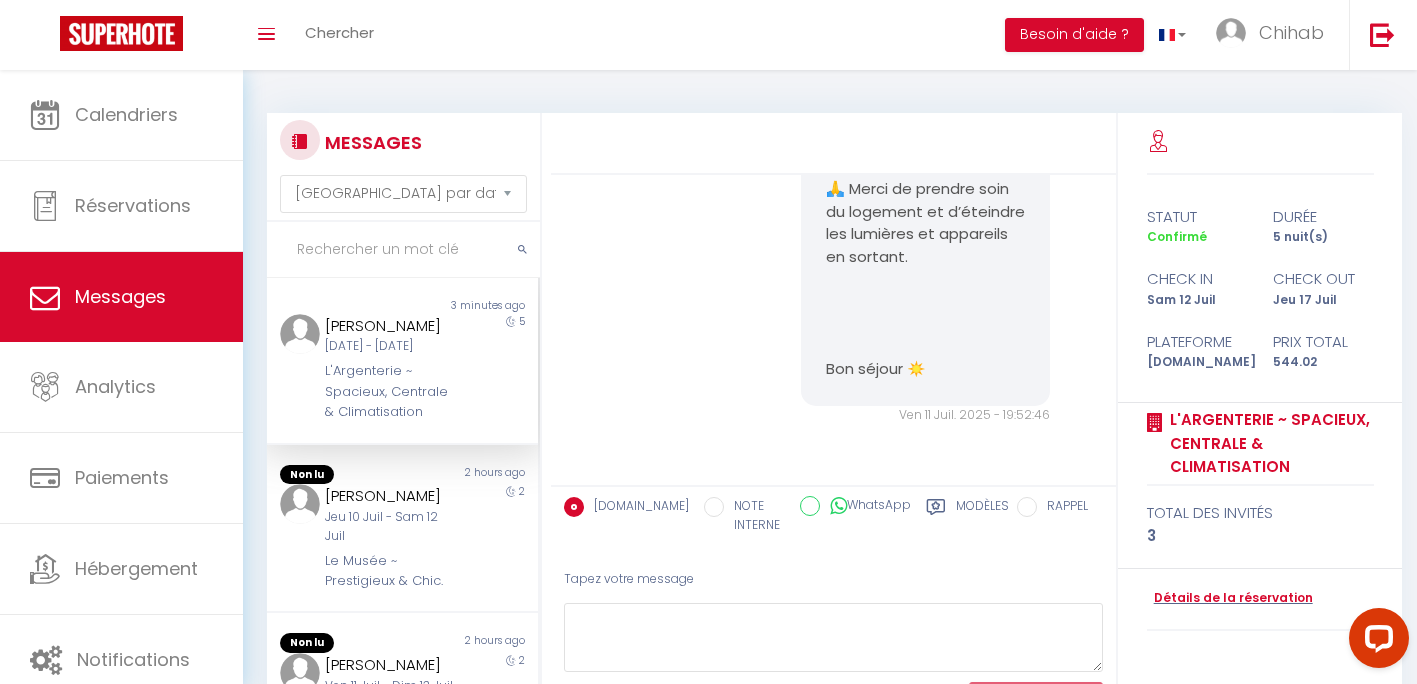click on "[PERSON_NAME][DATE] - [DATE]   L'Argenterie ~ Spacieux, Centrale & Climatisation" at bounding box center (391, 368) 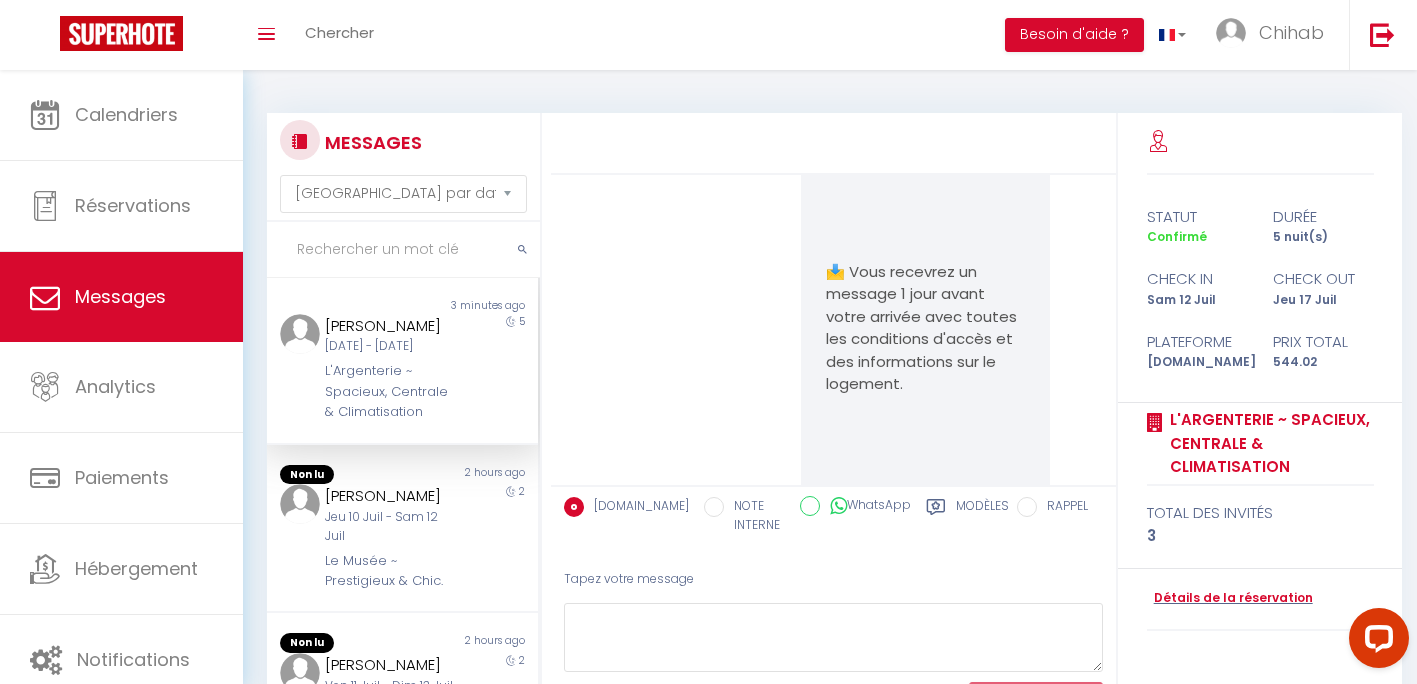 scroll, scrollTop: 1302, scrollLeft: 0, axis: vertical 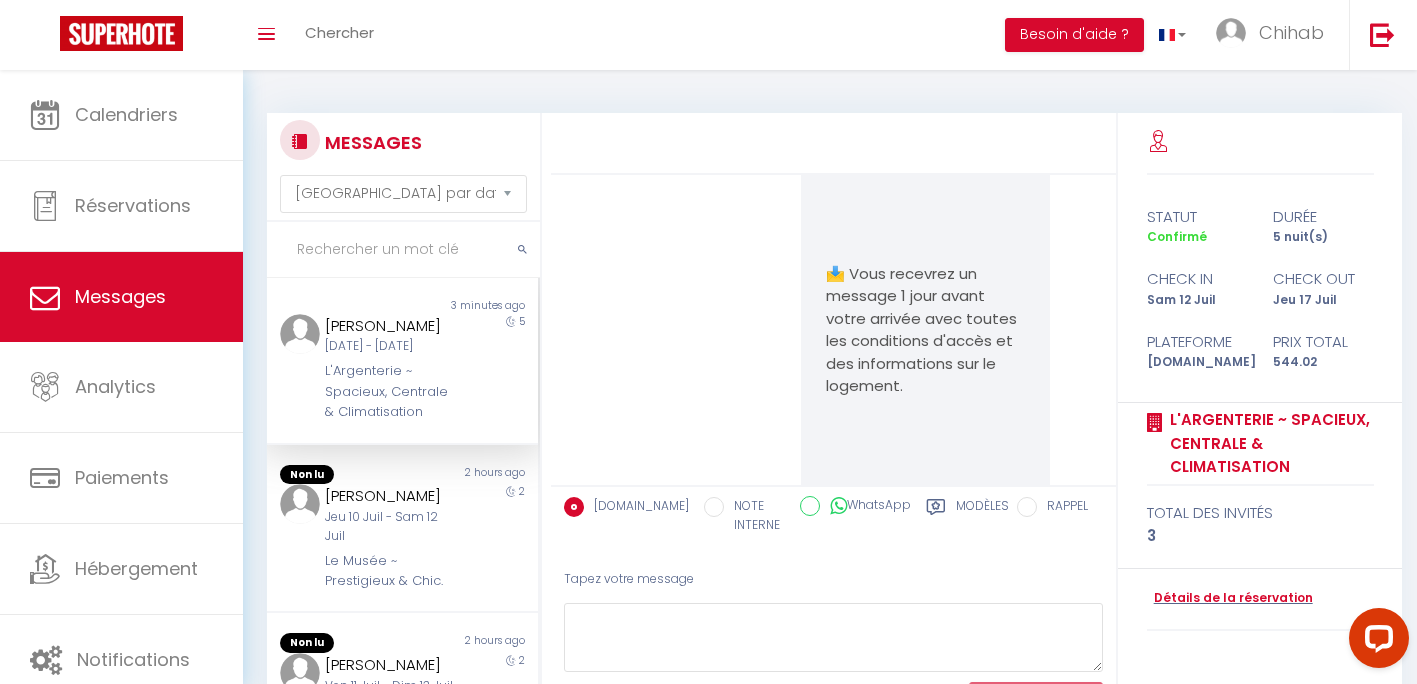click on "L'Argenterie ~ Spacieux, Centrale & Climatisation" at bounding box center [391, 391] 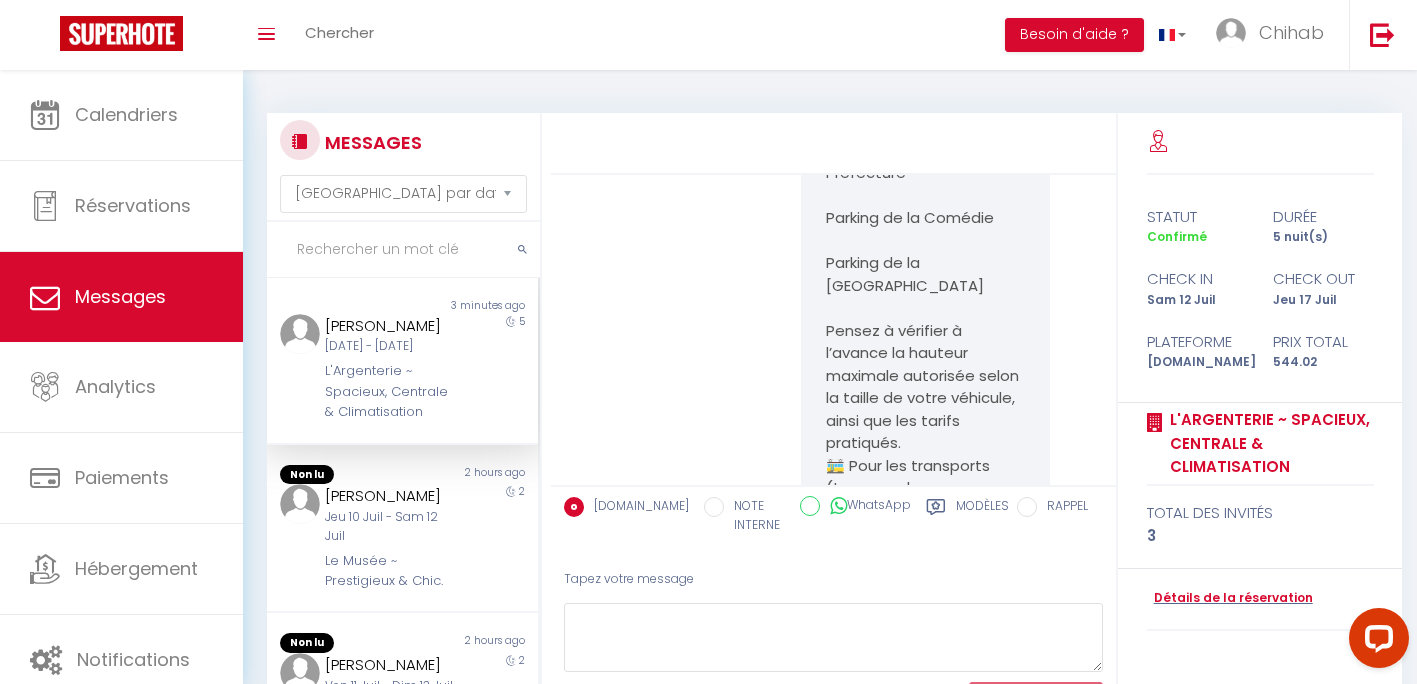 scroll, scrollTop: 2202, scrollLeft: 0, axis: vertical 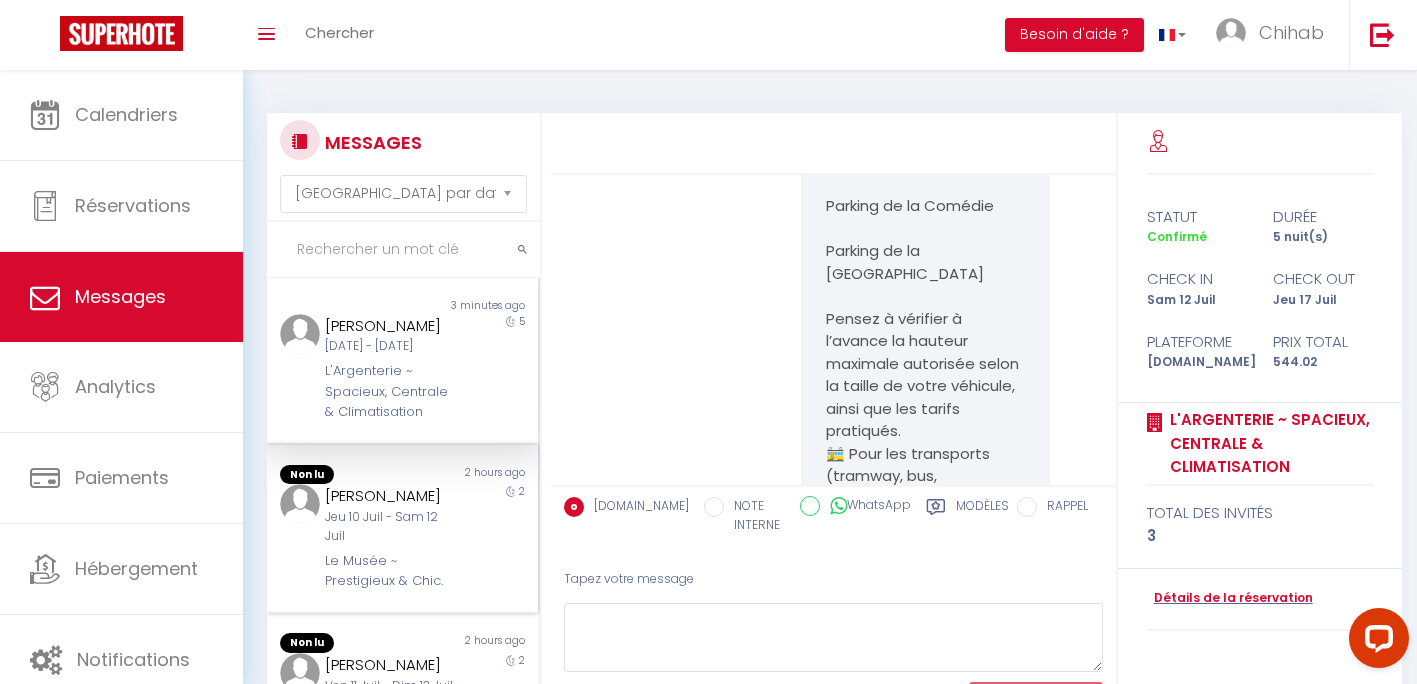 click on "[PERSON_NAME]" at bounding box center (391, 496) 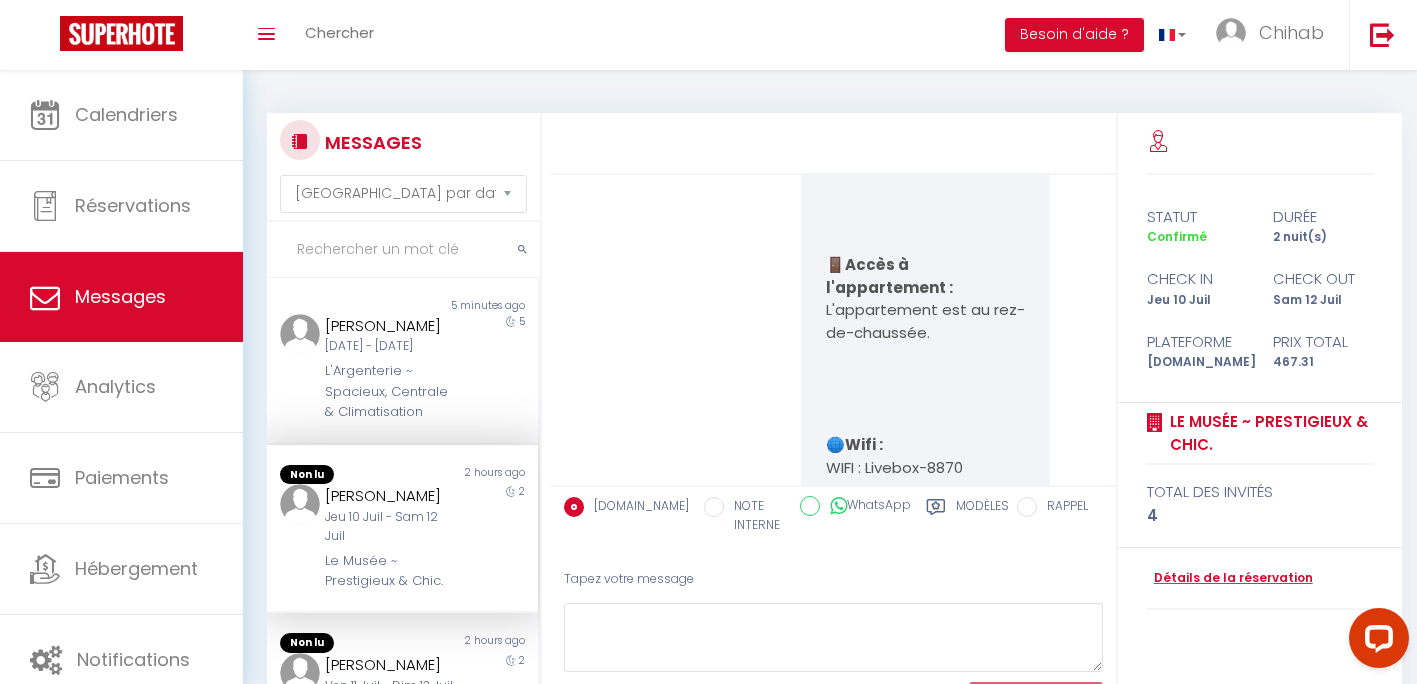 scroll, scrollTop: 6798, scrollLeft: 0, axis: vertical 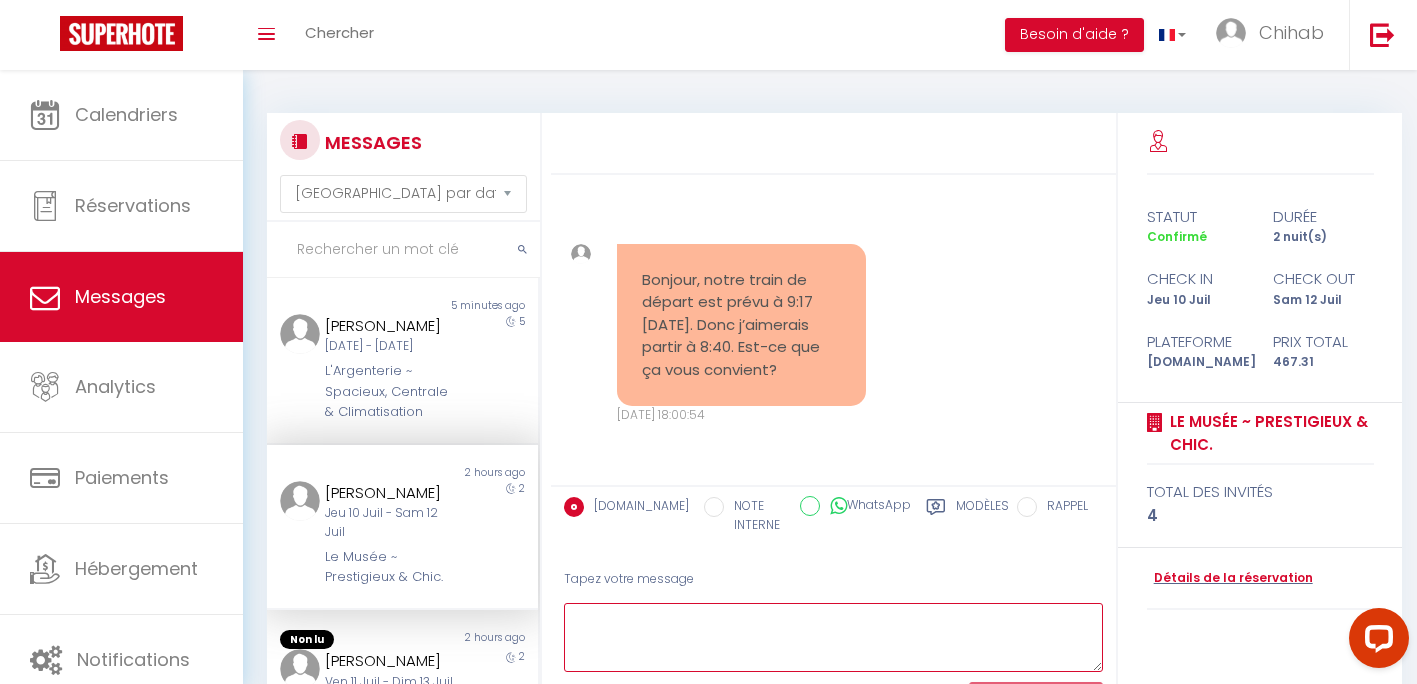 click at bounding box center [833, 637] 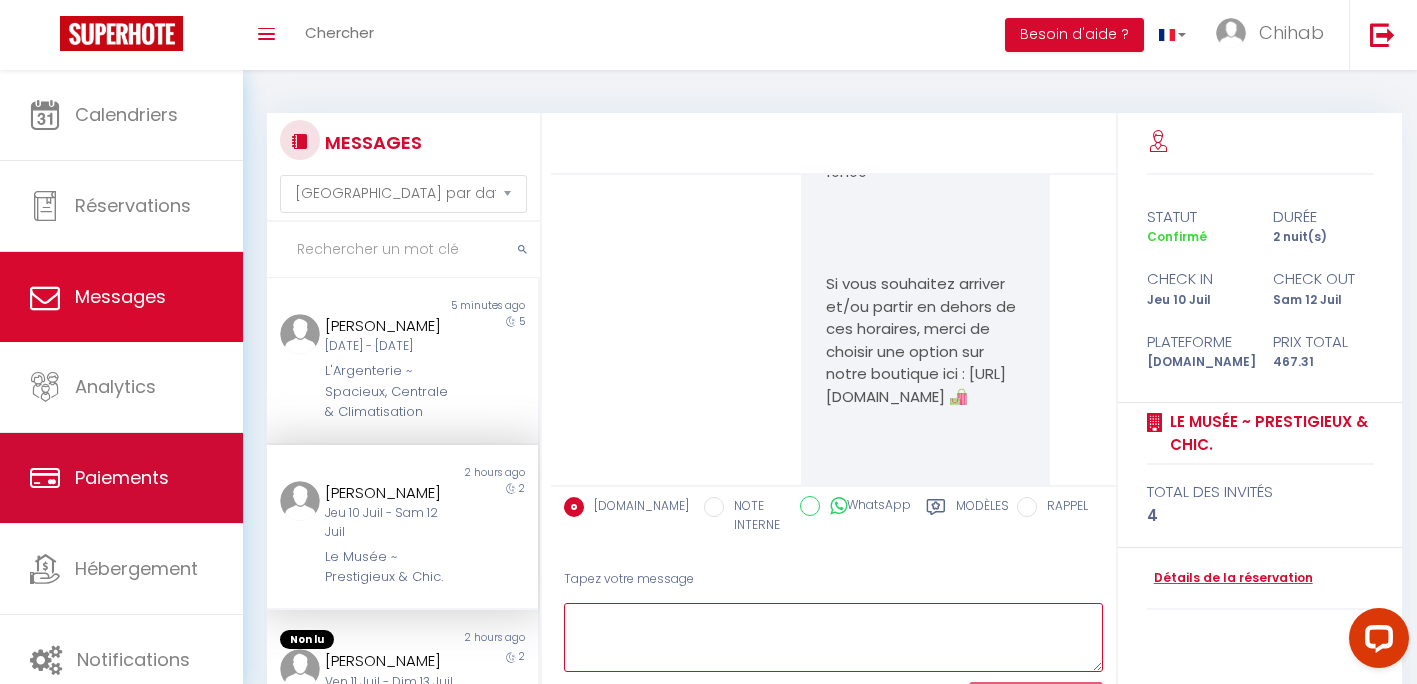 scroll, scrollTop: 1700, scrollLeft: 0, axis: vertical 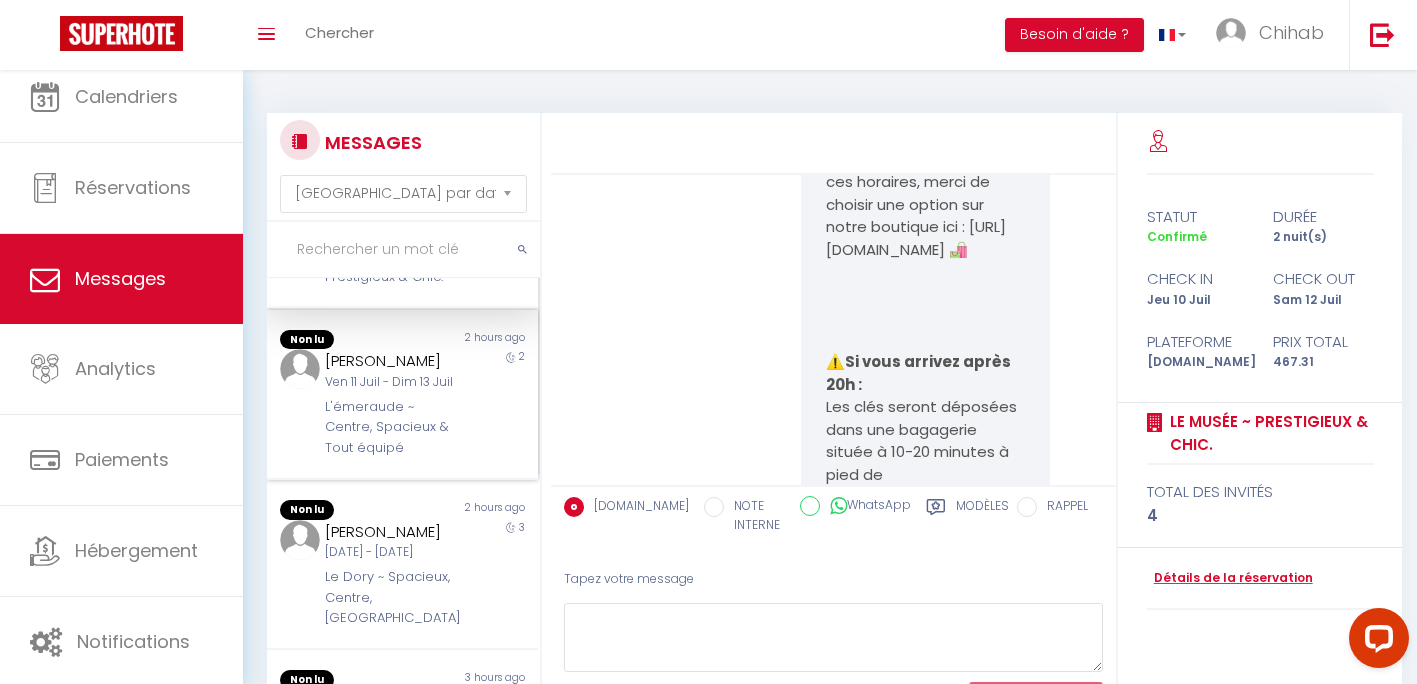click on "[PERSON_NAME]   [DATE] - [DATE]   L'émeraude ~ Centre, Spacieux & Tout équipé" at bounding box center (391, 403) 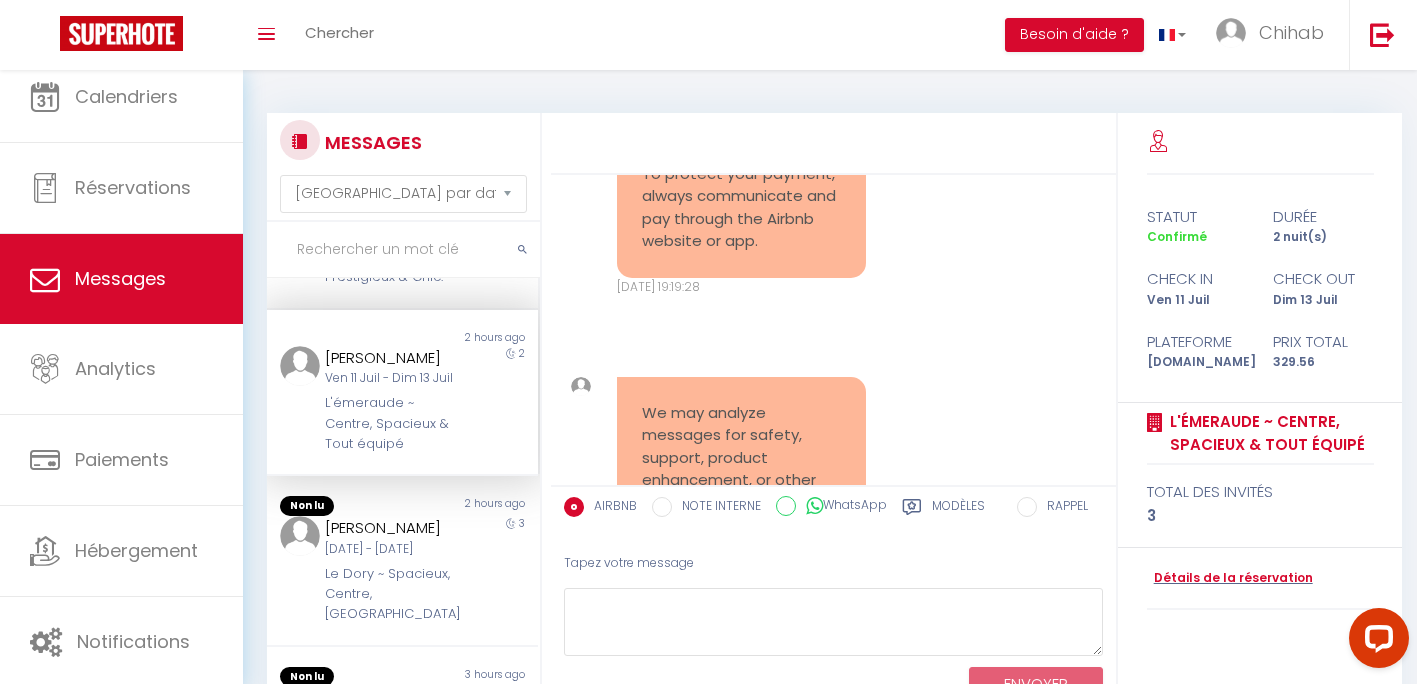 scroll, scrollTop: 0, scrollLeft: 0, axis: both 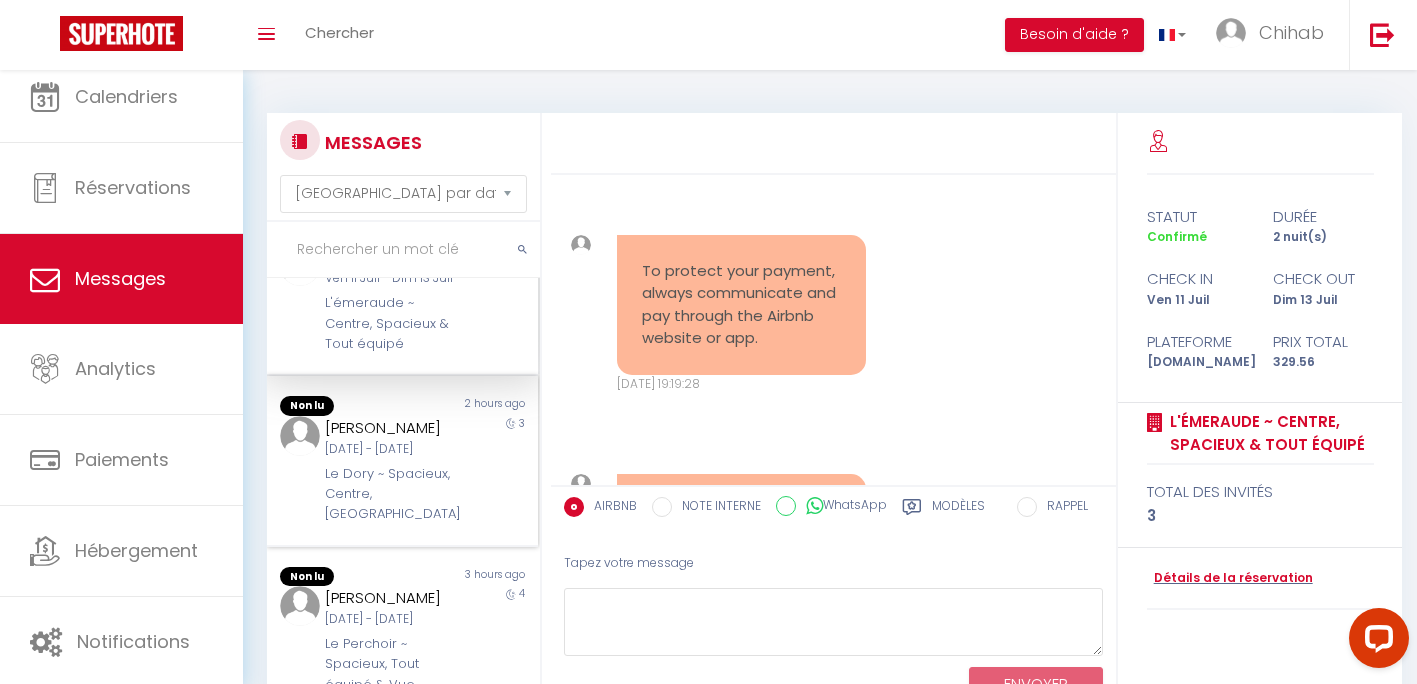 click on "Le Dory ~ Spacieux, Centre, [GEOGRAPHIC_DATA]" at bounding box center [391, 494] 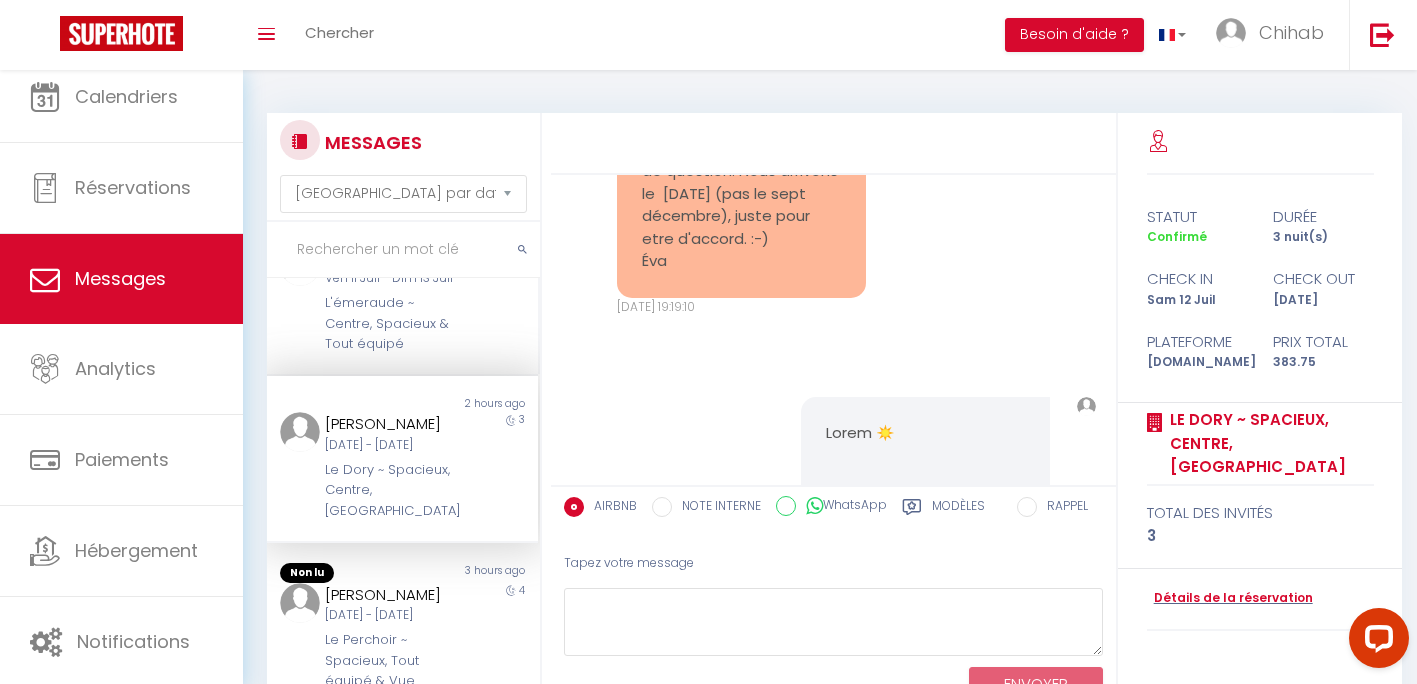 scroll, scrollTop: 2705, scrollLeft: 0, axis: vertical 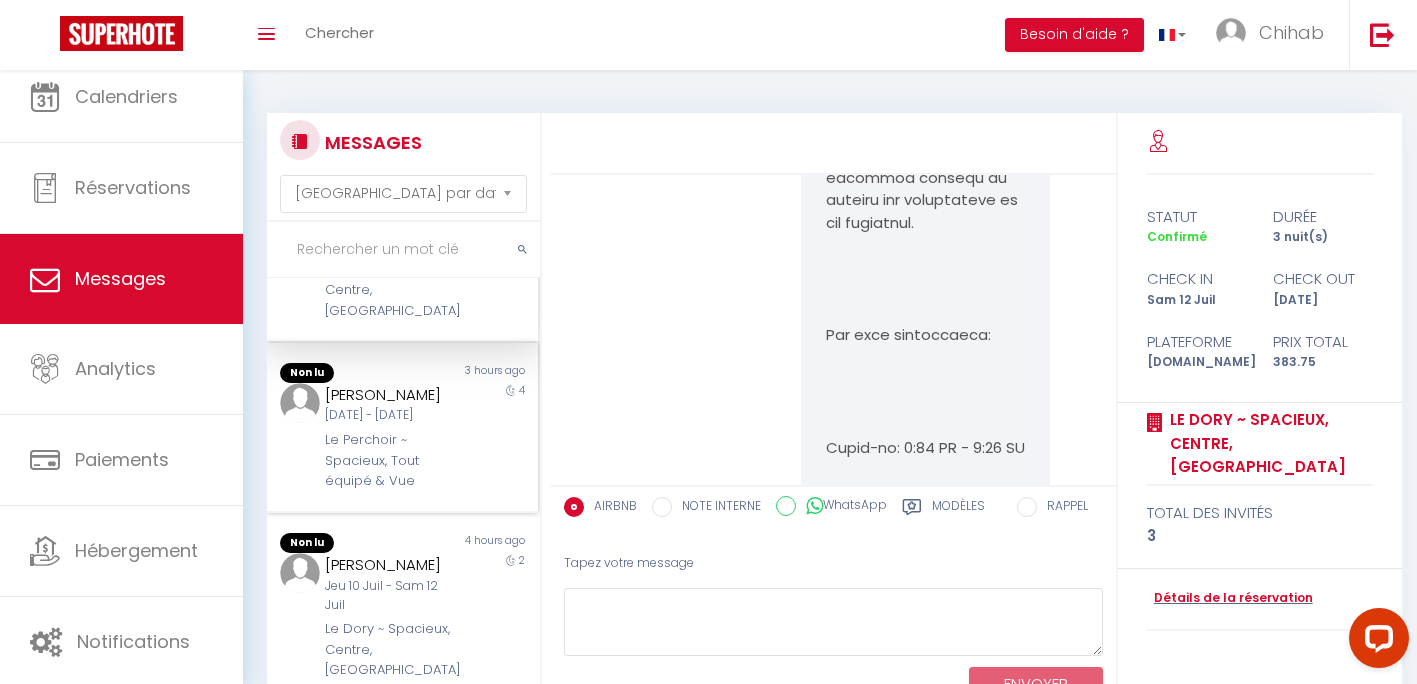click on "[PERSON_NAME]" at bounding box center [391, 395] 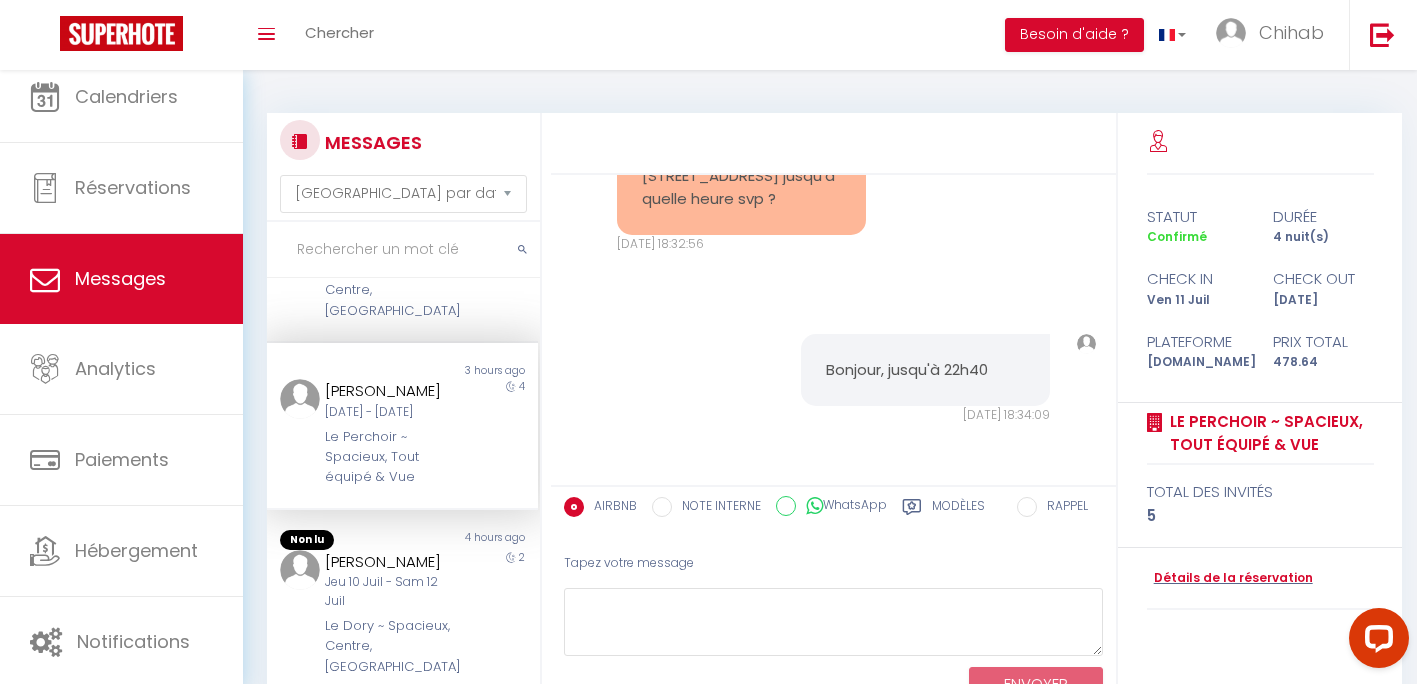 scroll, scrollTop: 13214, scrollLeft: 0, axis: vertical 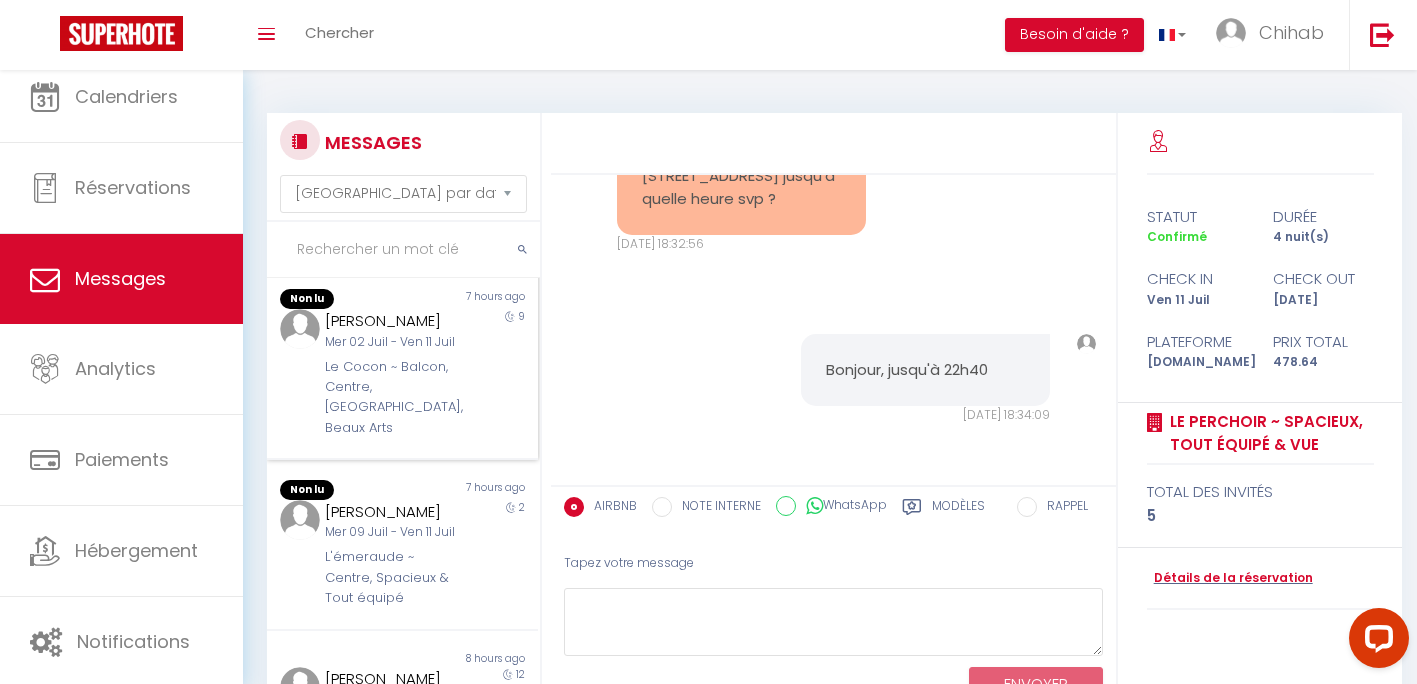 click on "Mer 02 Juil - Ven 11 Juil" at bounding box center [391, 342] 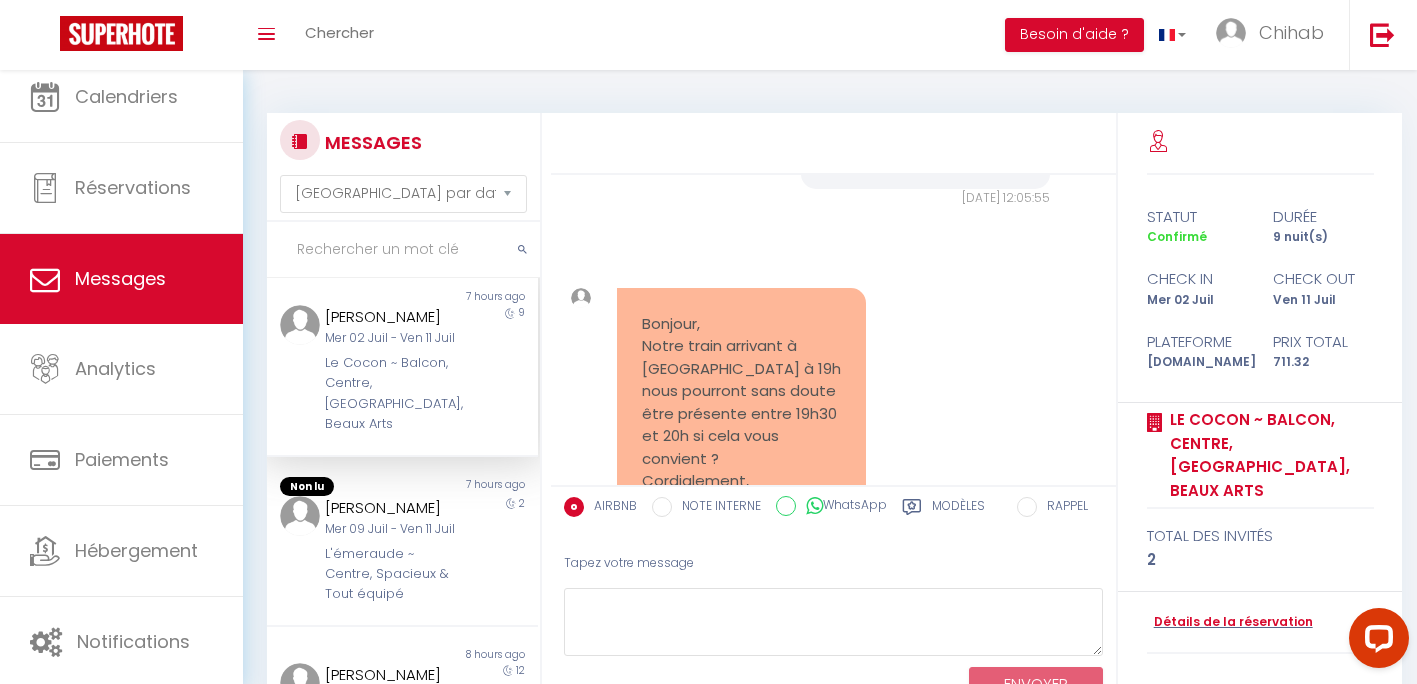 scroll, scrollTop: 4674, scrollLeft: 0, axis: vertical 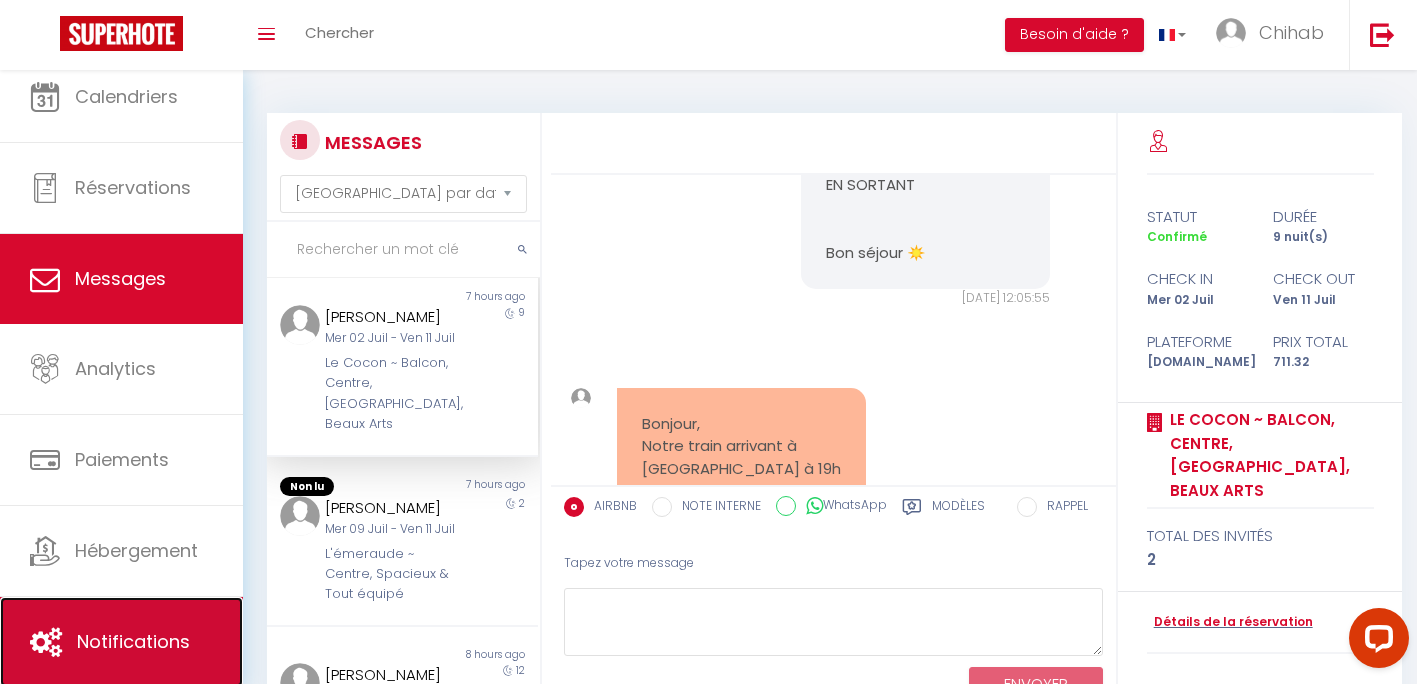 click on "Notifications" at bounding box center (121, 642) 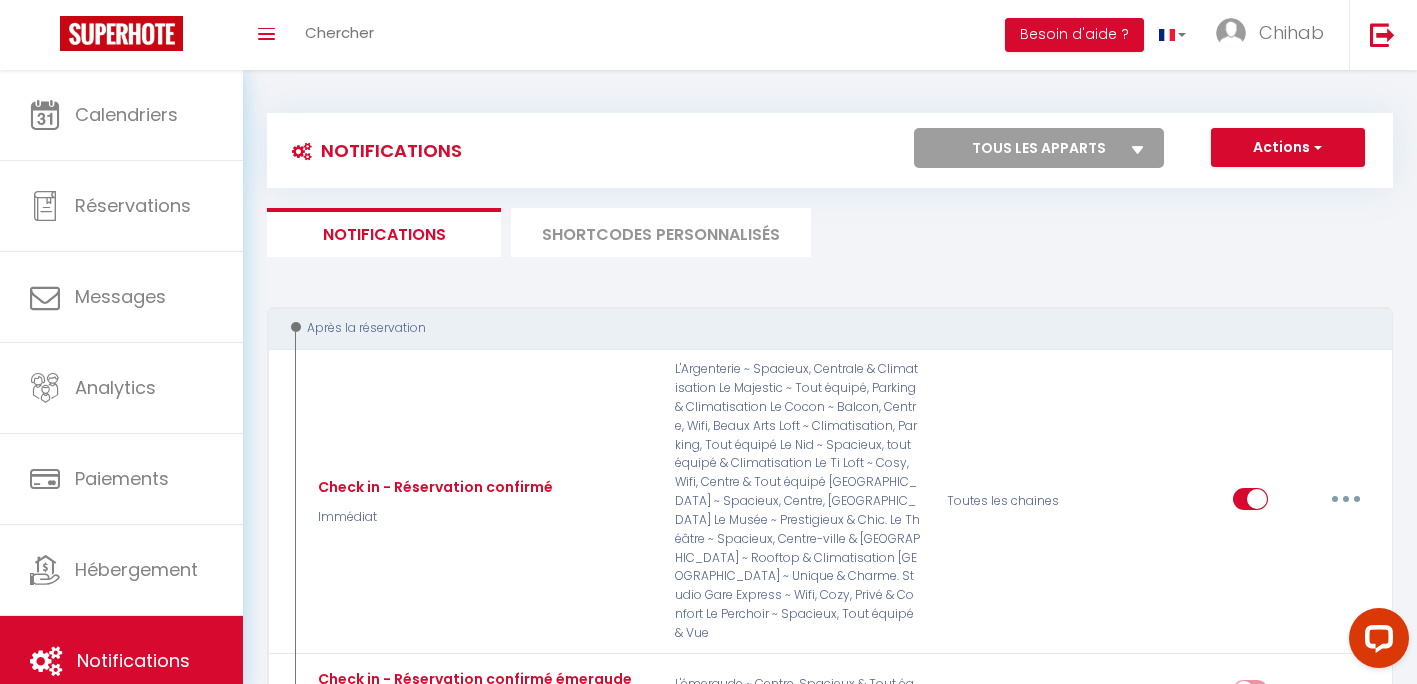 click on "SHORTCODES PERSONNALISÉS" at bounding box center [661, 232] 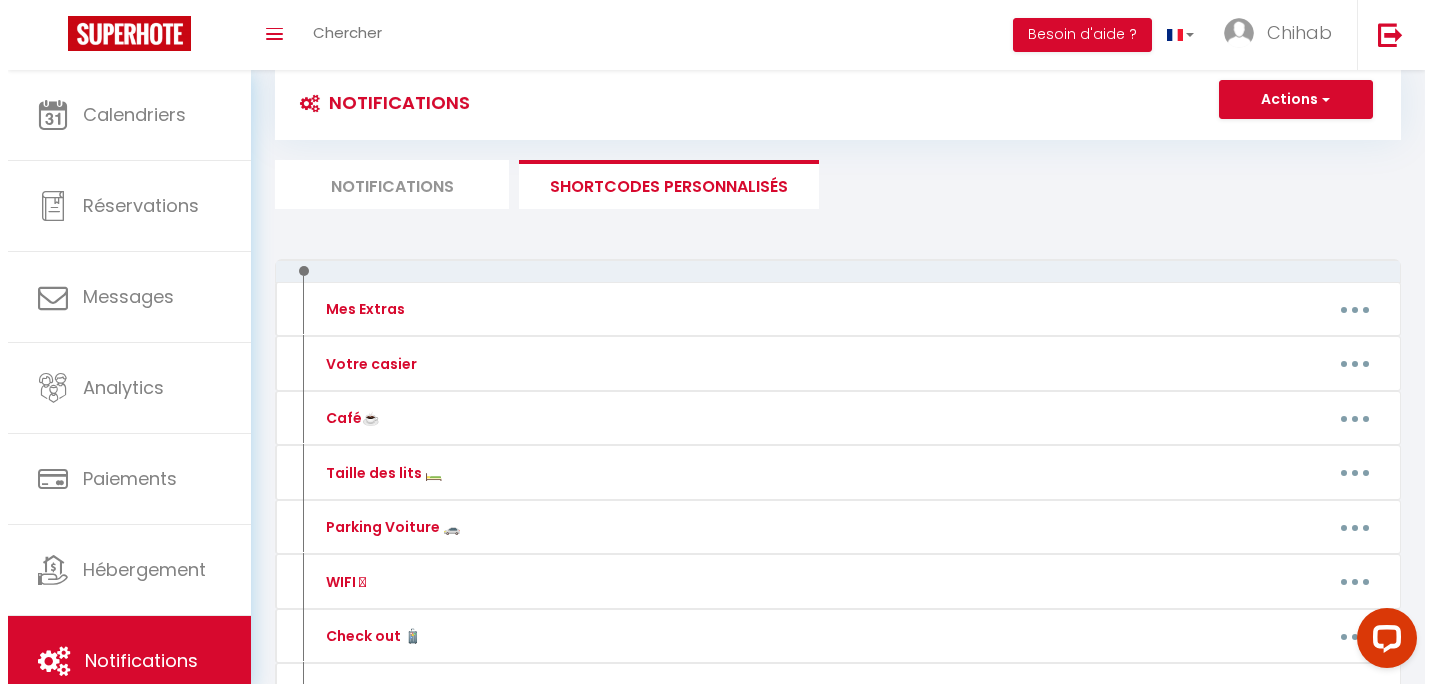 scroll, scrollTop: 200, scrollLeft: 0, axis: vertical 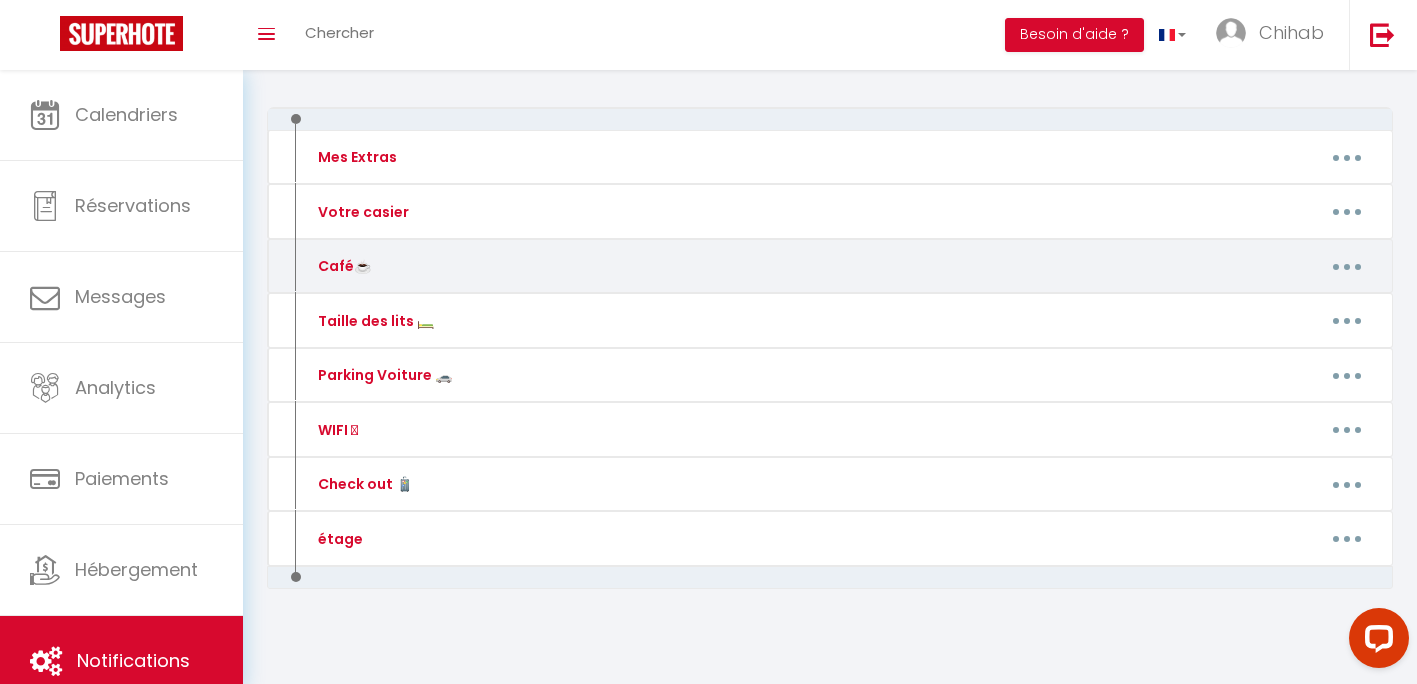 click at bounding box center (1347, 266) 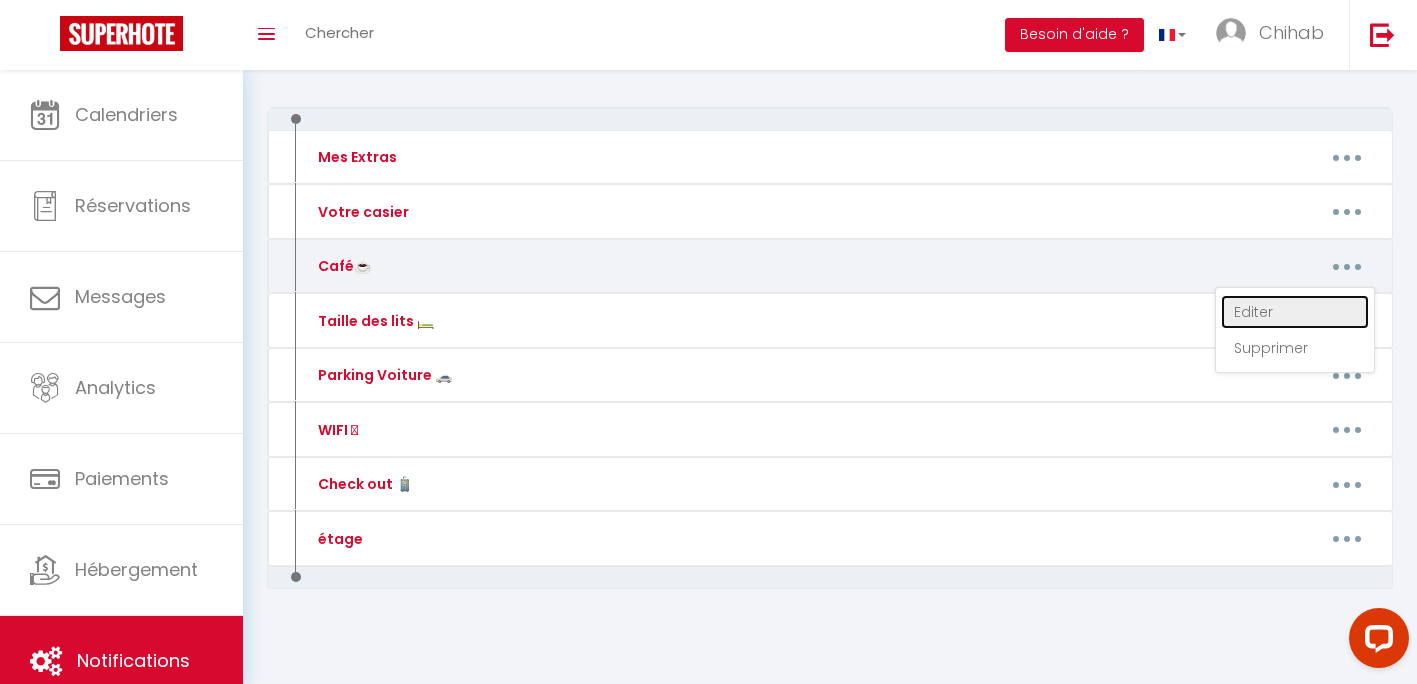 click on "Editer" at bounding box center (1295, 312) 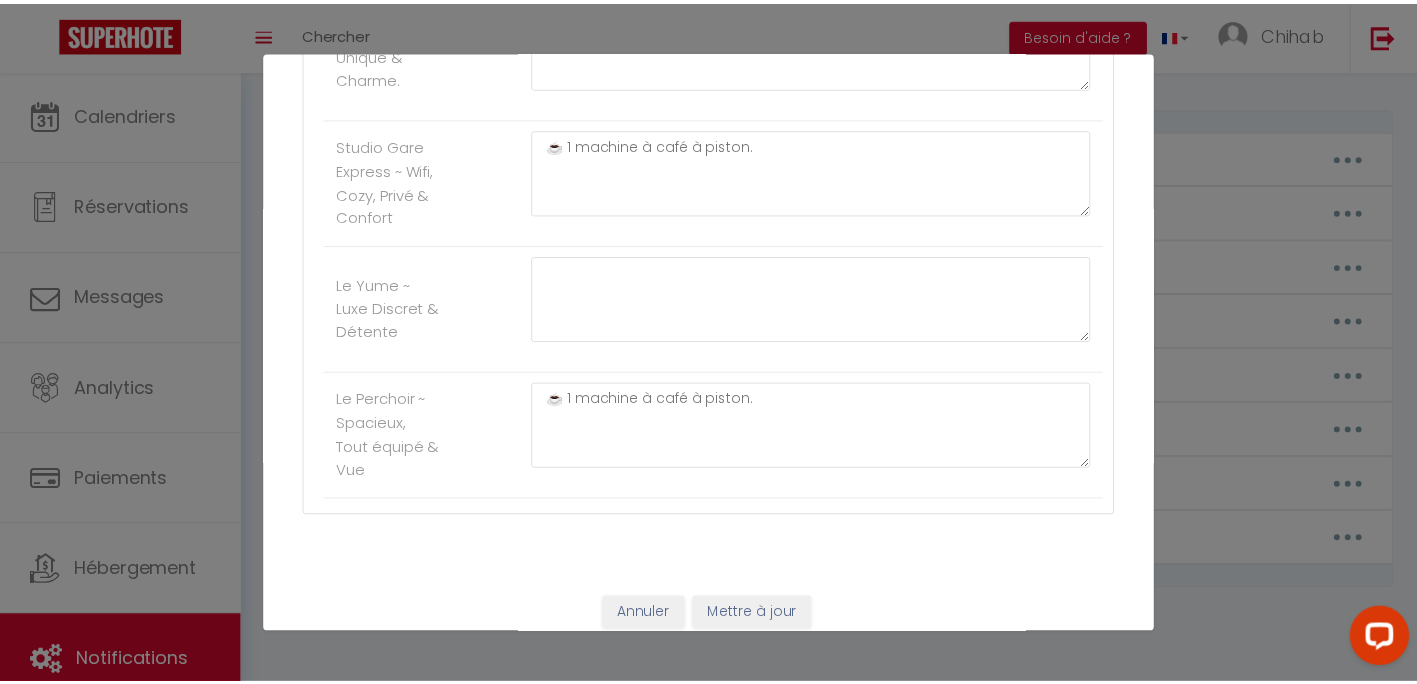 scroll, scrollTop: 1929, scrollLeft: 0, axis: vertical 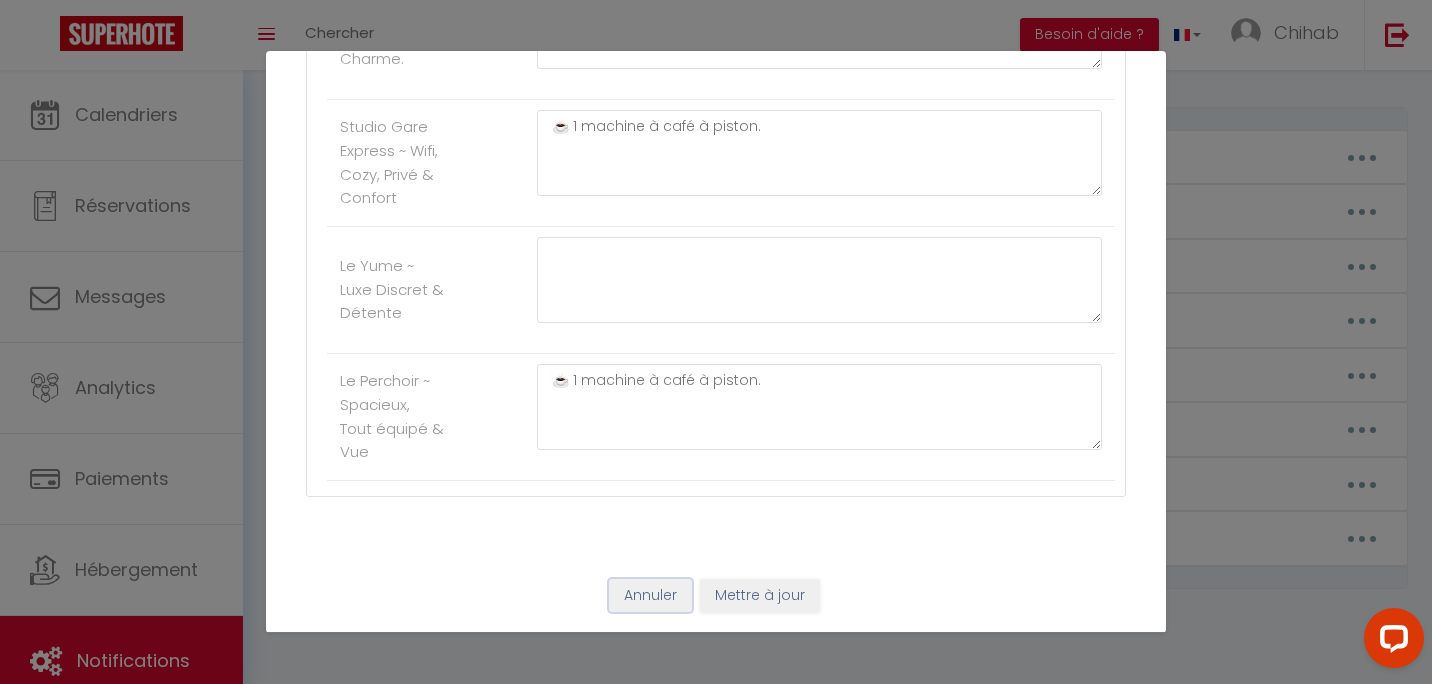 click on "Annuler" at bounding box center [650, 596] 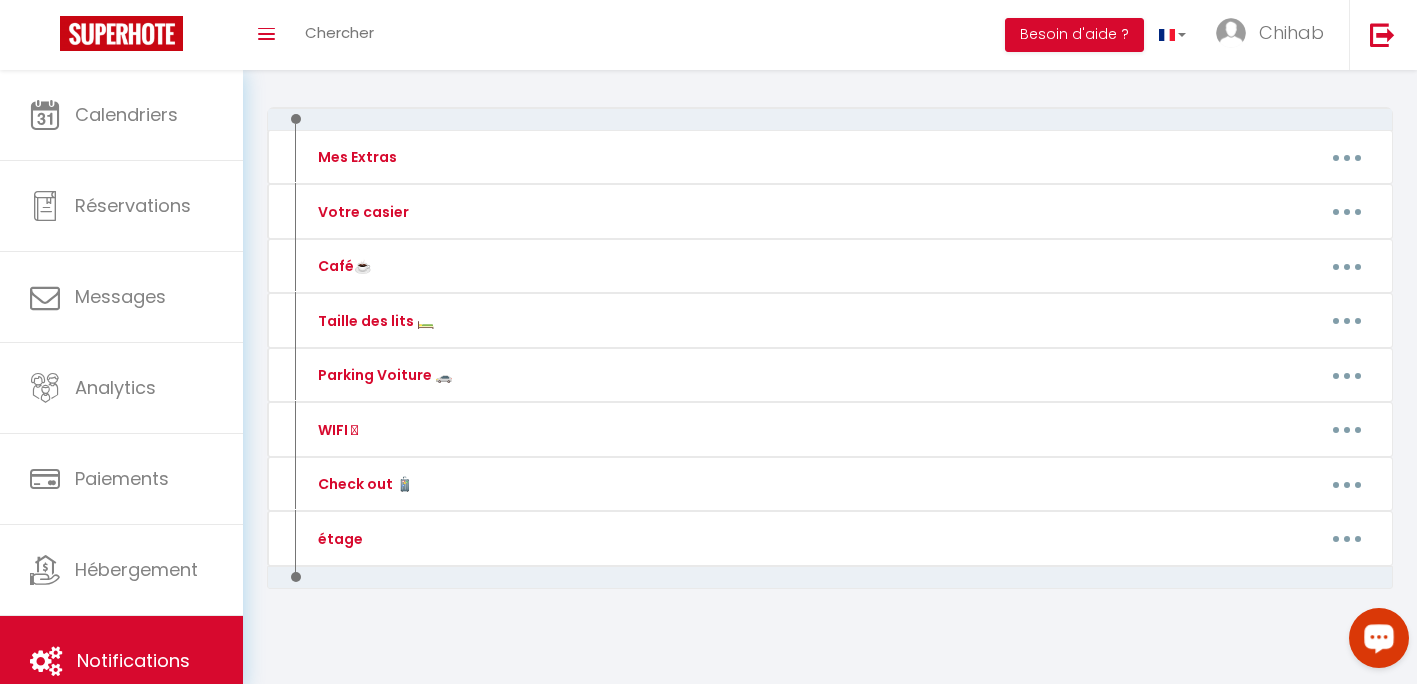 click 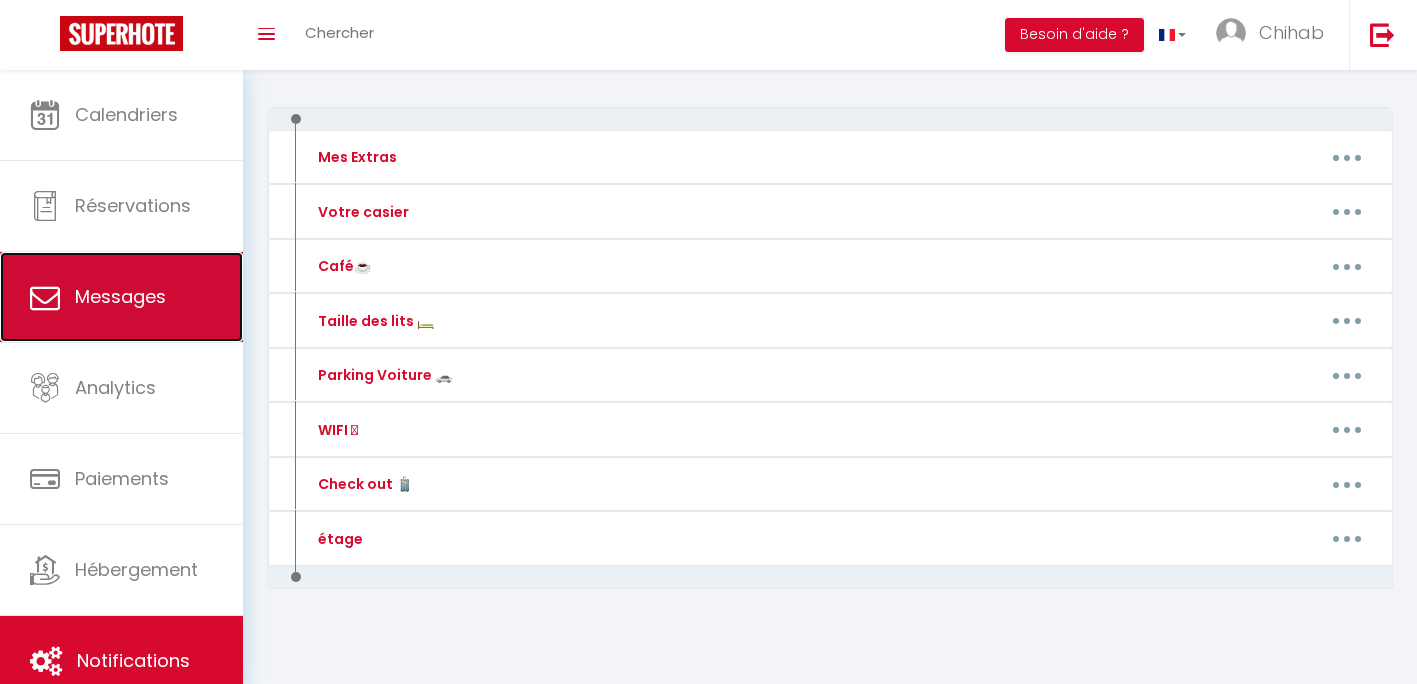 click on "Messages" at bounding box center (120, 296) 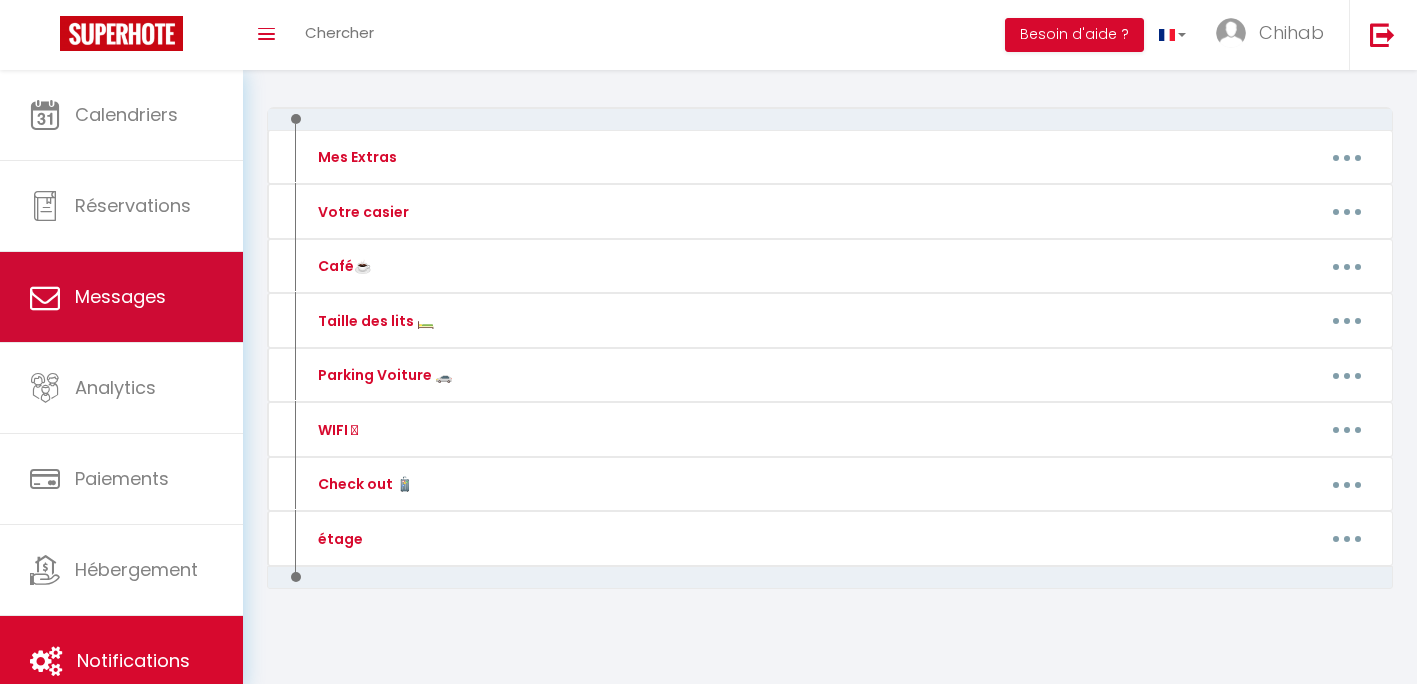scroll, scrollTop: 0, scrollLeft: 0, axis: both 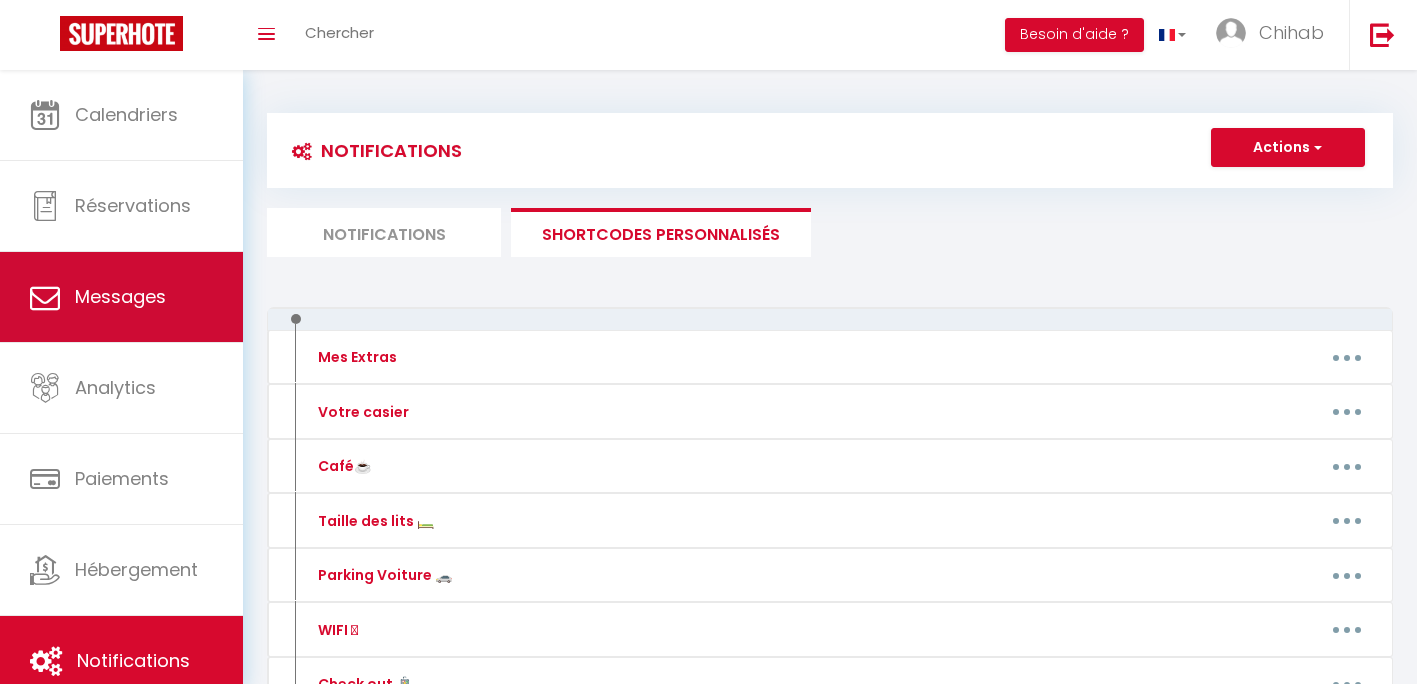 select on "message" 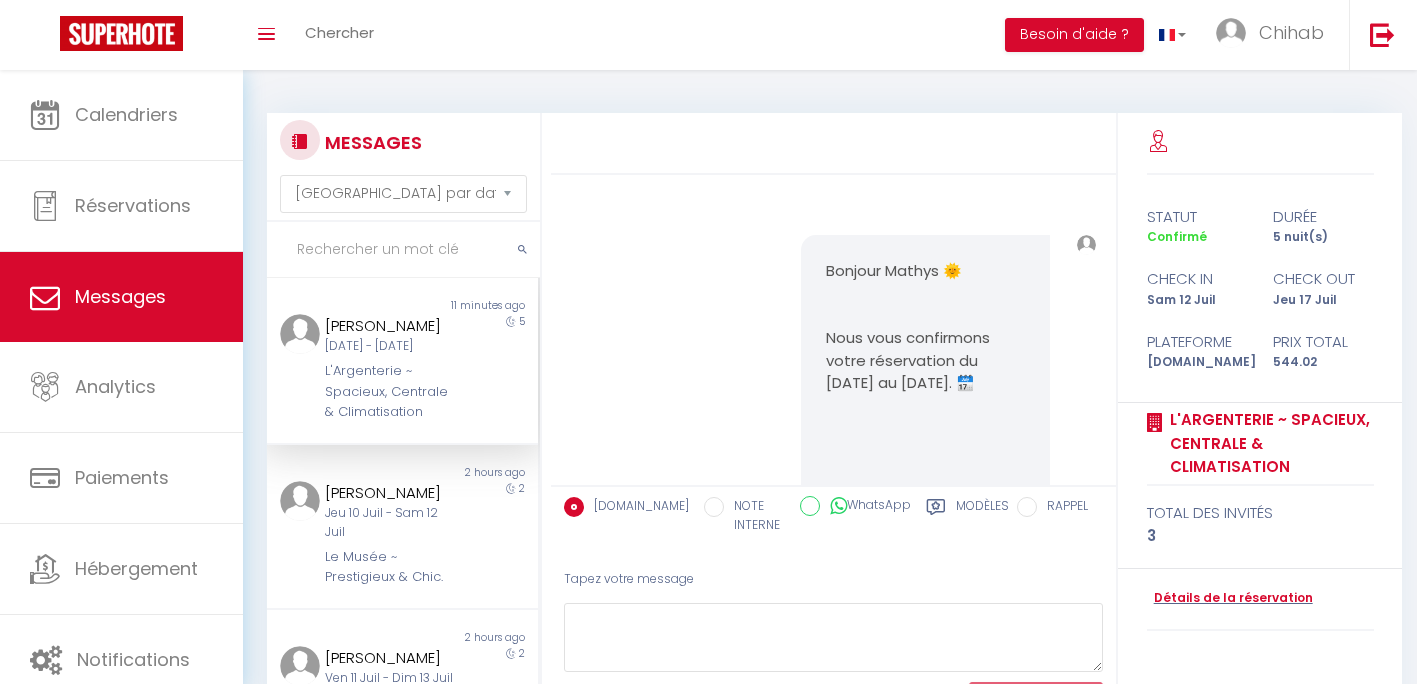 scroll, scrollTop: 6102, scrollLeft: 0, axis: vertical 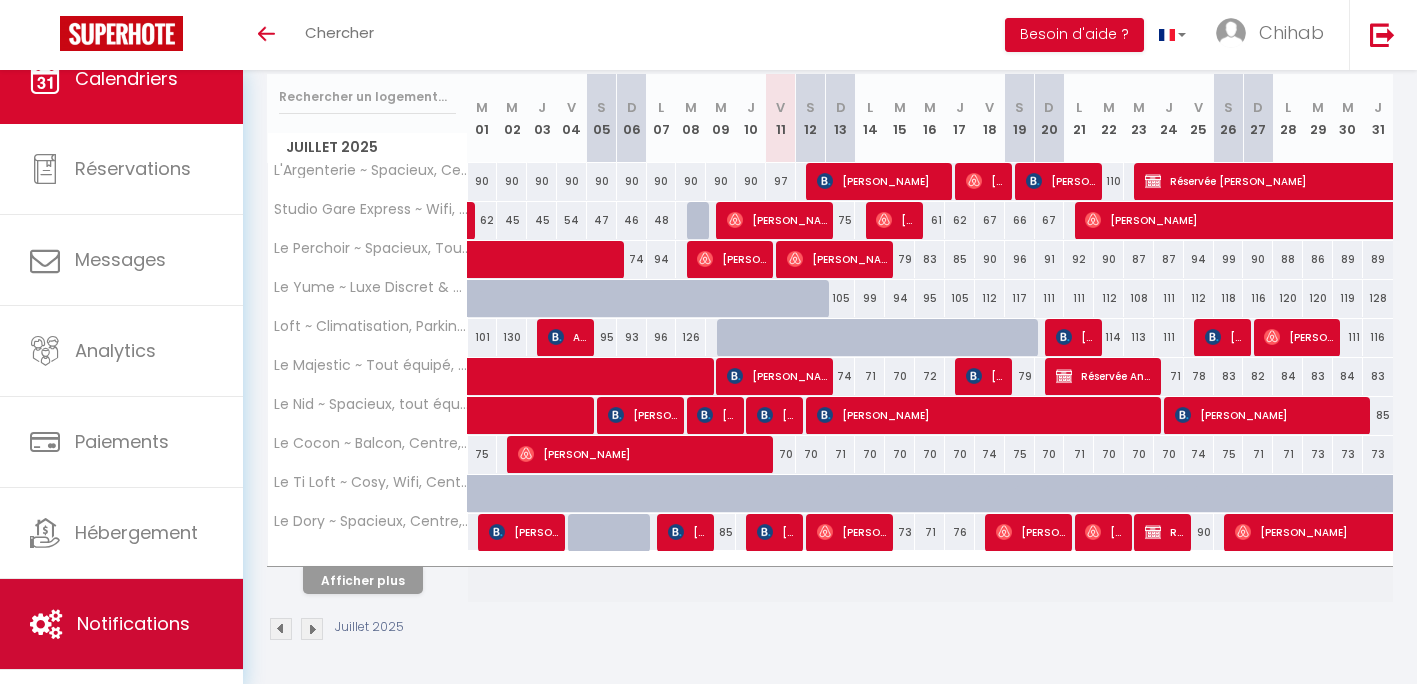 click on "Notifications" at bounding box center [133, 623] 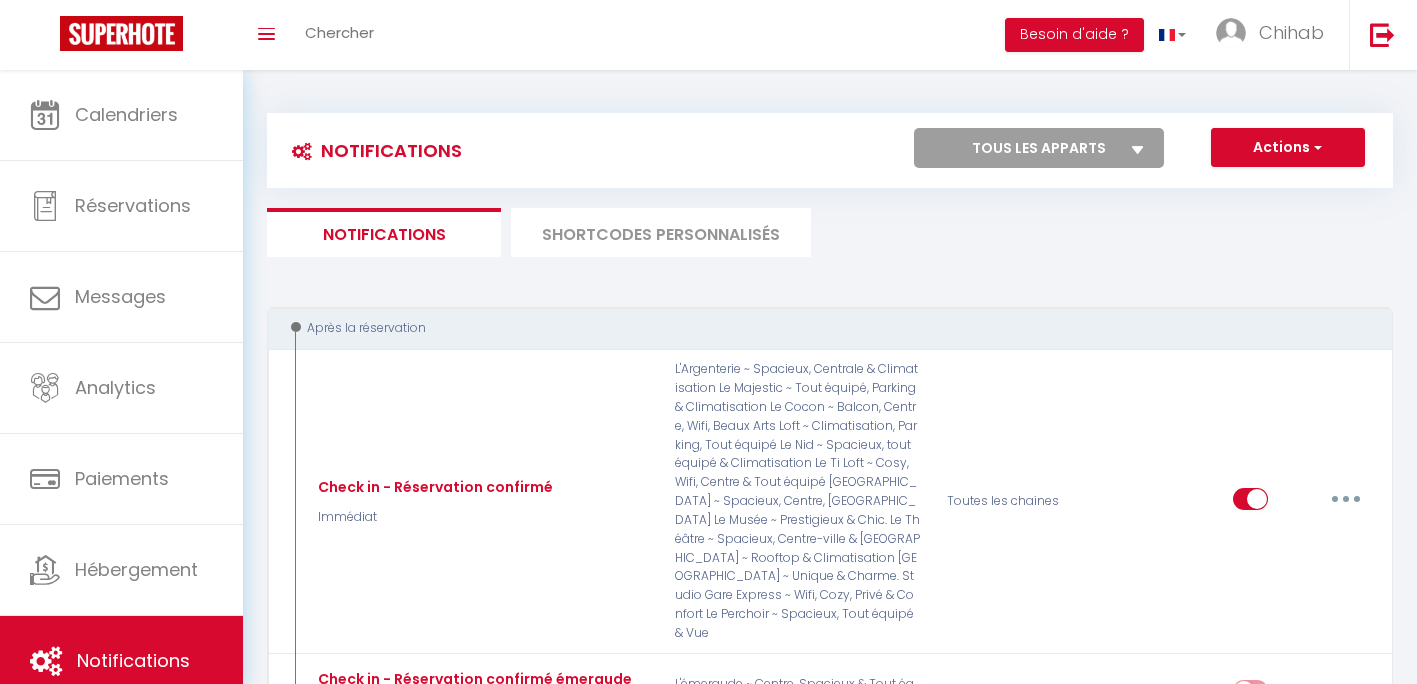 select 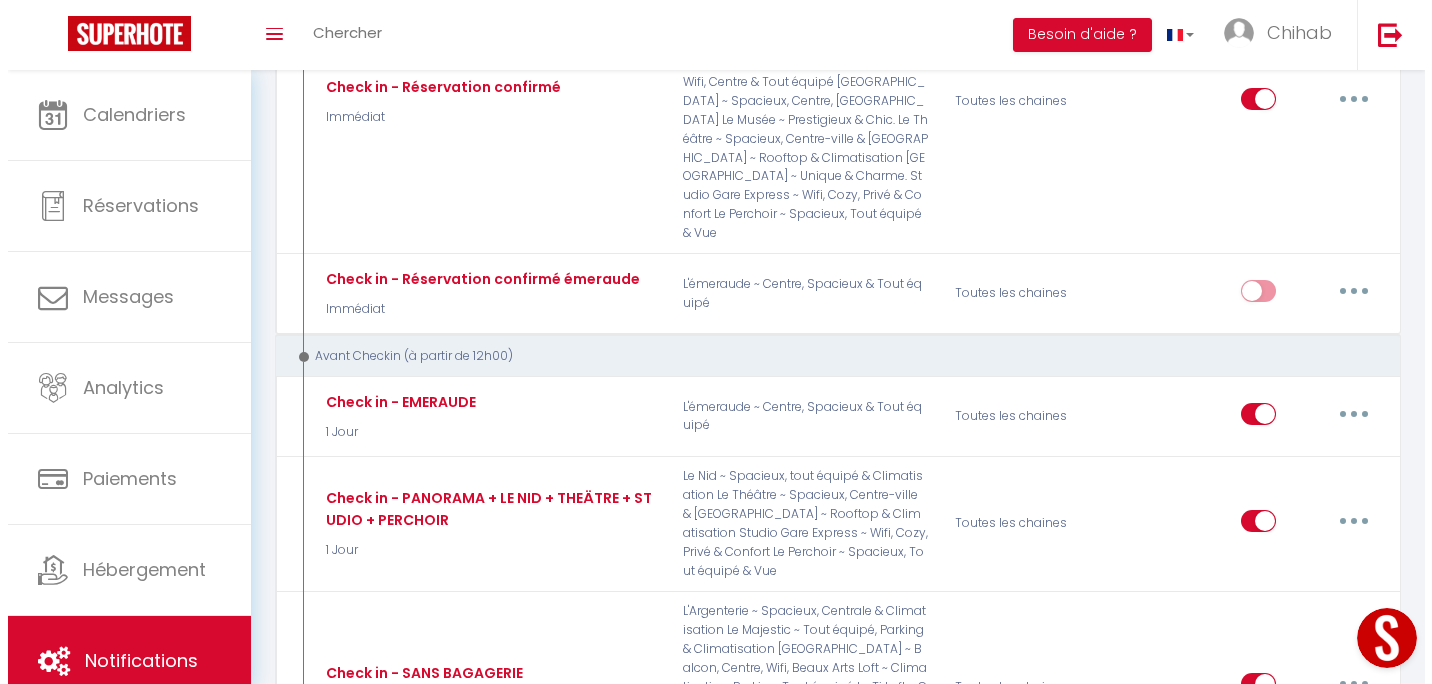 scroll, scrollTop: 100, scrollLeft: 0, axis: vertical 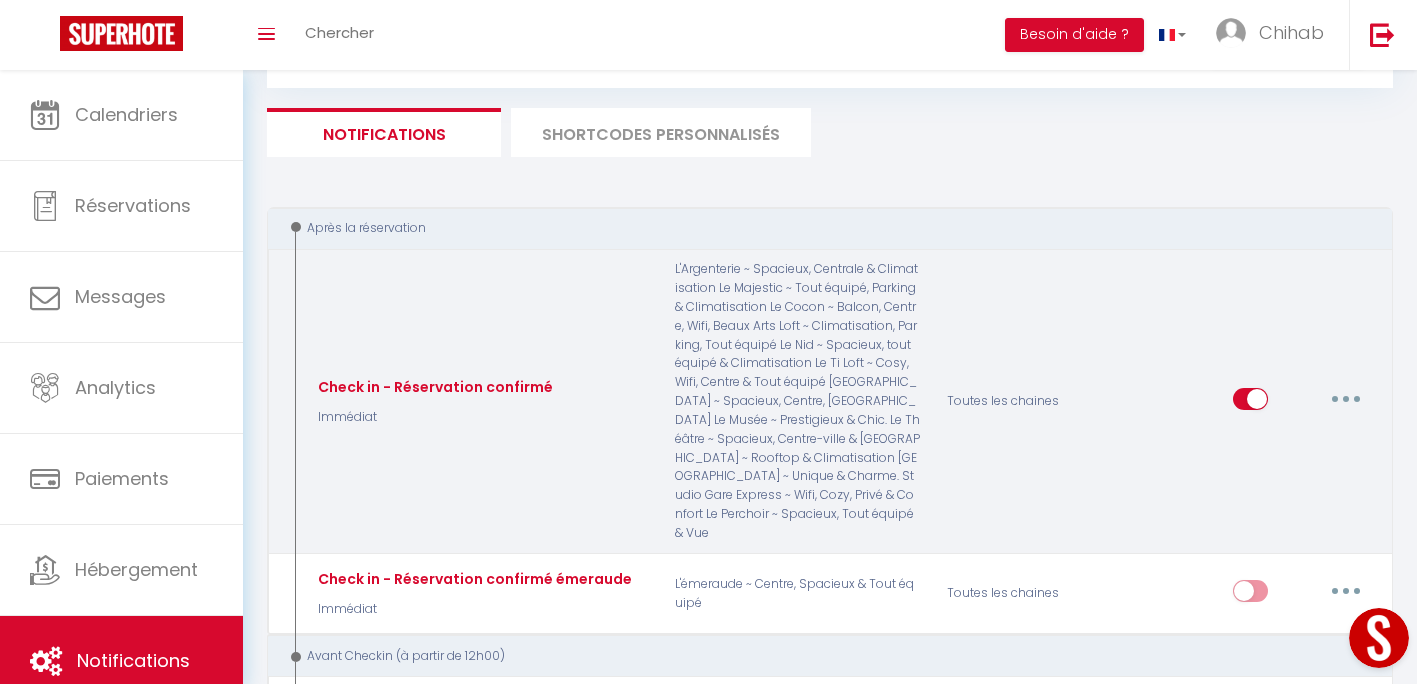 click at bounding box center [1346, 399] 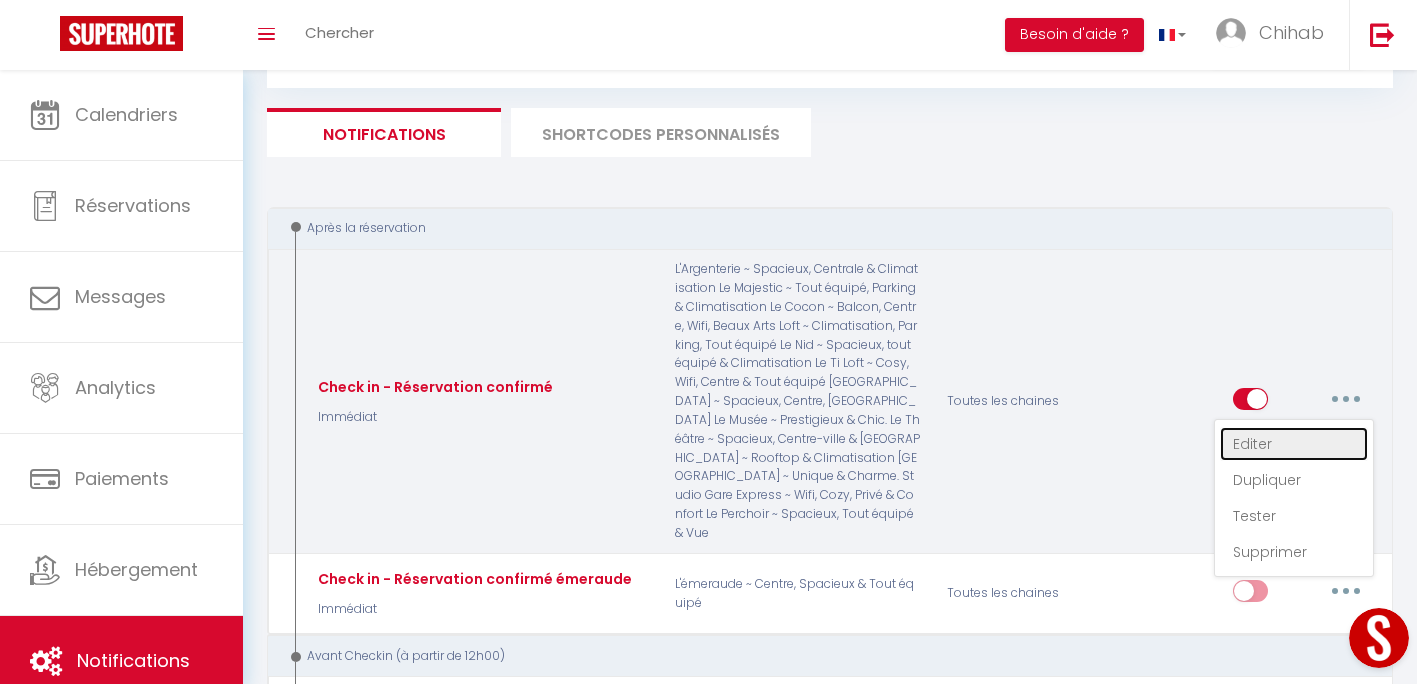 click on "Editer" at bounding box center [1294, 444] 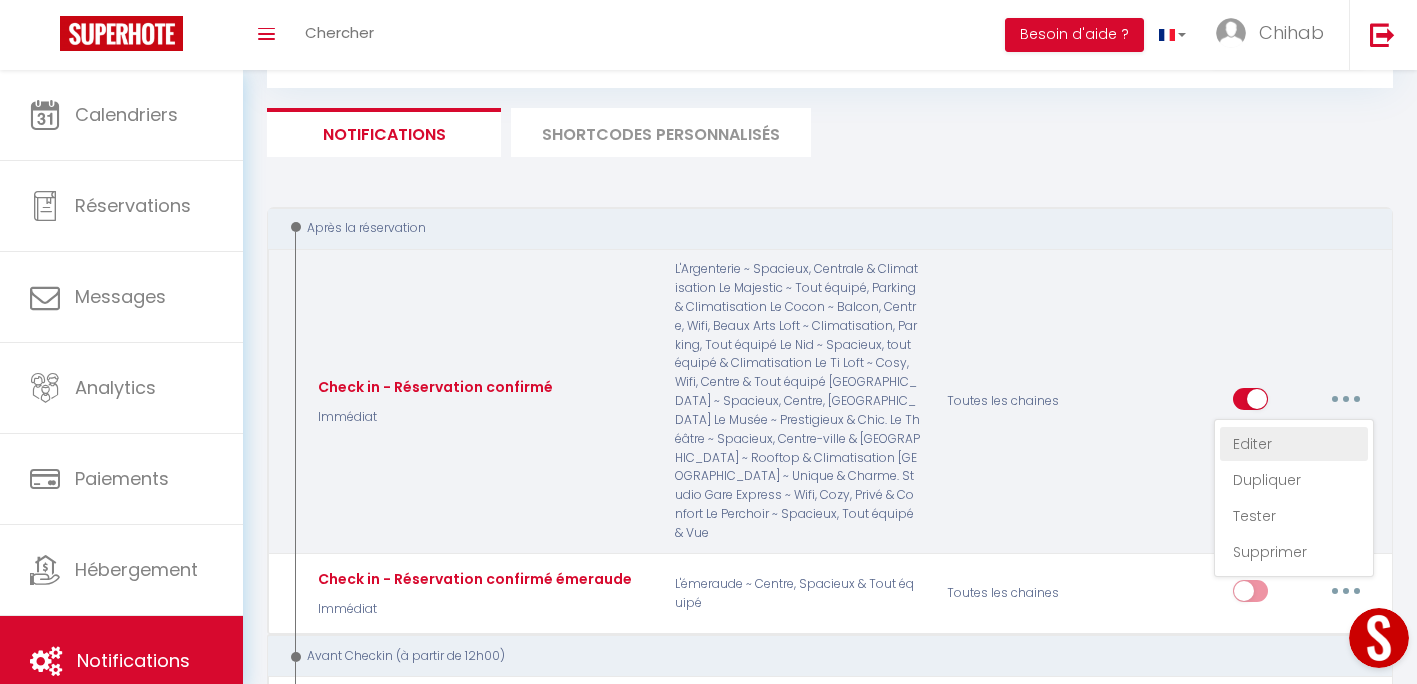 type on "Check in - Réservation confirmé" 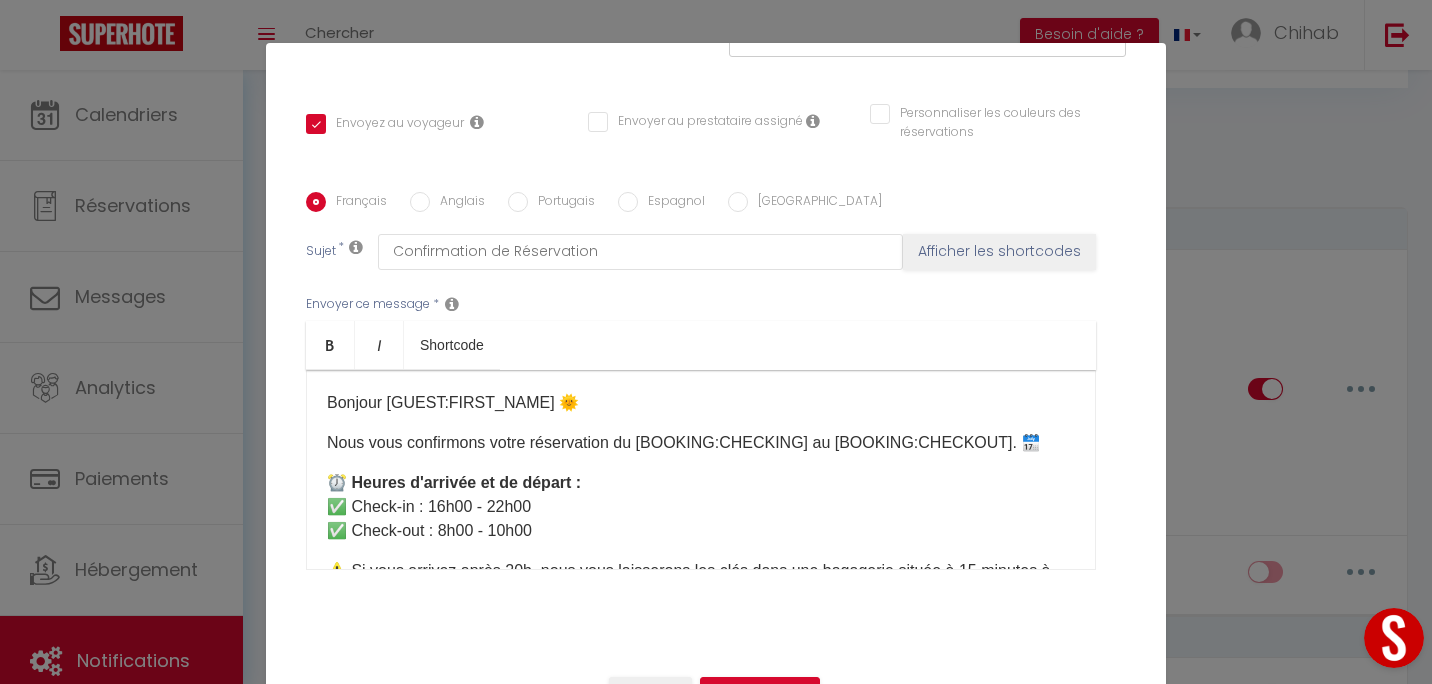 scroll, scrollTop: 409, scrollLeft: 0, axis: vertical 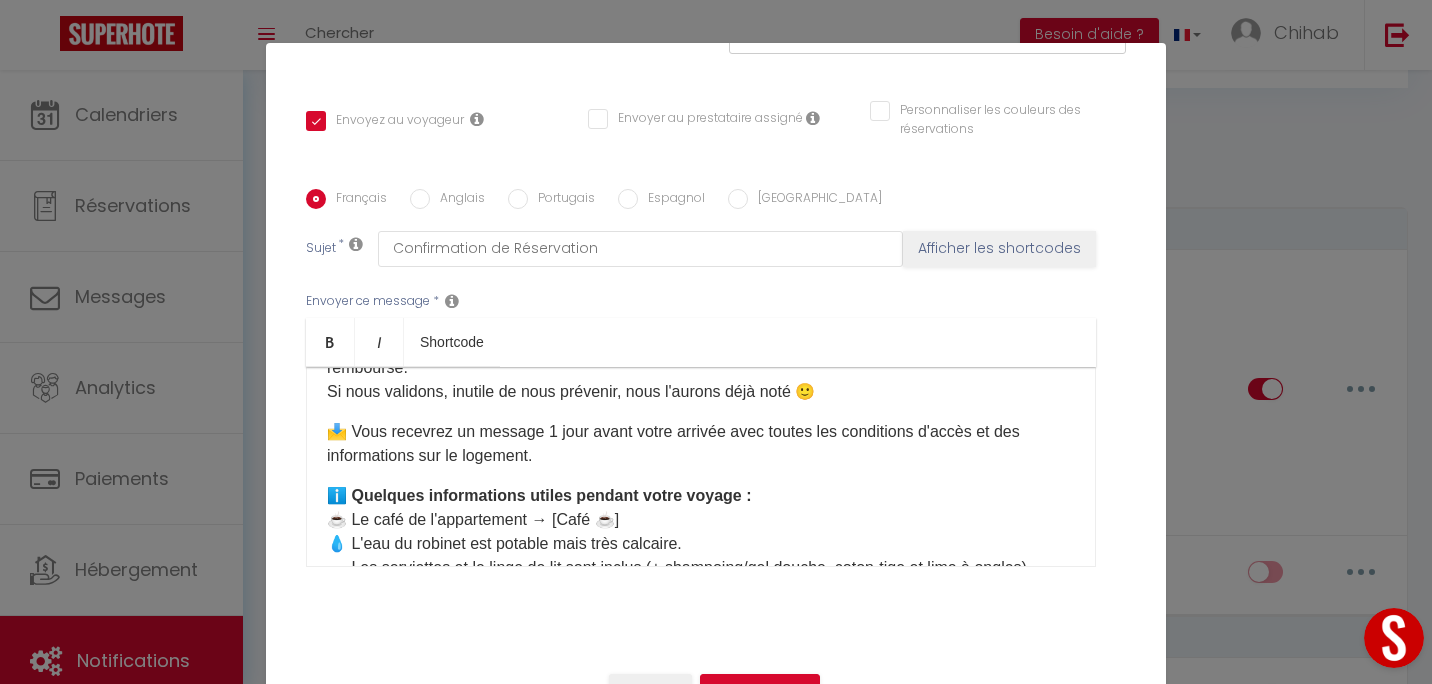 drag, startPoint x: 550, startPoint y: 517, endPoint x: 560, endPoint y: 518, distance: 10.049875 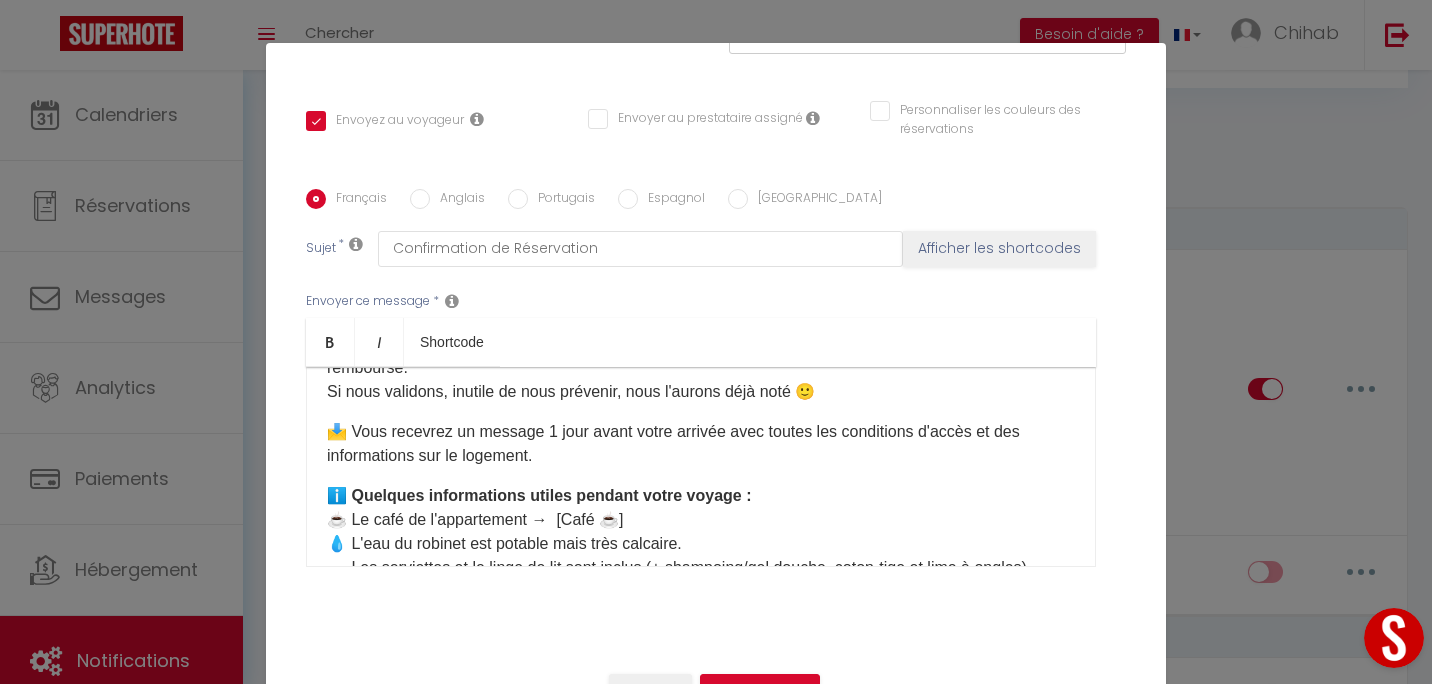 click on "ℹ️ Quelques informations utiles pendant votre voyage :
☕ Le café de l'appartement →  [Café ☕️]
💧 L'eau du robinet est potable mais très calcaire.
🛁 Les serviettes et le linge de lit sont inclus (+ shampoing/gel douche, coton-tige et lime à ongles).
🛏️ La taille des lits → [Taille des lits 🛏️]
🚗 Si vous venez en voiture → [Parking Voiture 🚗]
🚋 Pour les transports (tramway, bus, vélos), téléchargez l'application  M'TICKET ." at bounding box center [701, 568] 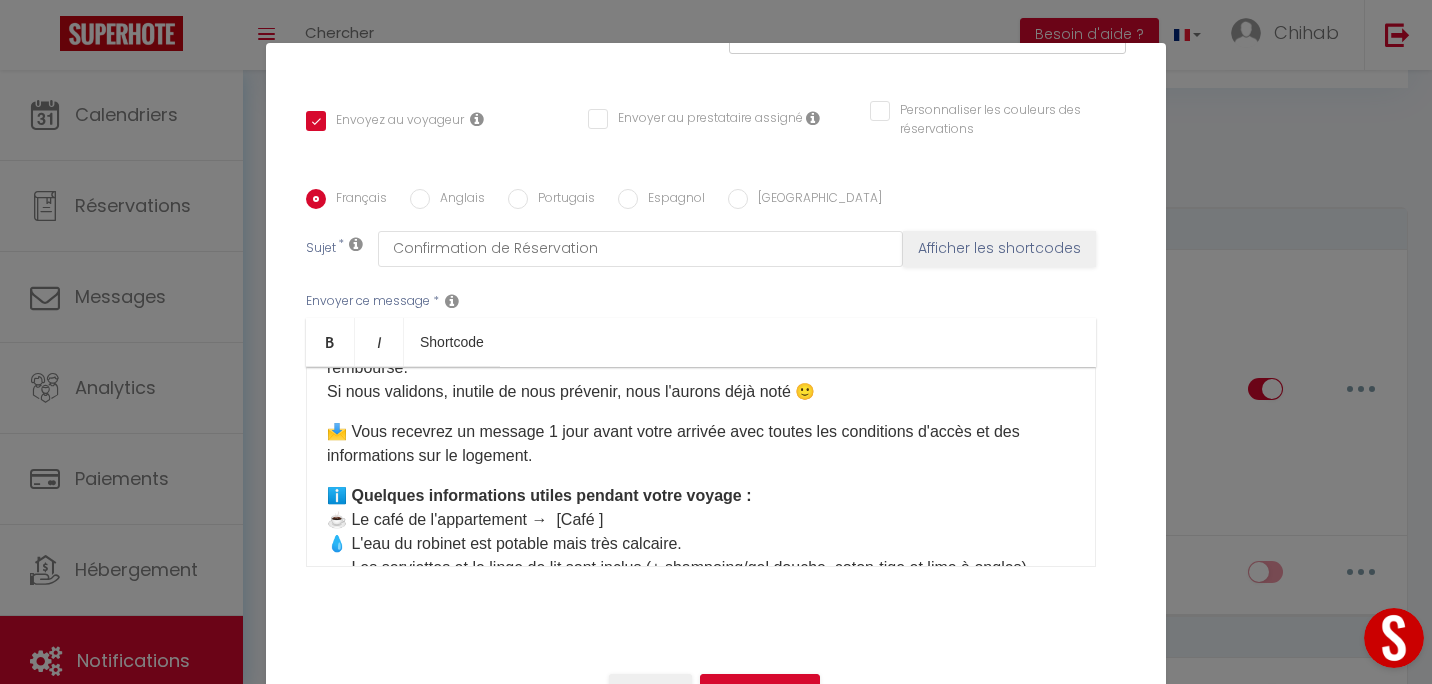 drag, startPoint x: 627, startPoint y: 520, endPoint x: 565, endPoint y: 523, distance: 62.072536 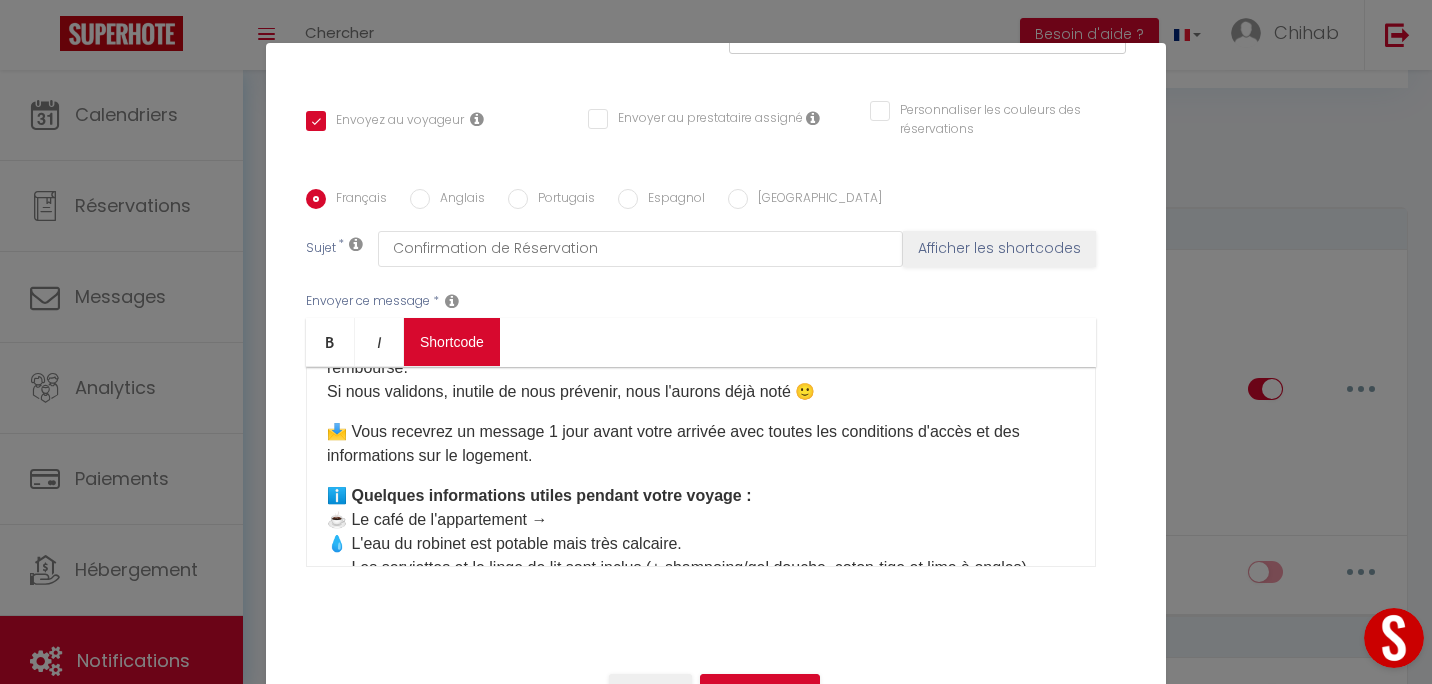 click on "Coaching SuperHote ce soir à 18h00, pour participer:  https://us02web.zoom.us/j/4667554618?pwd=QUhUTnBqenhNTG1HazhBOFJXWjRYUT09   ×     Toggle navigation       Toggle Search     Toggle menubar     Chercher   BUTTON
Besoin d'aide ?
Chihab   Paramètres        Équipe     Résultat de la recherche   Aucun résultat     Calendriers     Réservations     Messages     Analytics      Paiements     Hébergement     Notifications                 Résultat de la recherche   Id   Appart   Voyageur    Checkin   Checkout   Nuits   Pers.   Plateforme   Statut     Résultat de la recherche   Aucun résultat          Notifications
Actions
Nouvelle Notification    Exporter    Importer    Tous les apparts    L'Argenterie ~ Spacieux, Centrale & Climatisation Loft ~ Climatisation, Parking, Tout équipé Le Majestic ~ Tout équipé, Parking & Climatisation Le Nid ~  Spacieux, tout équipé & Climatisation" at bounding box center (716, 2168) 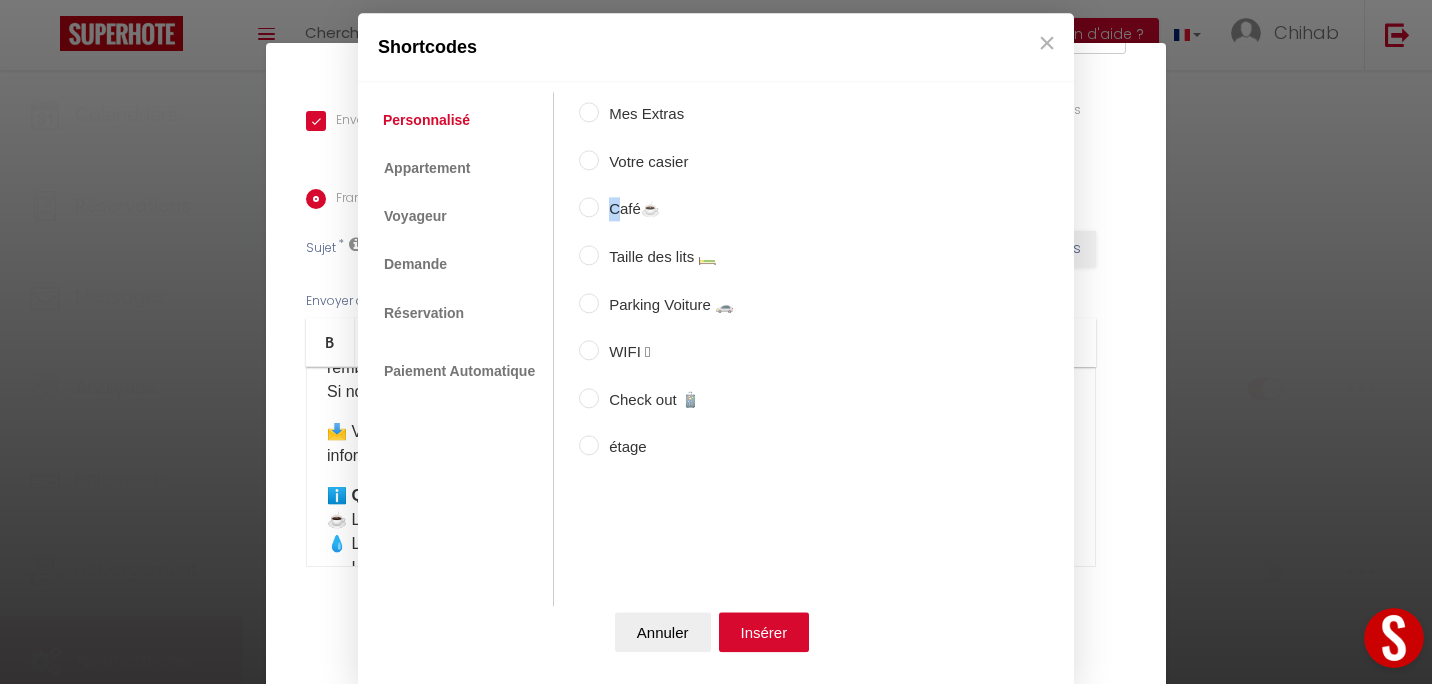 click on "Café☕️" at bounding box center (666, 210) 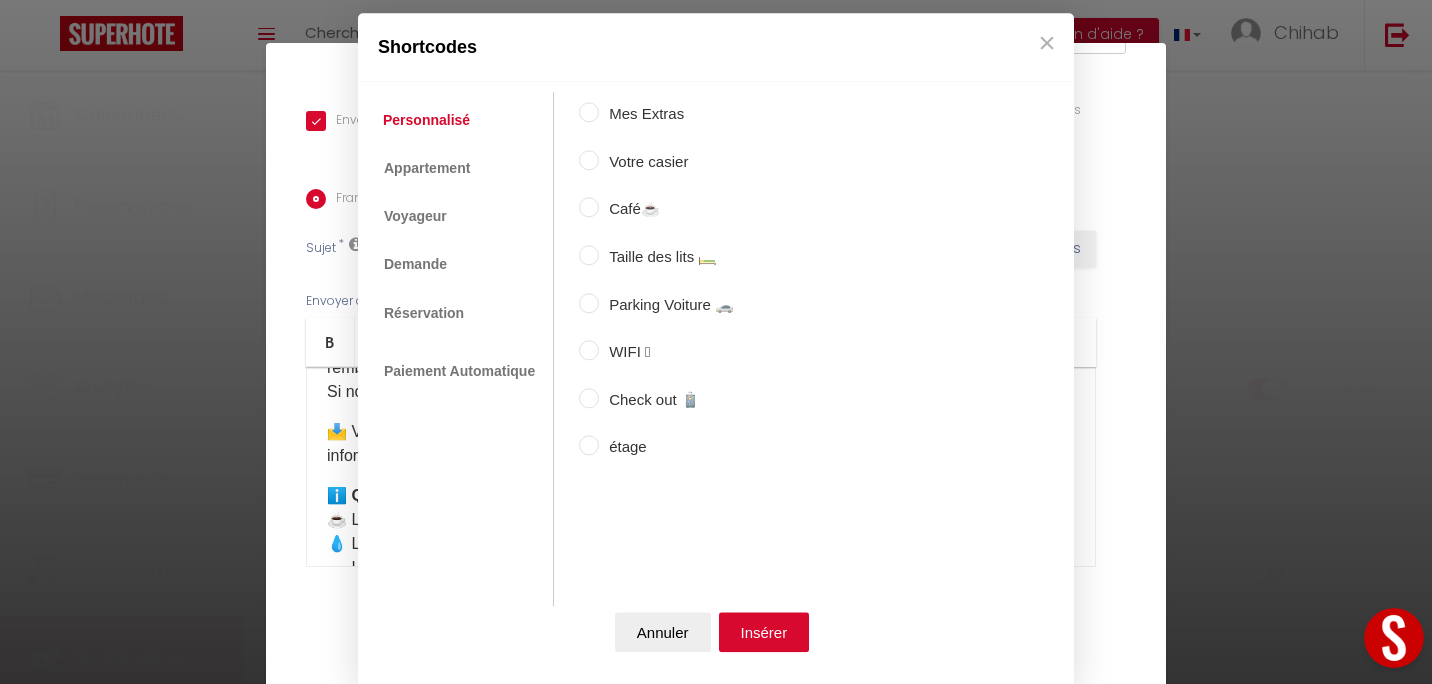 click on "Café☕️" at bounding box center (666, 210) 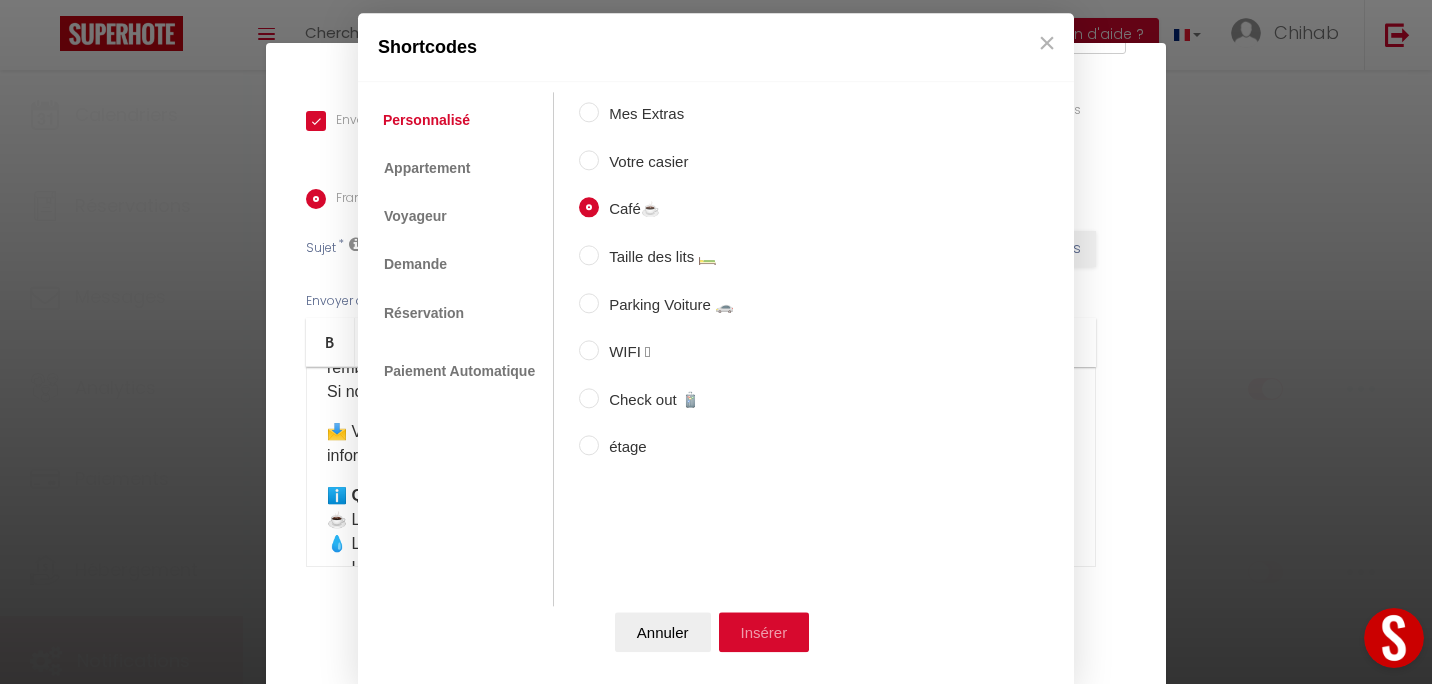 click on "Insérer" at bounding box center (764, 633) 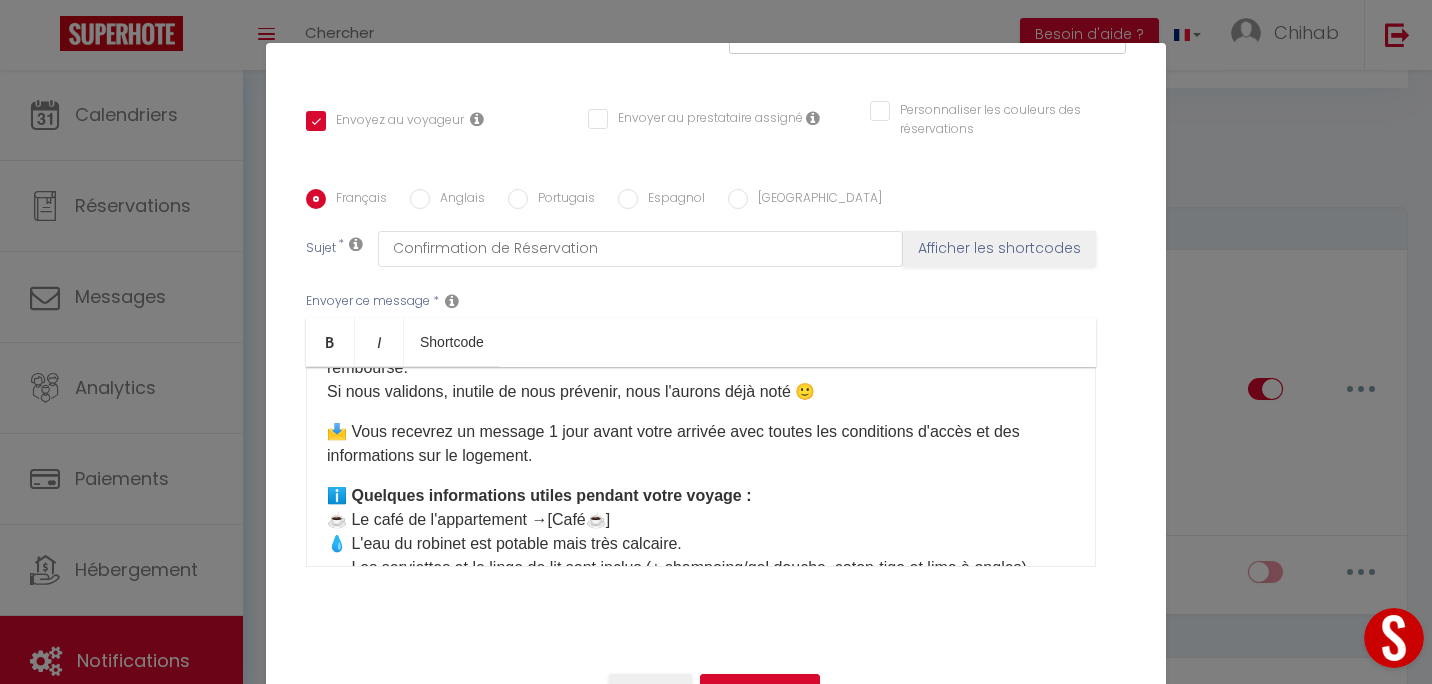scroll, scrollTop: 85, scrollLeft: 0, axis: vertical 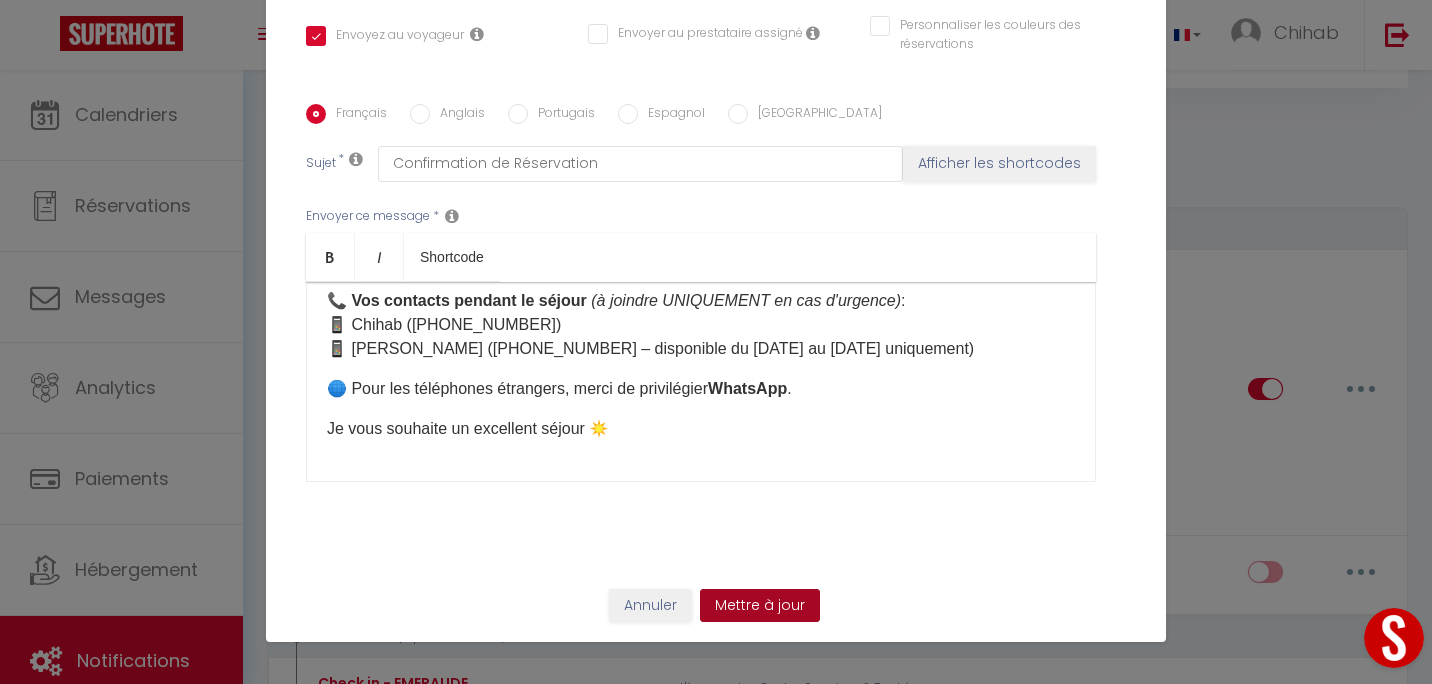 click on "Mettre à jour" at bounding box center (760, 606) 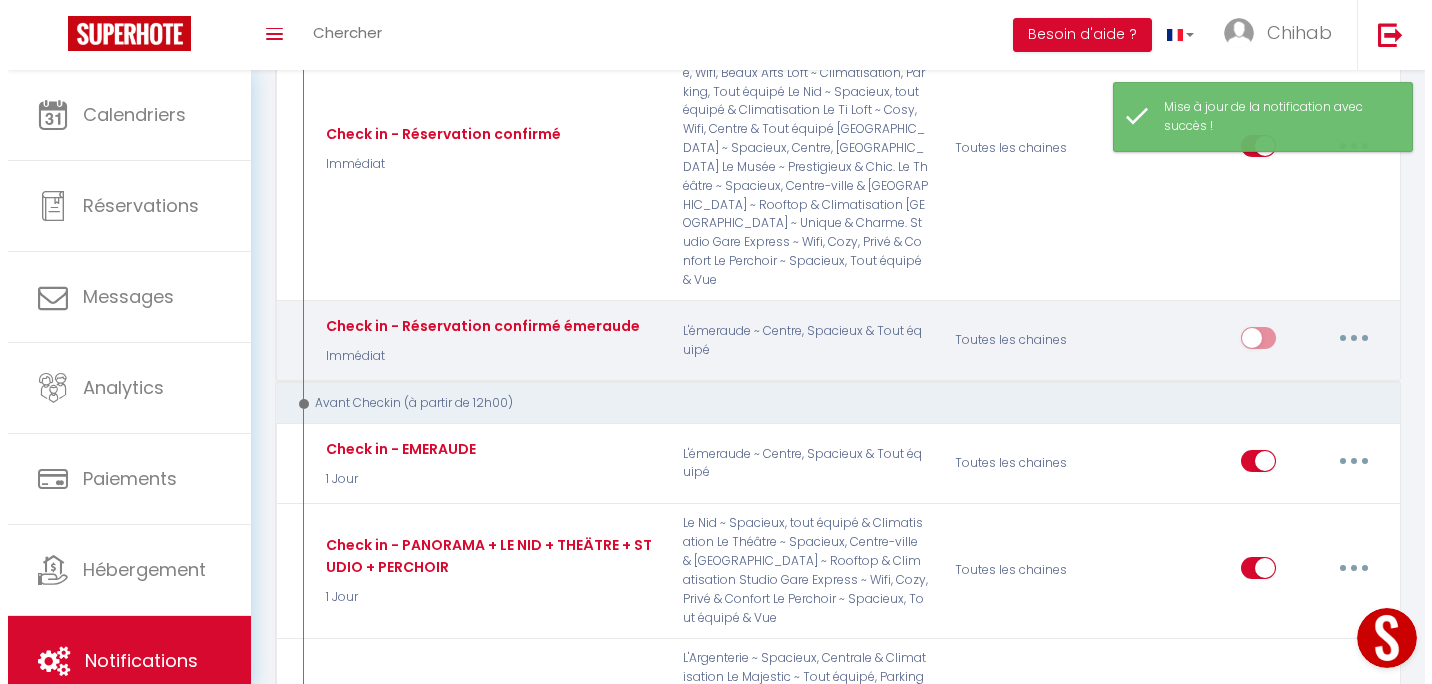 scroll, scrollTop: 400, scrollLeft: 0, axis: vertical 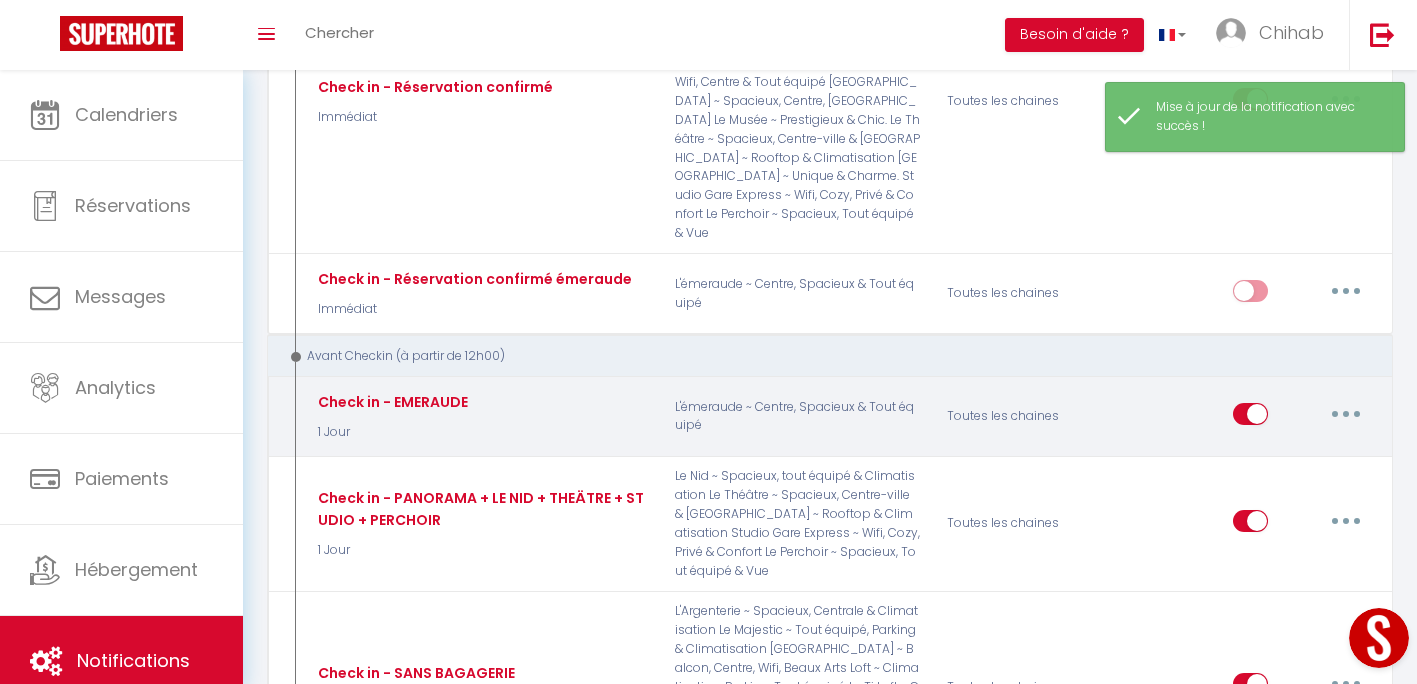 click at bounding box center [1346, 414] 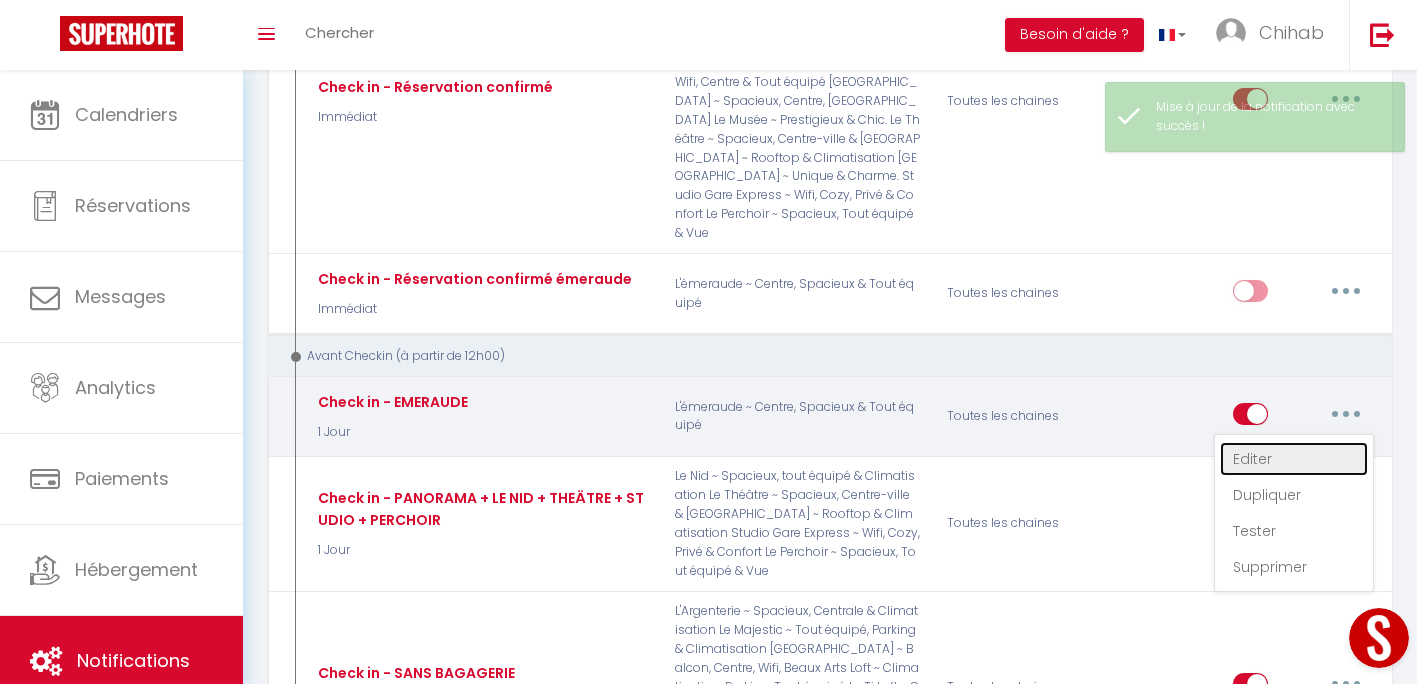 click on "Editer" at bounding box center [1294, 459] 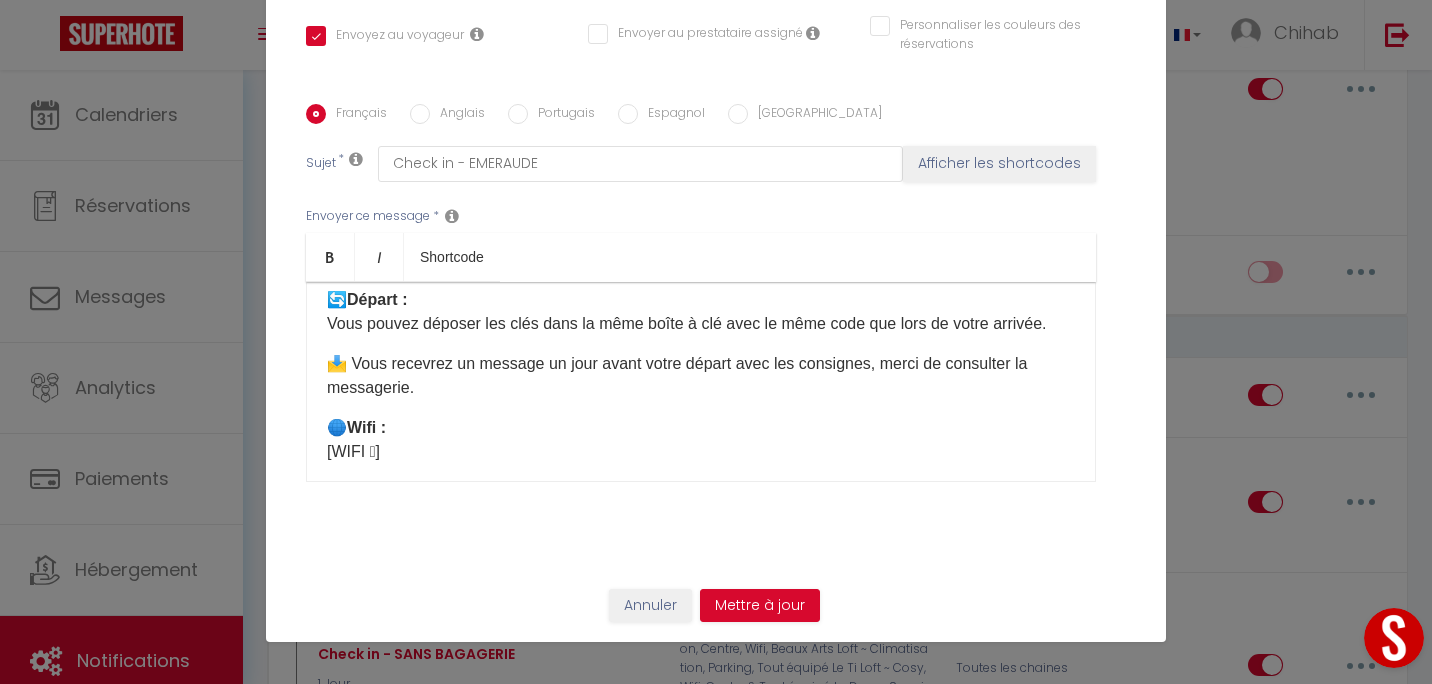 scroll, scrollTop: 600, scrollLeft: 0, axis: vertical 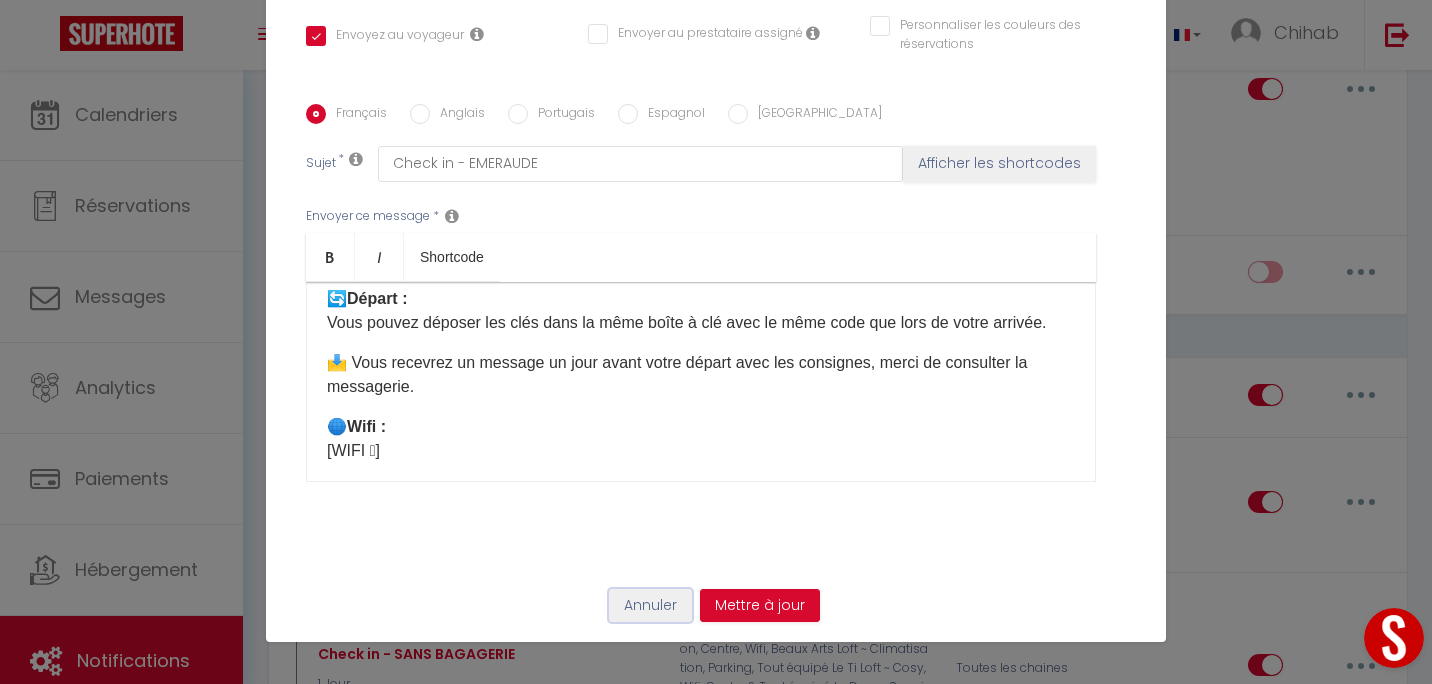 click on "Annuler" at bounding box center (650, 606) 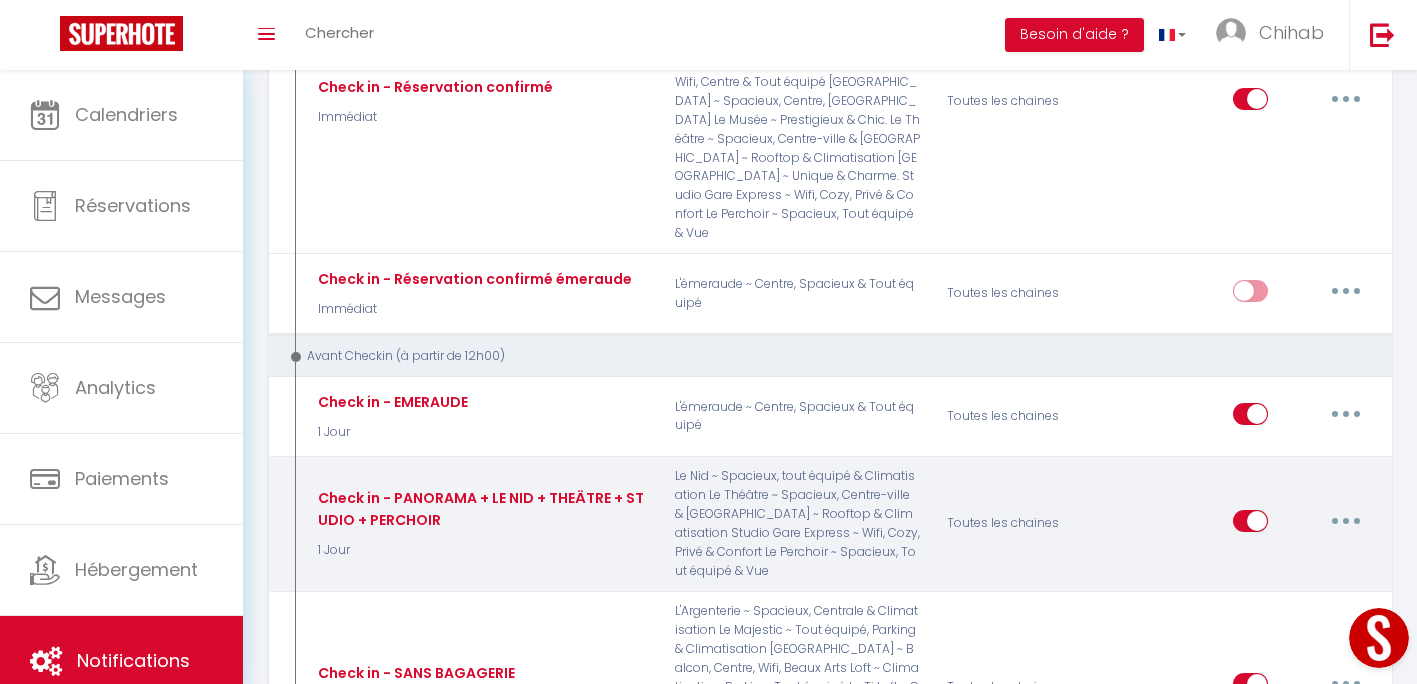 click at bounding box center (1346, 521) 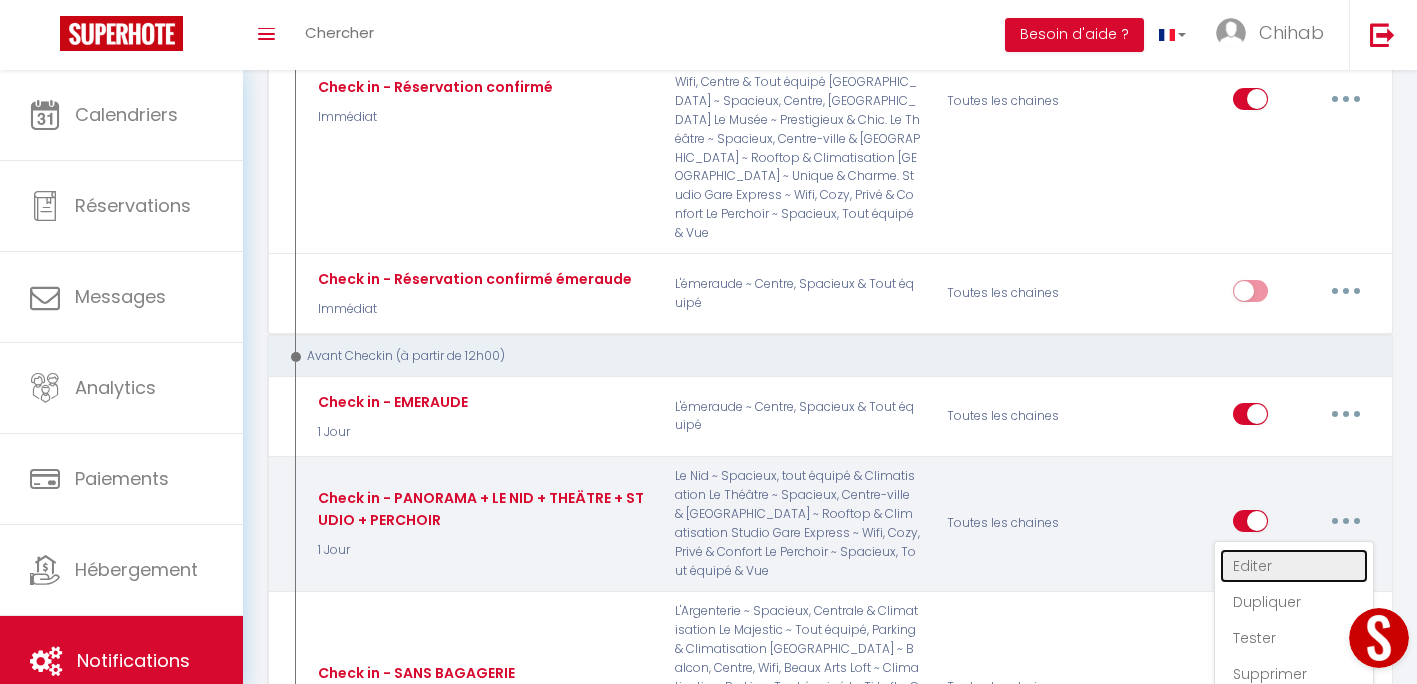 click on "Editer" at bounding box center (1294, 566) 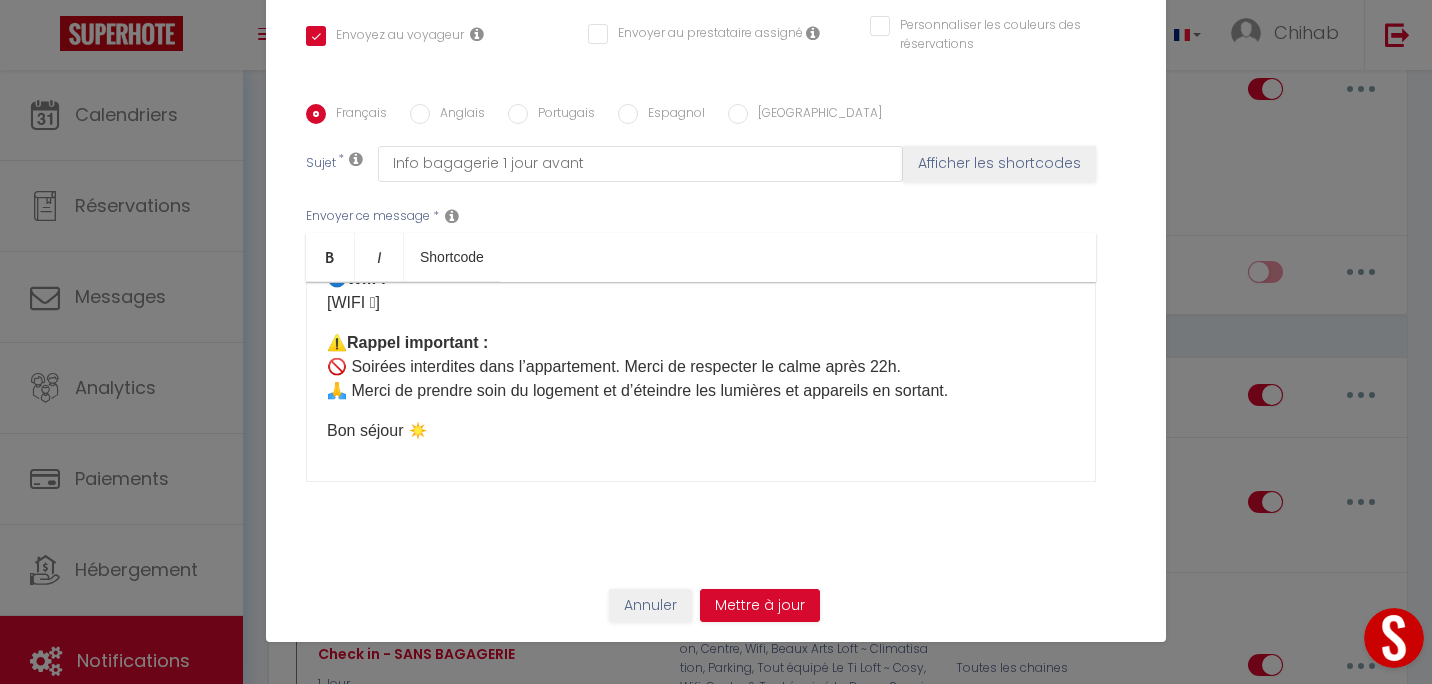 scroll, scrollTop: 990, scrollLeft: 0, axis: vertical 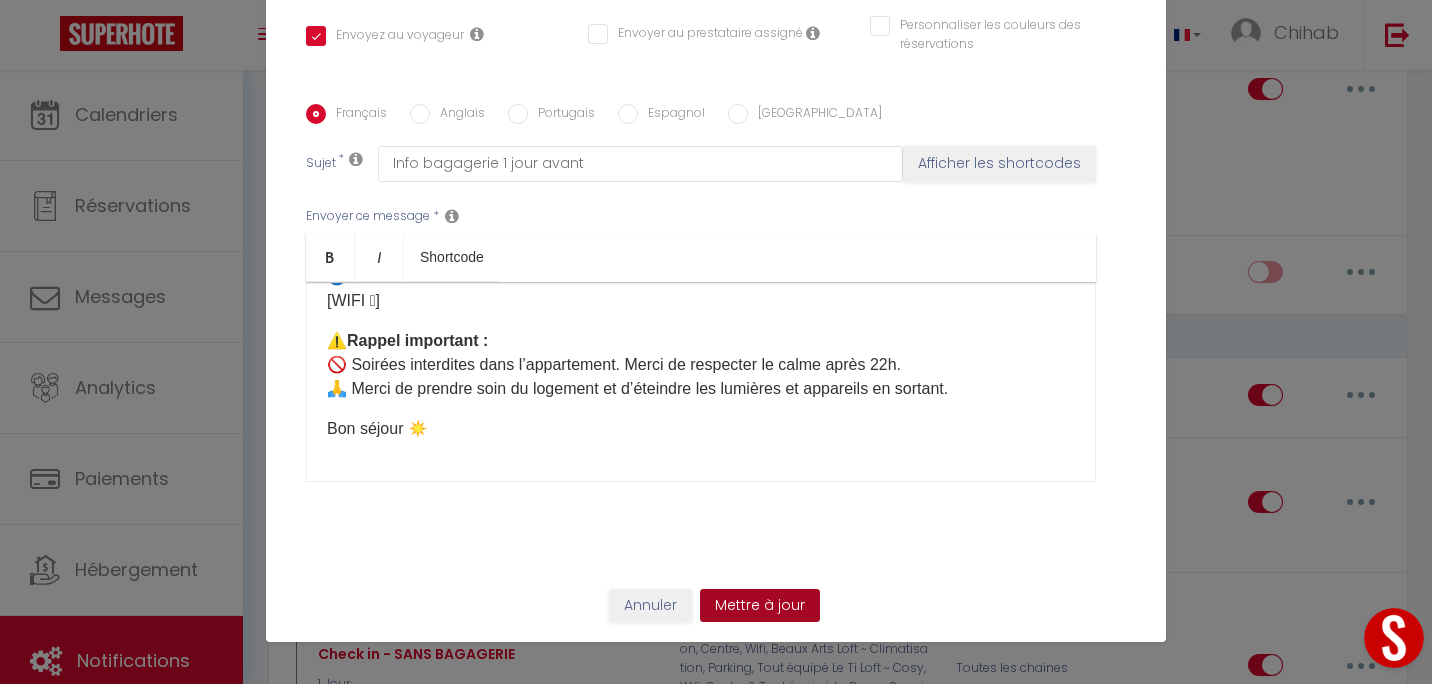 click on "Mettre à jour" at bounding box center (760, 606) 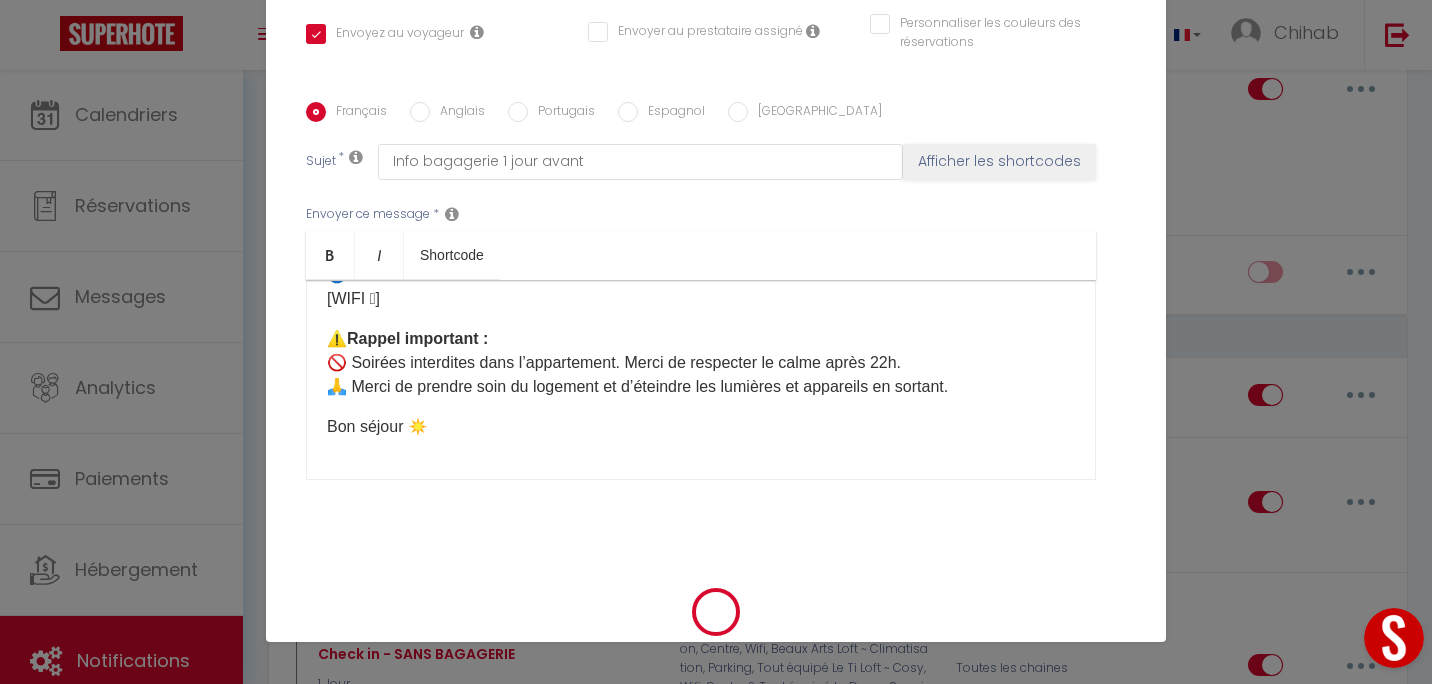 type 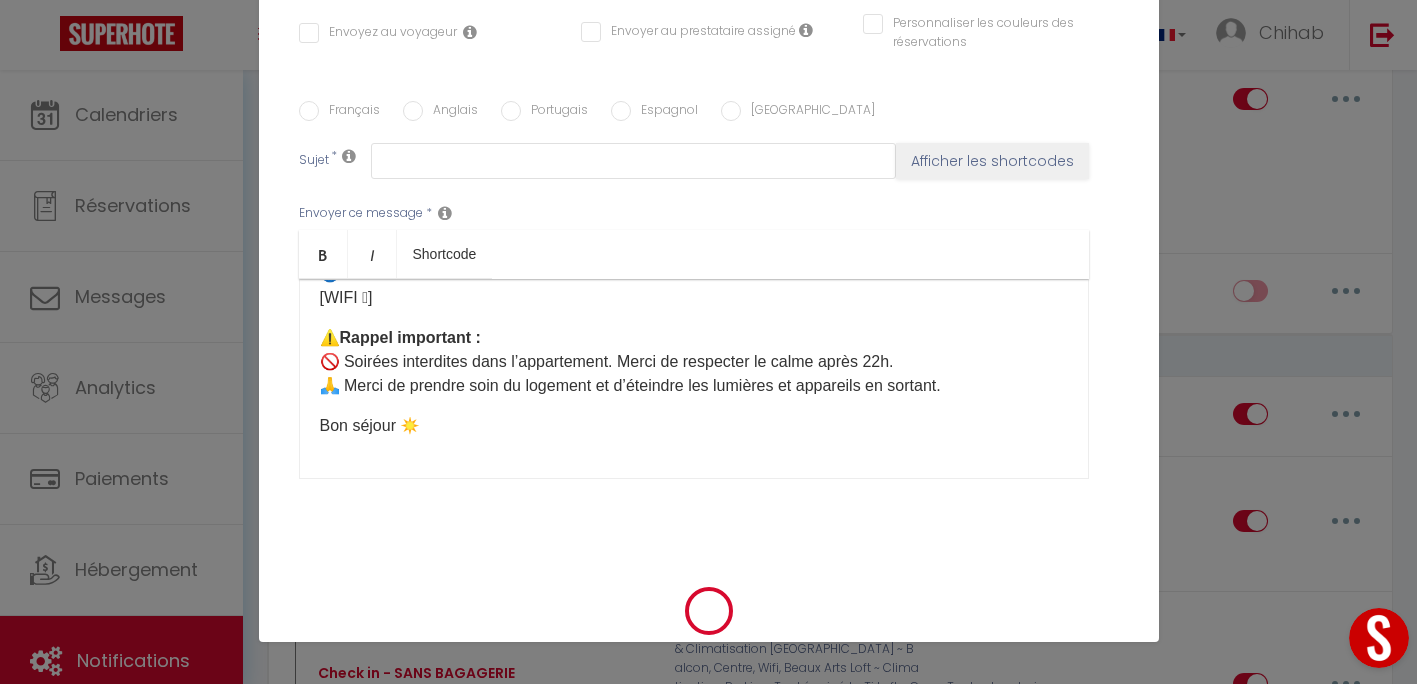 select 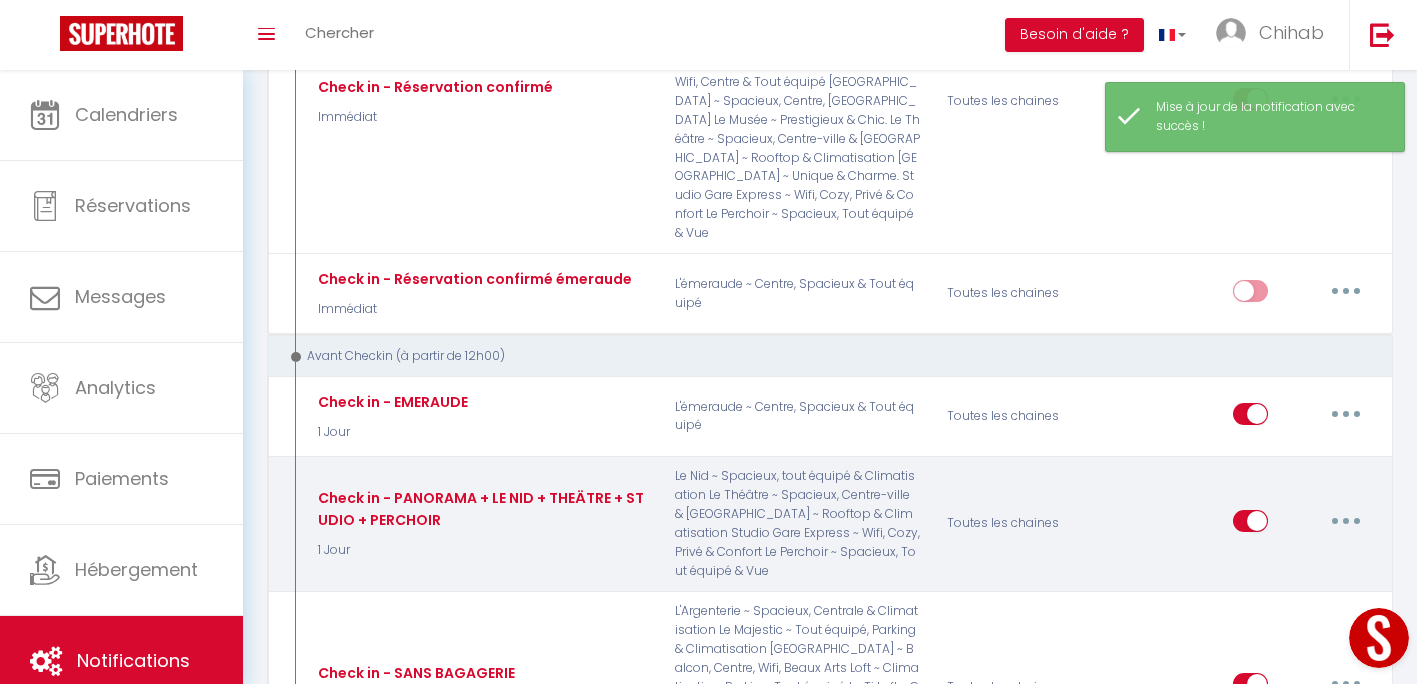 click at bounding box center (1346, 521) 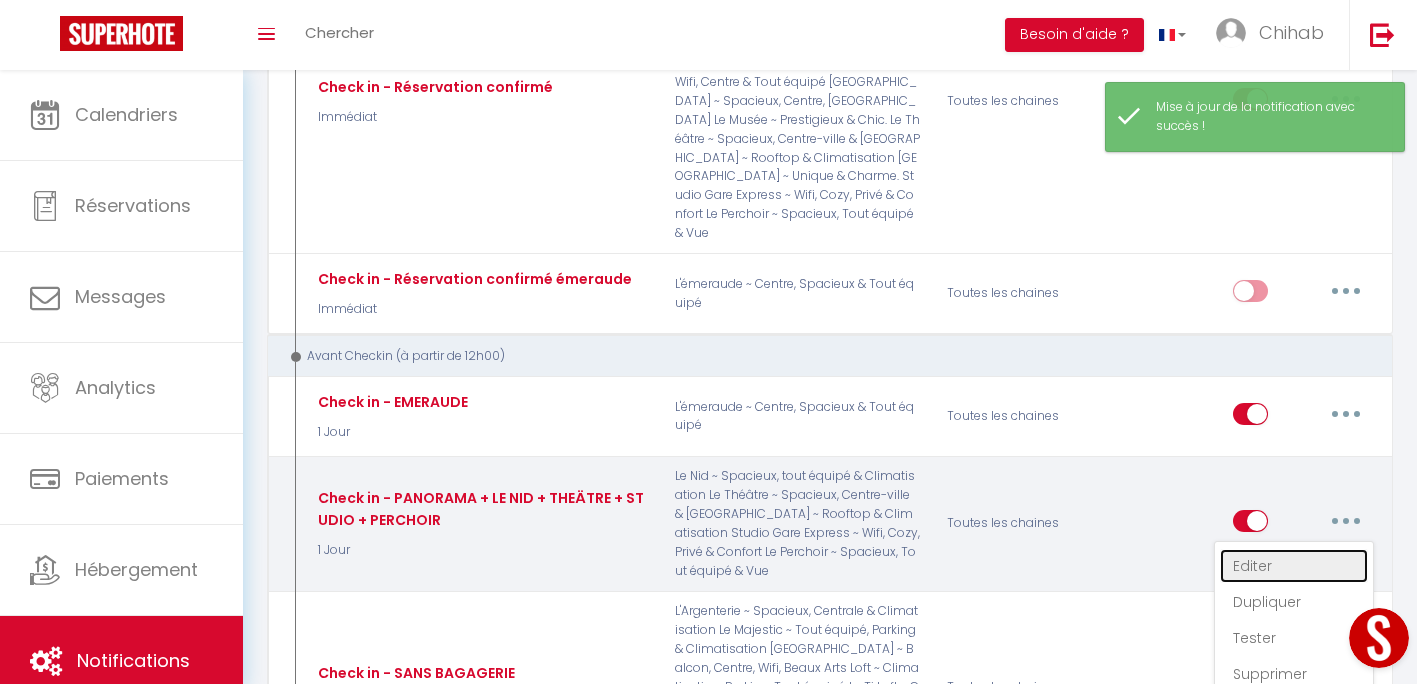 click on "Editer" at bounding box center [1294, 566] 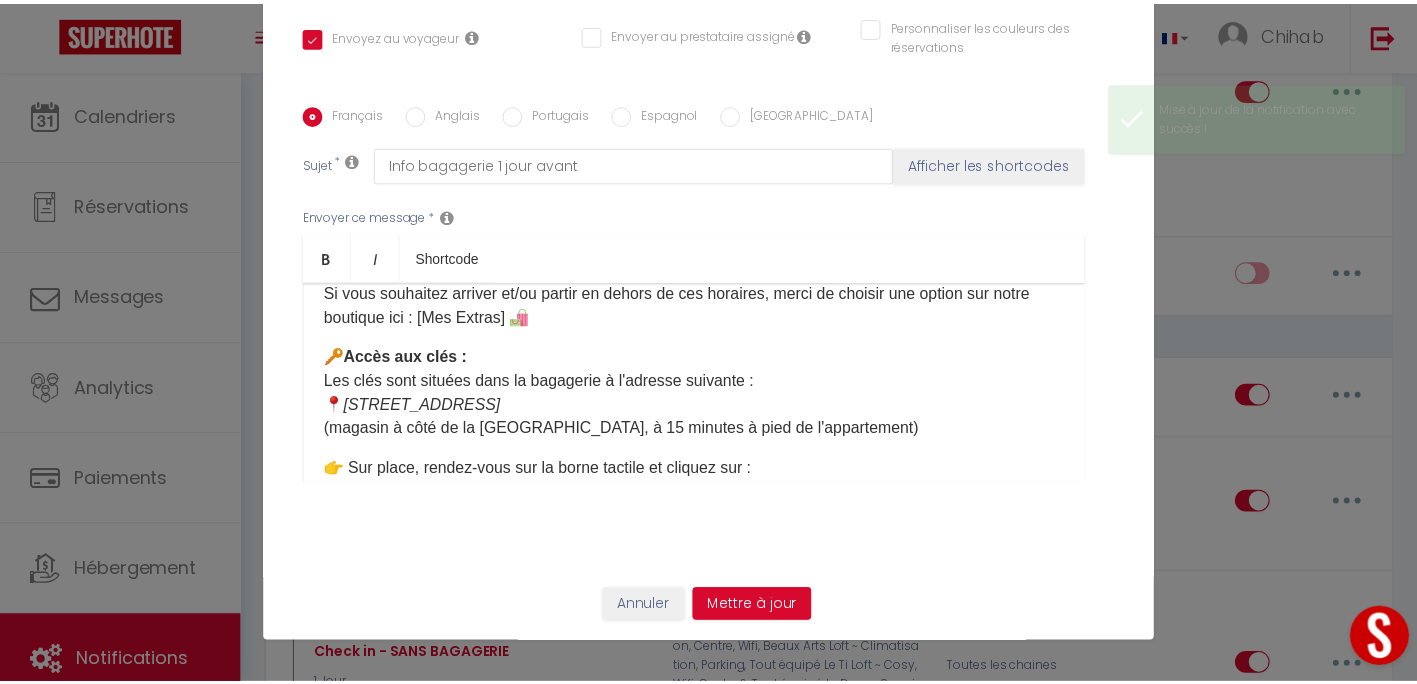 scroll, scrollTop: 0, scrollLeft: 0, axis: both 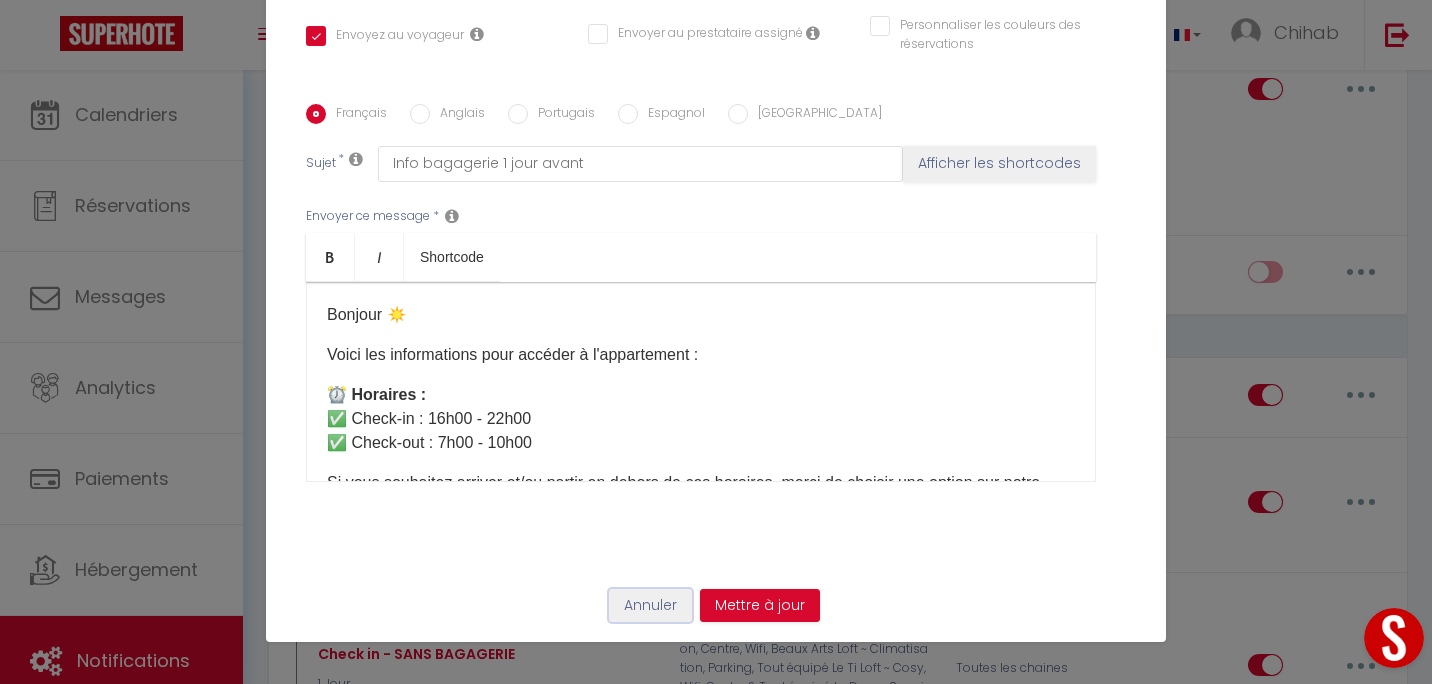 click on "Annuler" at bounding box center [650, 606] 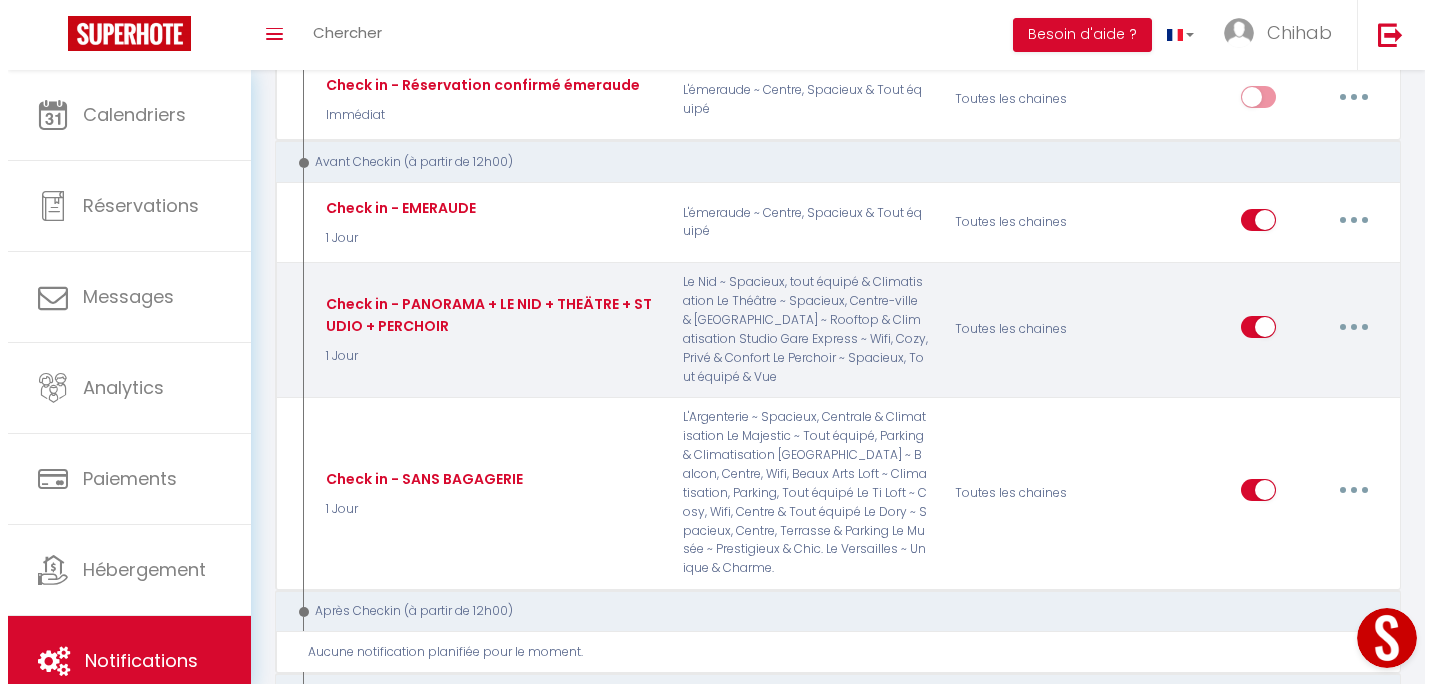 scroll, scrollTop: 600, scrollLeft: 0, axis: vertical 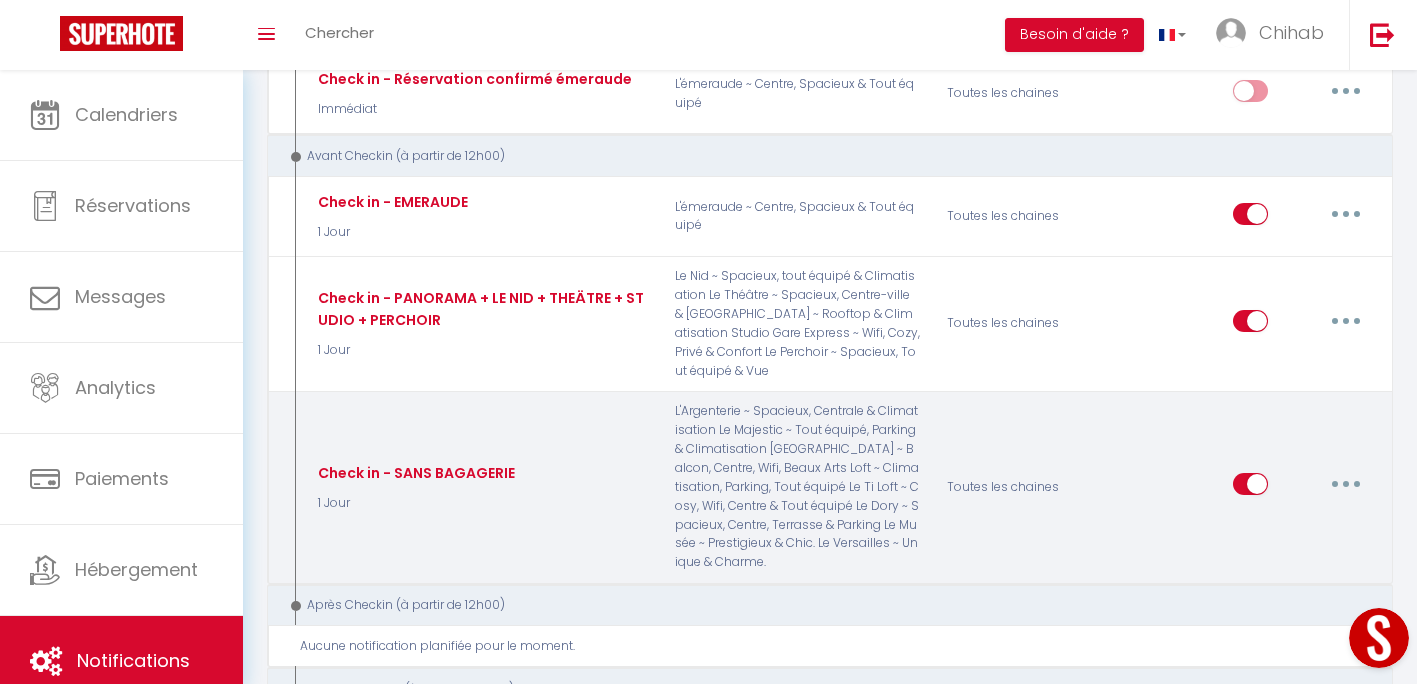 click at bounding box center [1346, 484] 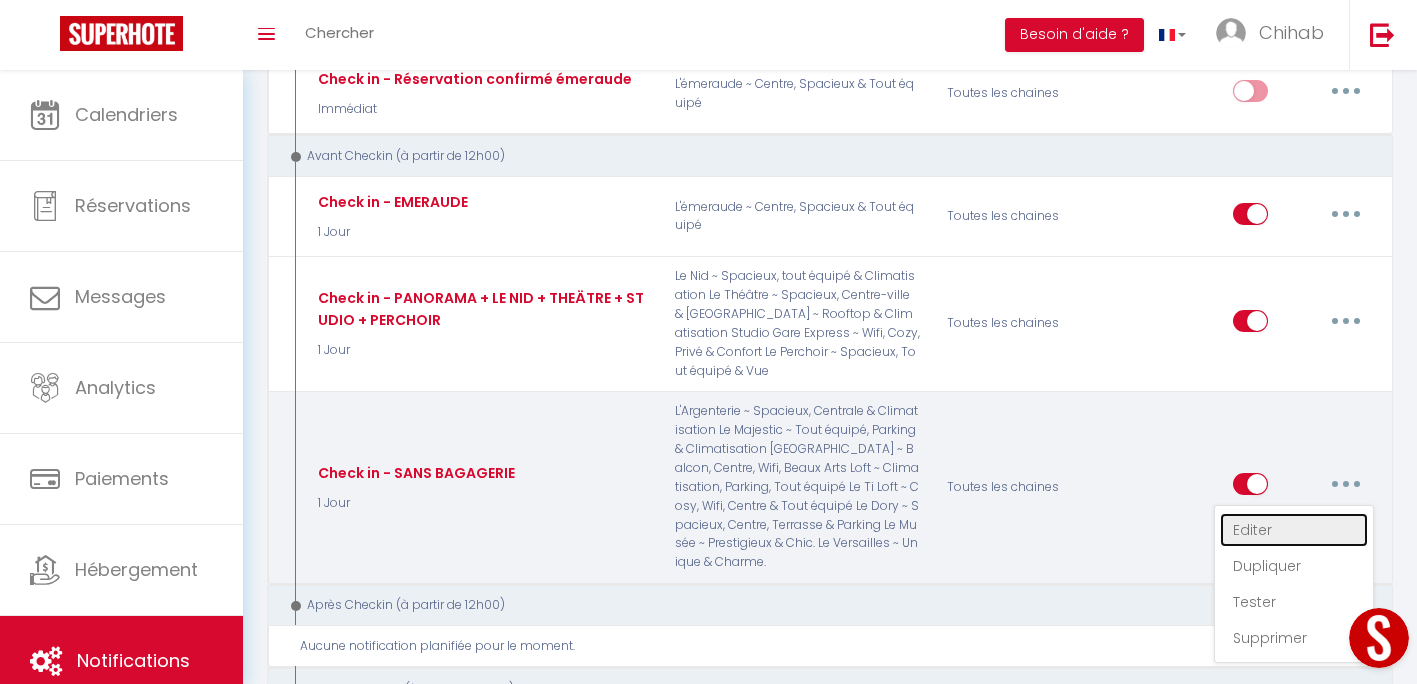 click on "Editer" at bounding box center (1294, 530) 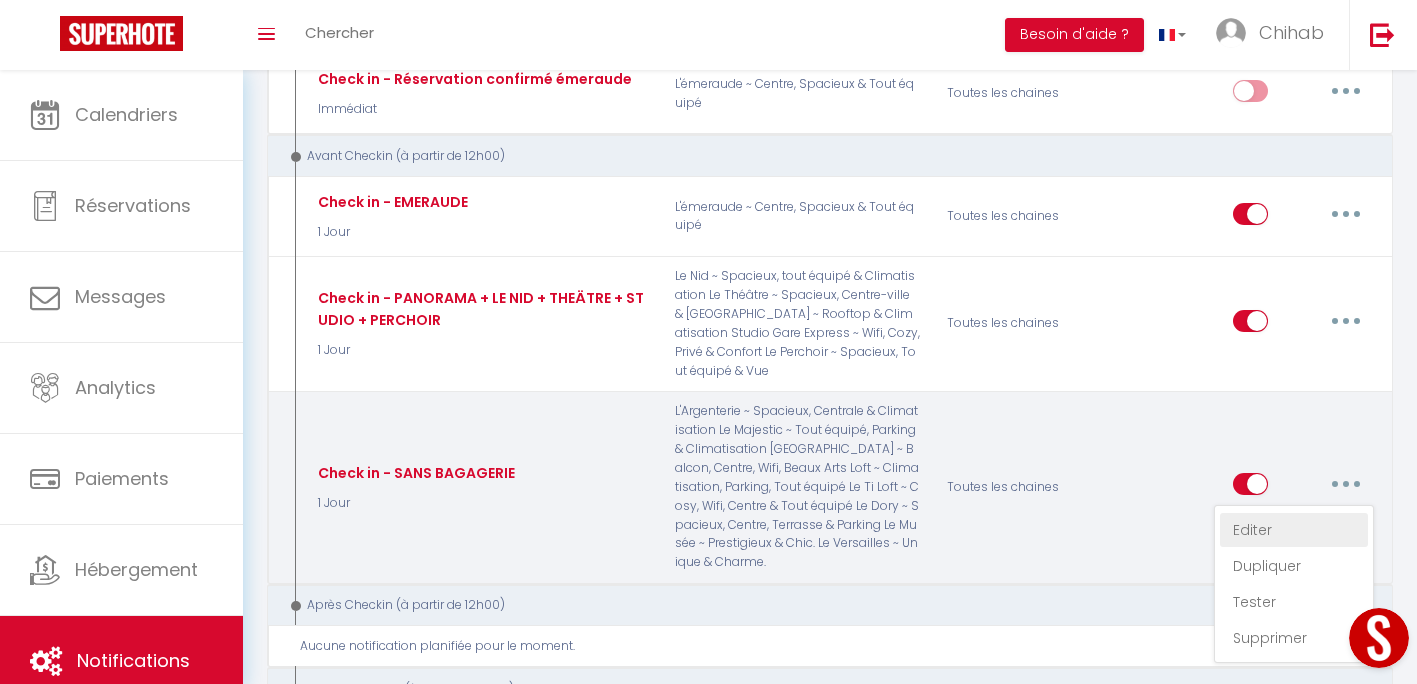 type on "Check in - SANS BAGAGERIE" 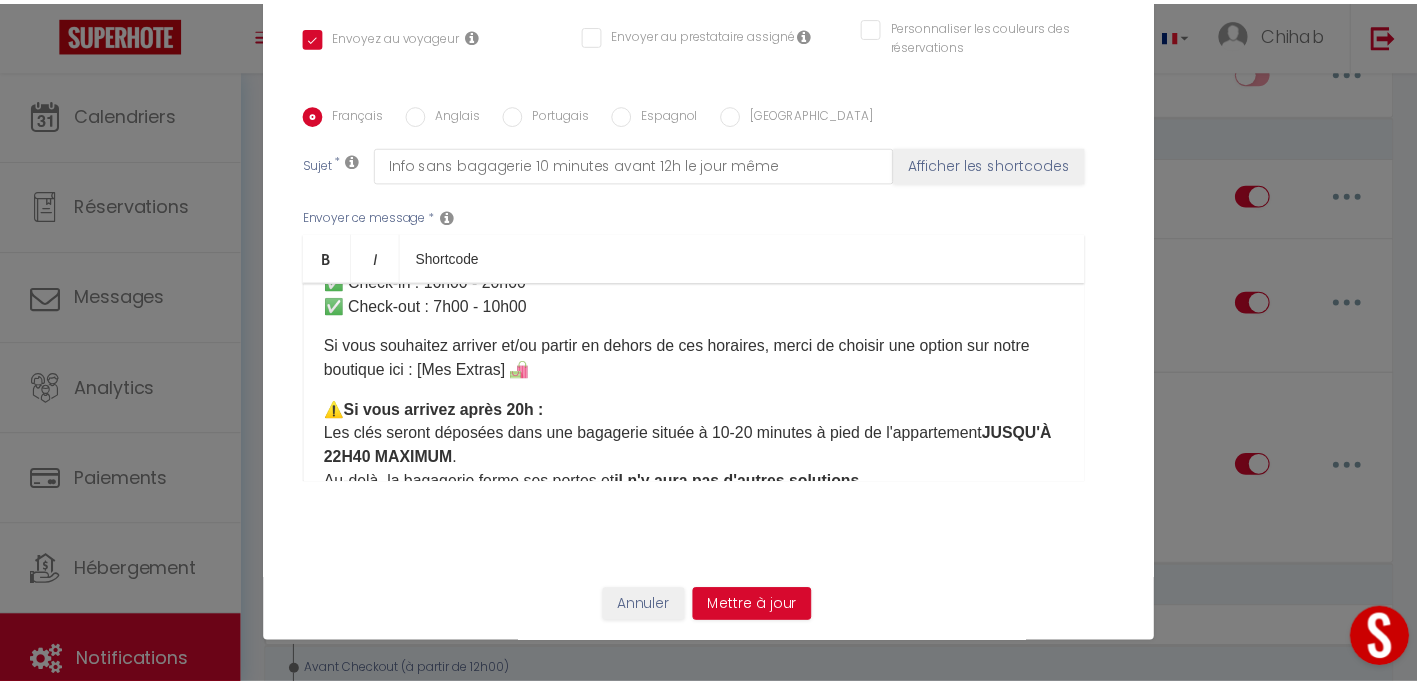 scroll, scrollTop: 300, scrollLeft: 0, axis: vertical 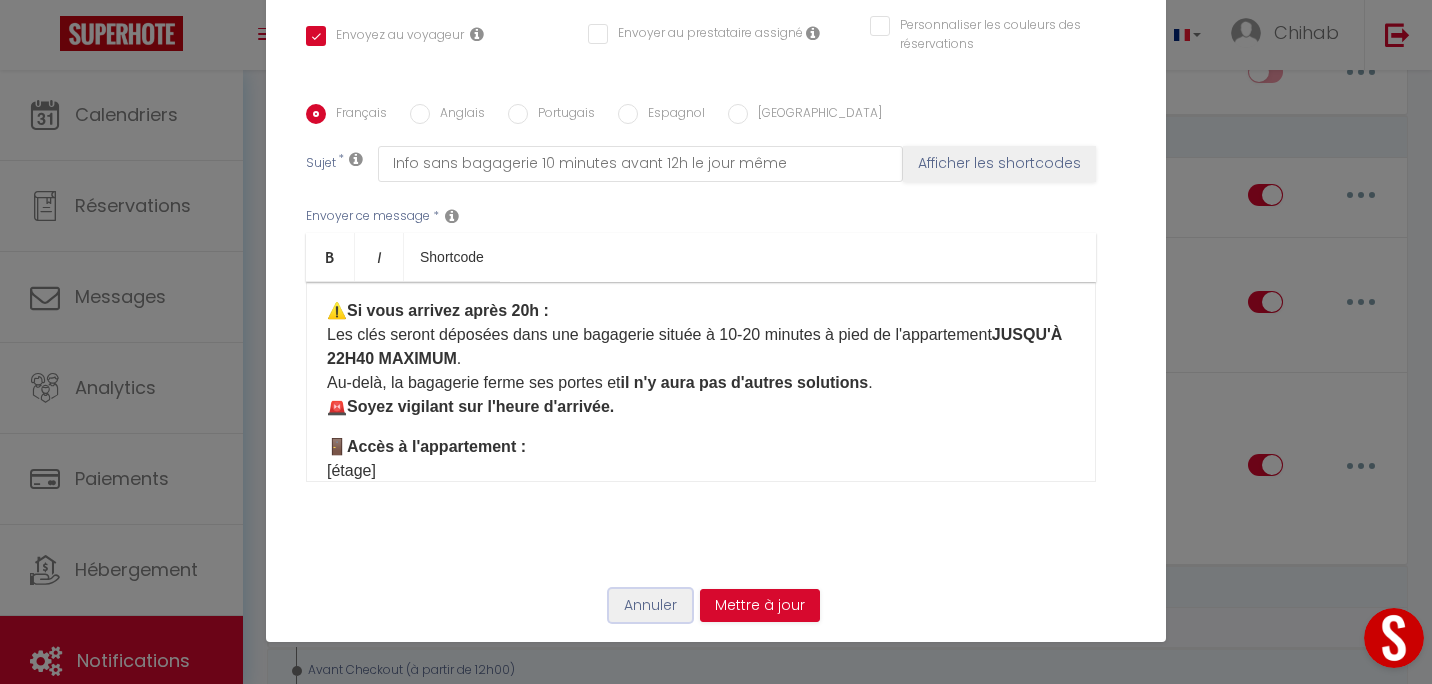 click on "Annuler" at bounding box center (650, 606) 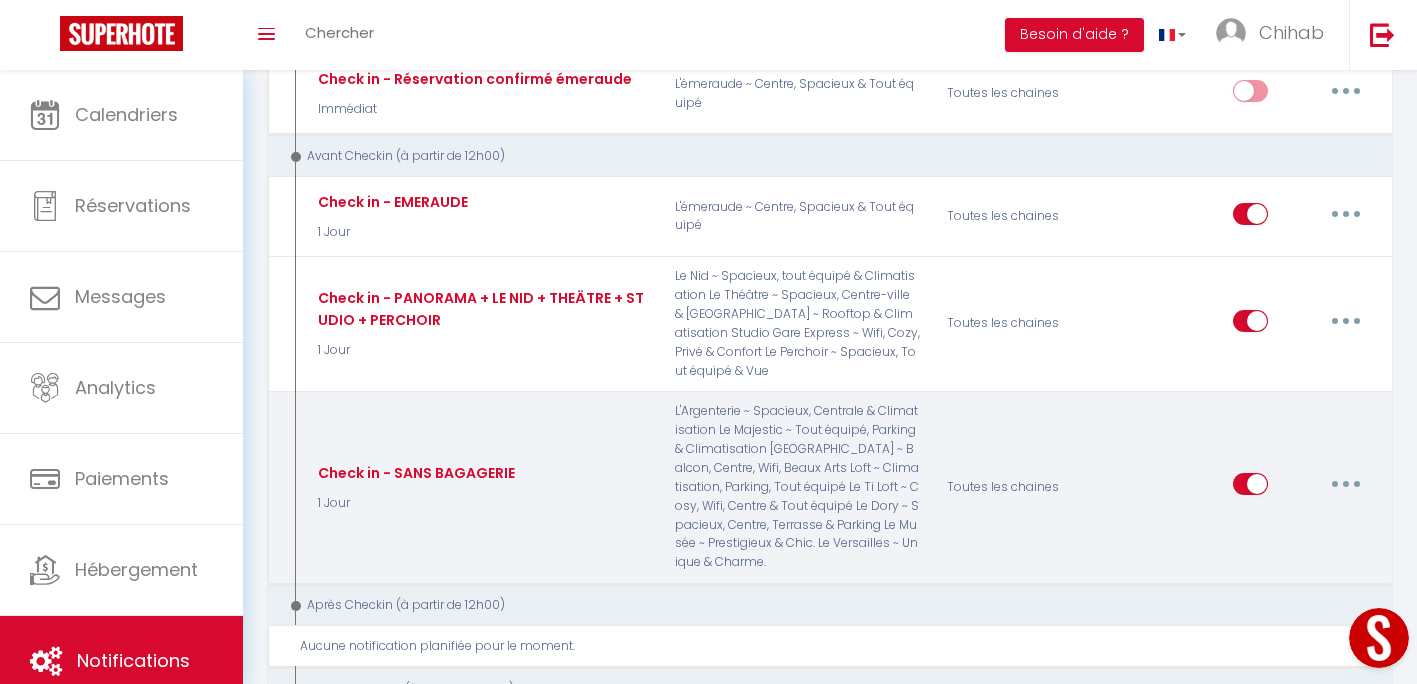 click at bounding box center (1346, 484) 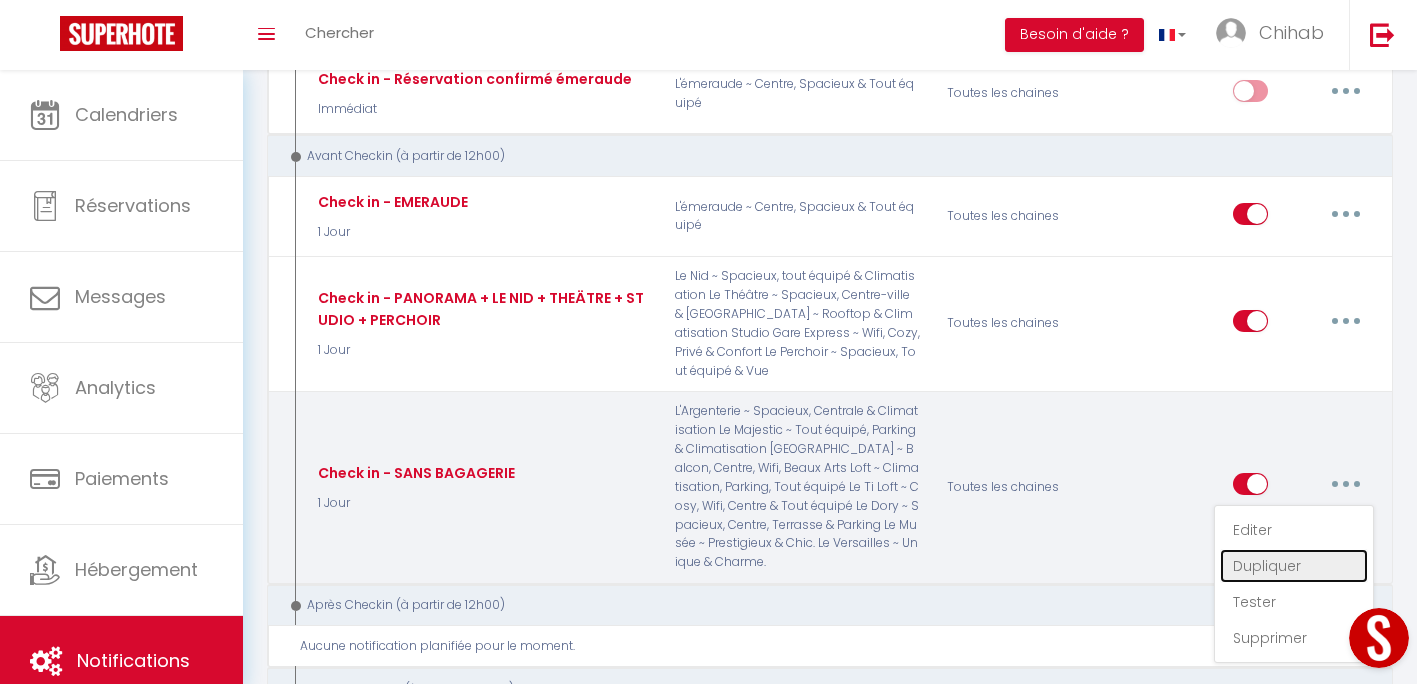 click on "Dupliquer" at bounding box center [1294, 566] 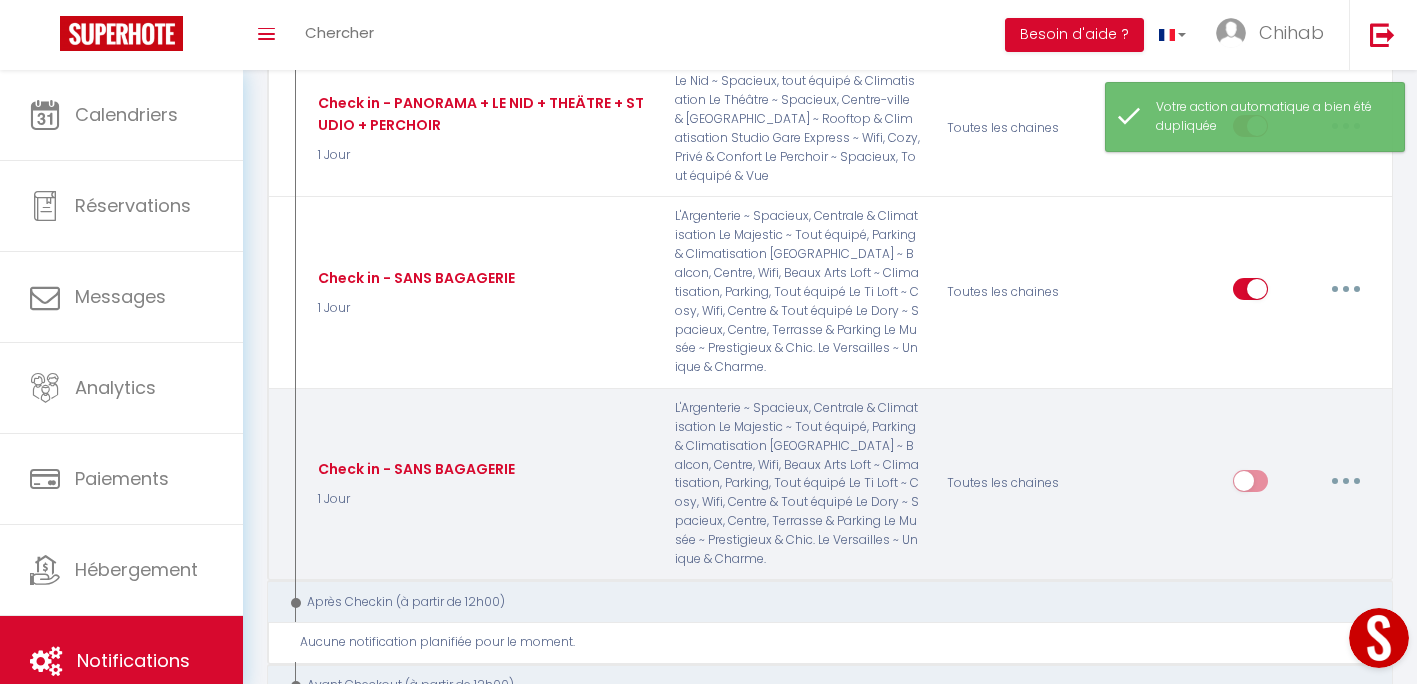 scroll, scrollTop: 800, scrollLeft: 0, axis: vertical 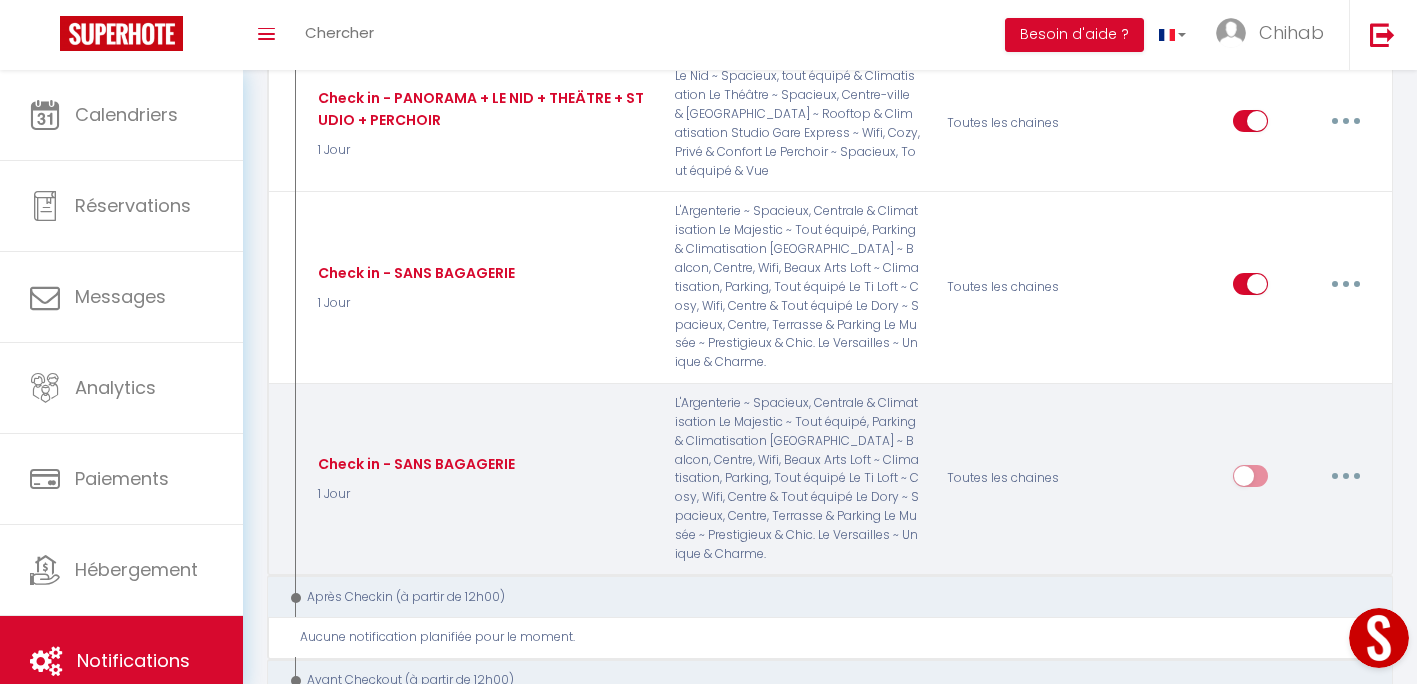 click at bounding box center [1346, 476] 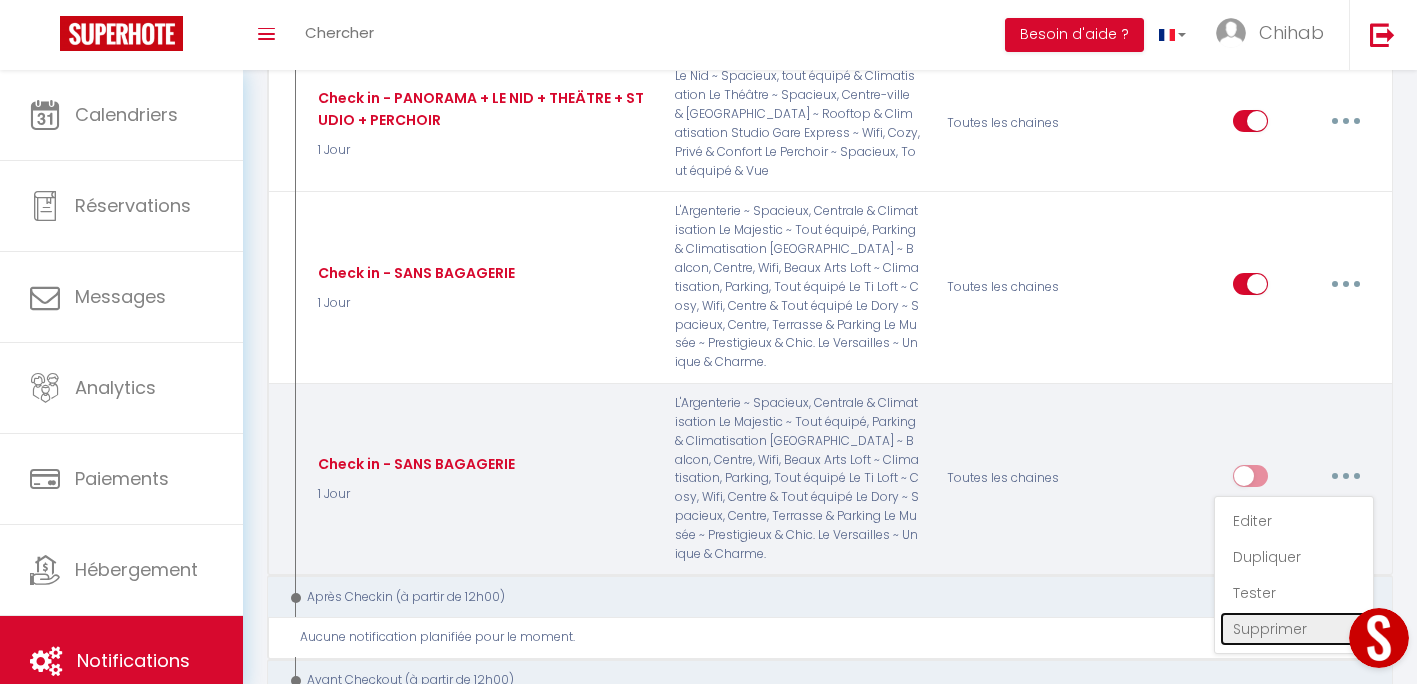 click on "Supprimer" at bounding box center [1294, 629] 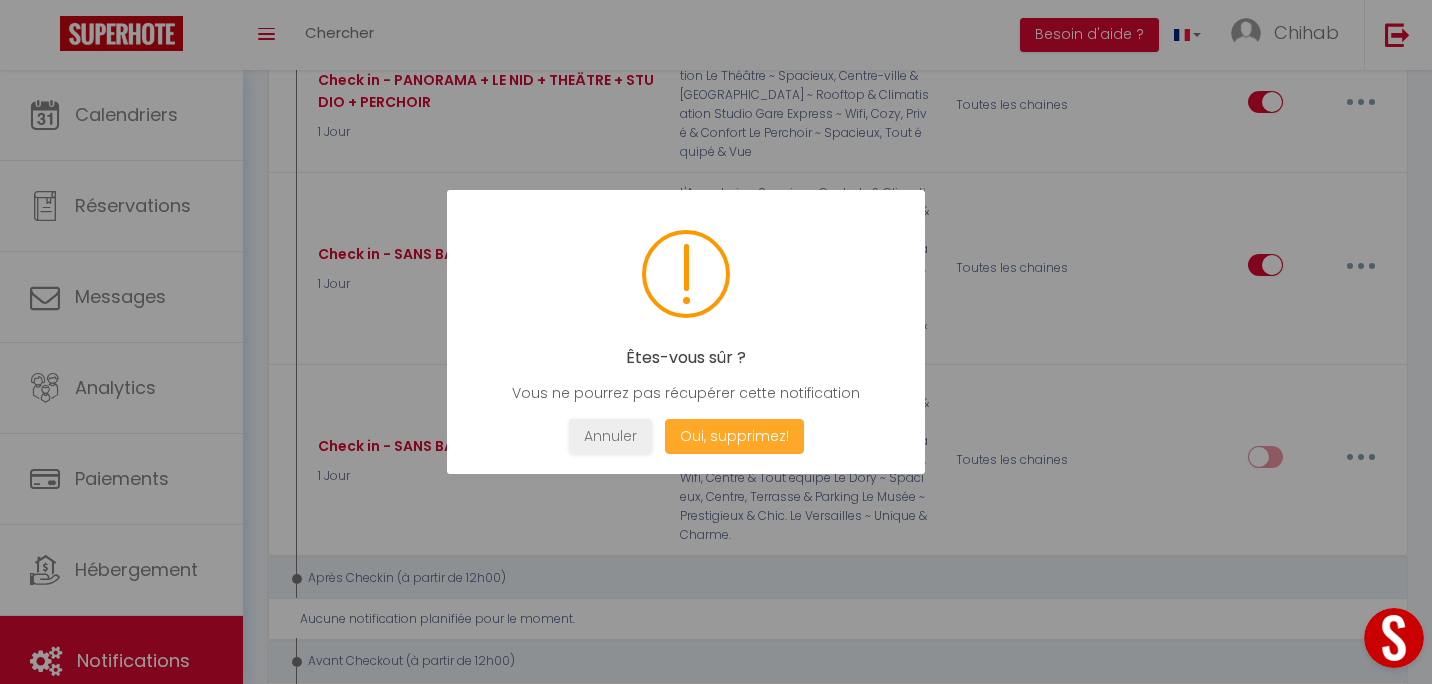 click on "Oui, supprimez!" at bounding box center [734, 436] 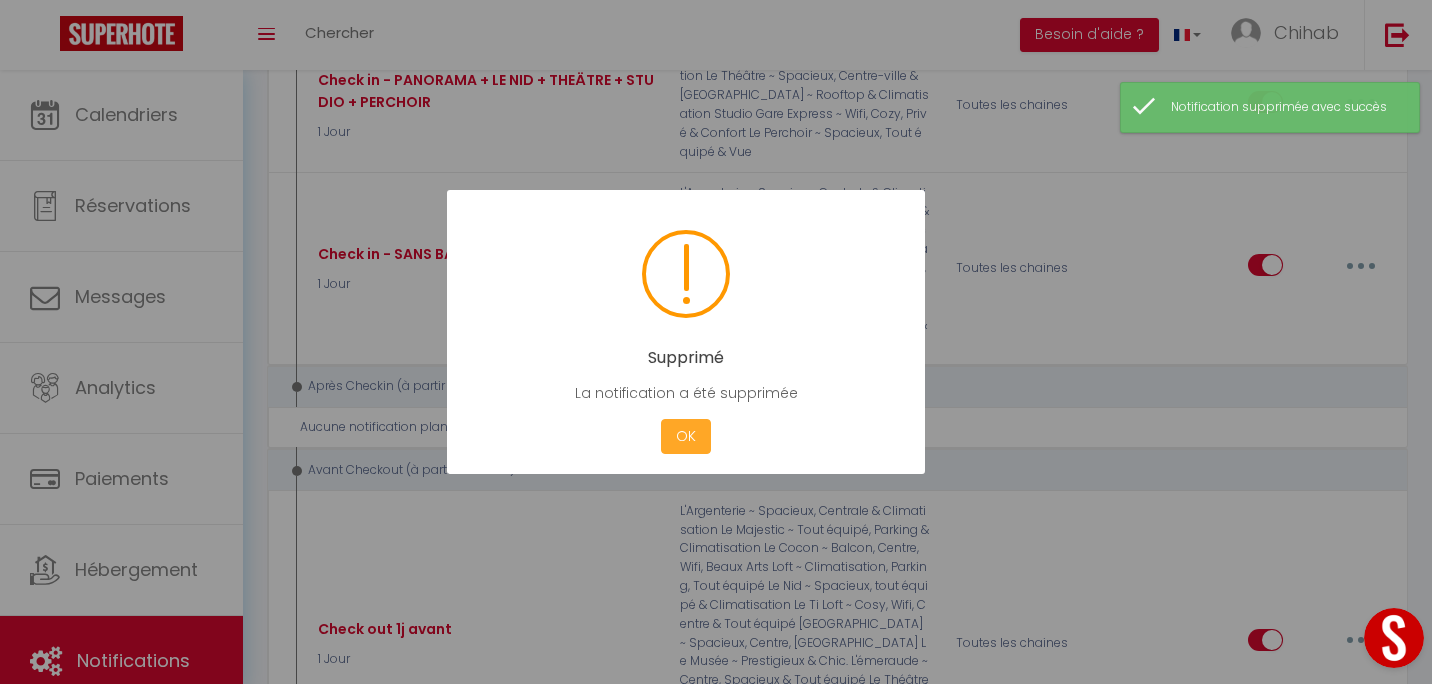 click on "OK" at bounding box center (686, 436) 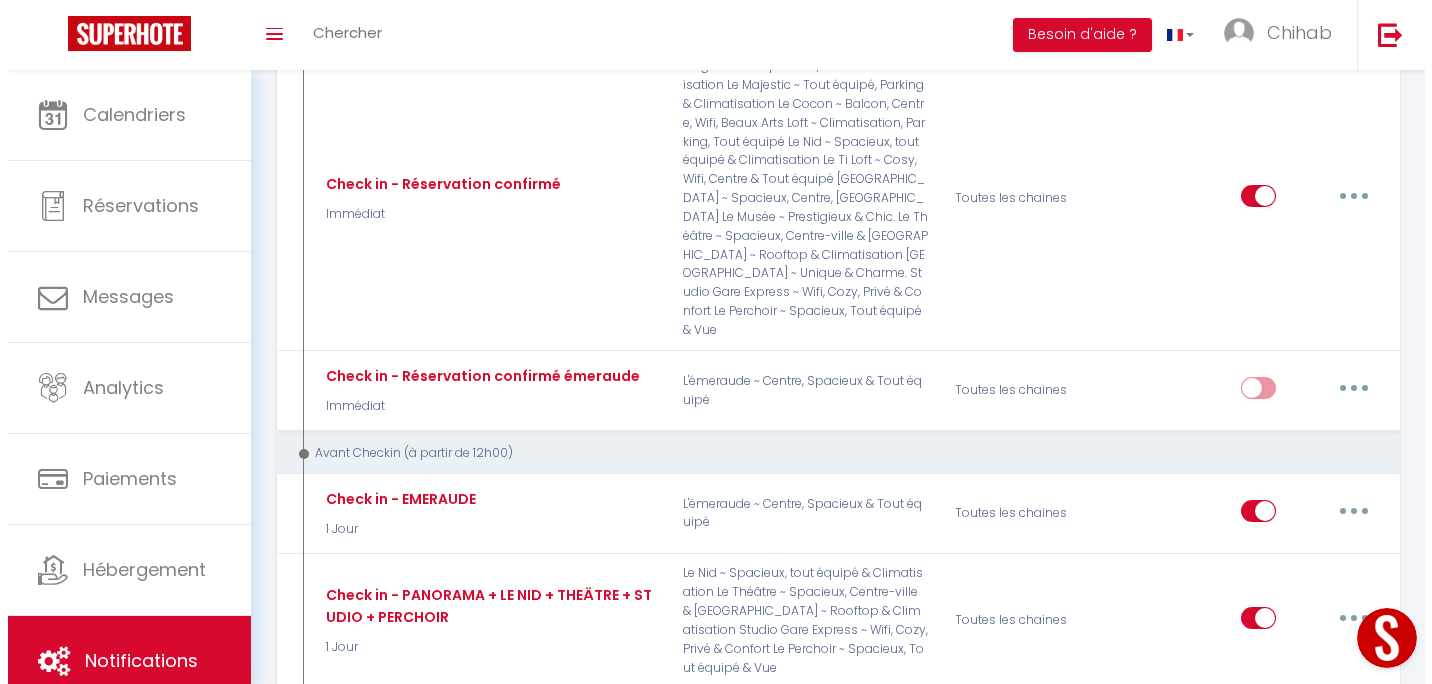 scroll, scrollTop: 300, scrollLeft: 0, axis: vertical 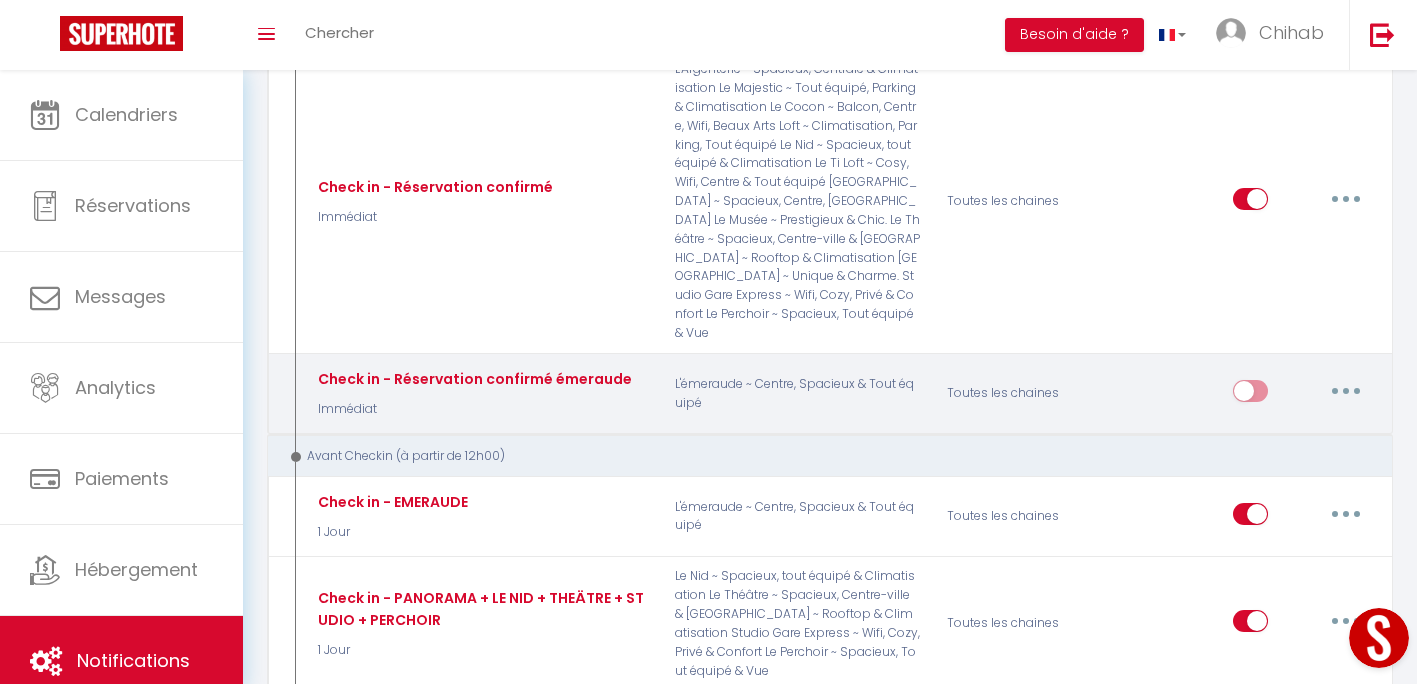 click at bounding box center [1346, 391] 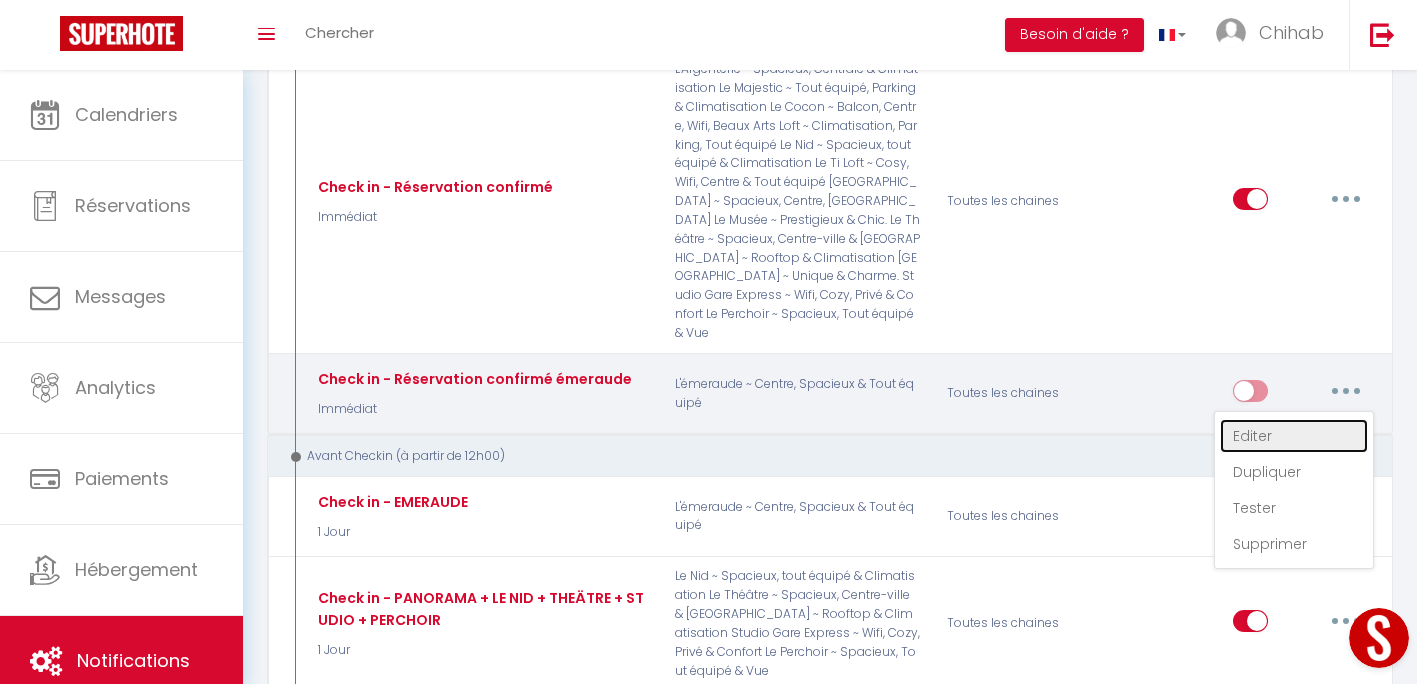 click on "Editer" at bounding box center (1294, 436) 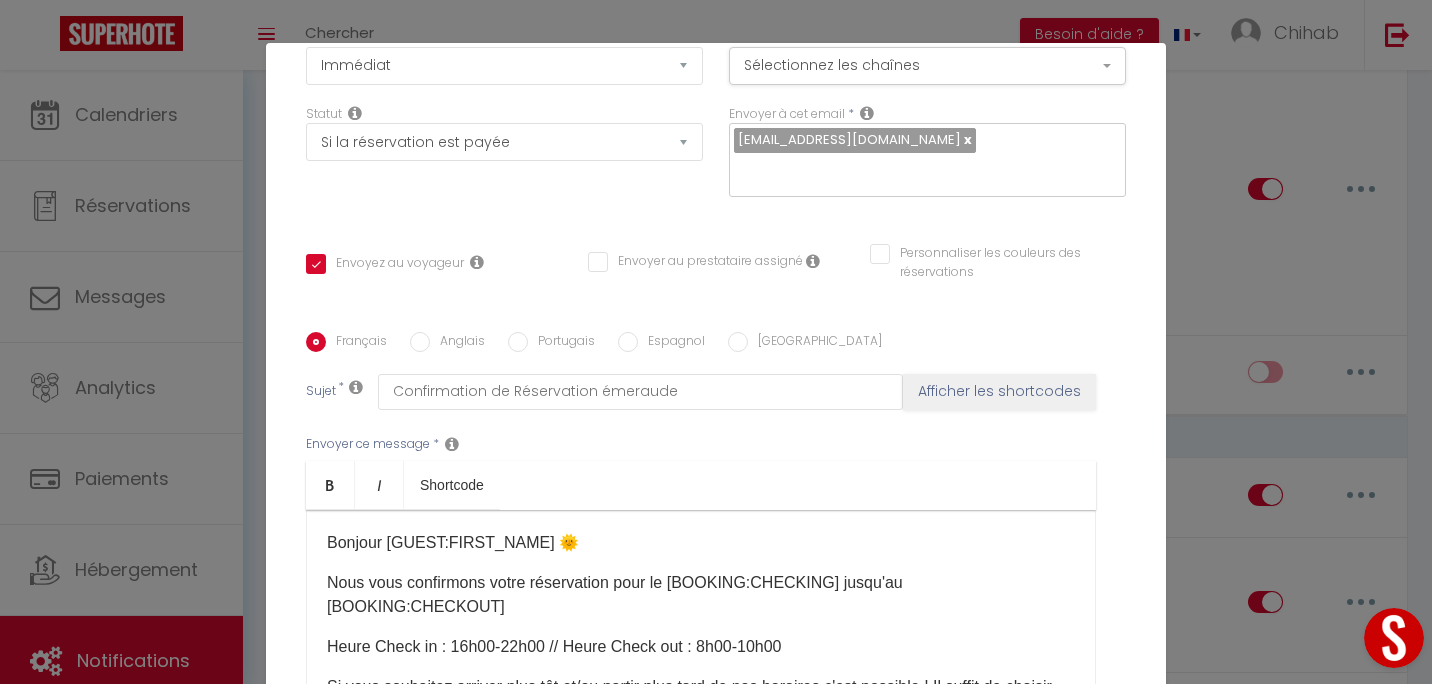 scroll, scrollTop: 409, scrollLeft: 0, axis: vertical 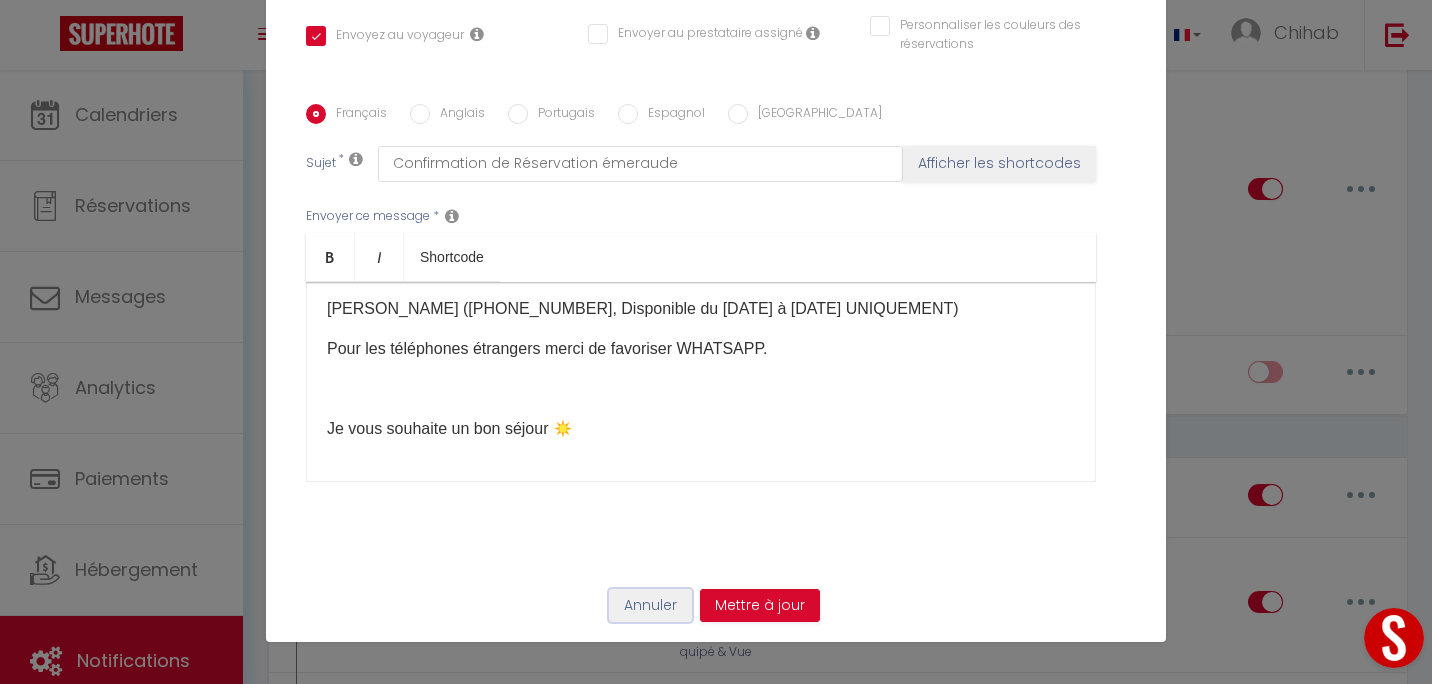 click on "Annuler" at bounding box center [650, 606] 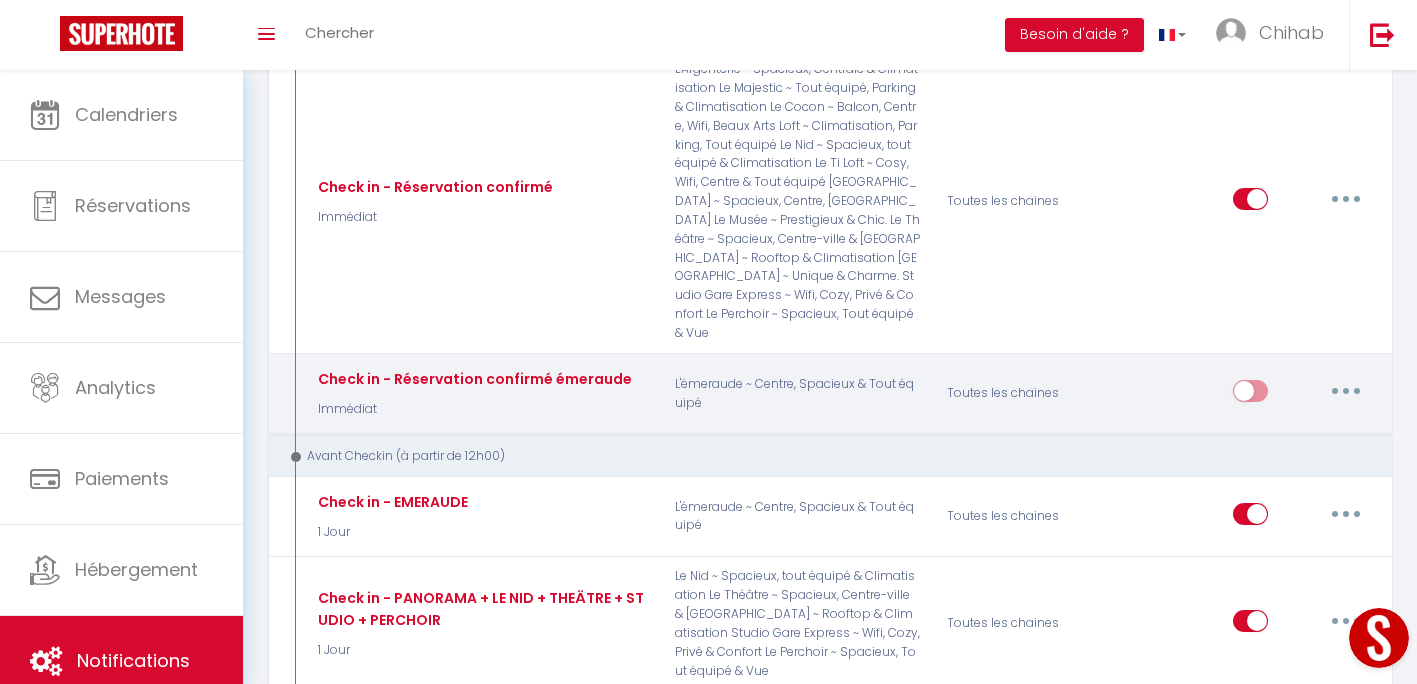 click at bounding box center (1346, 391) 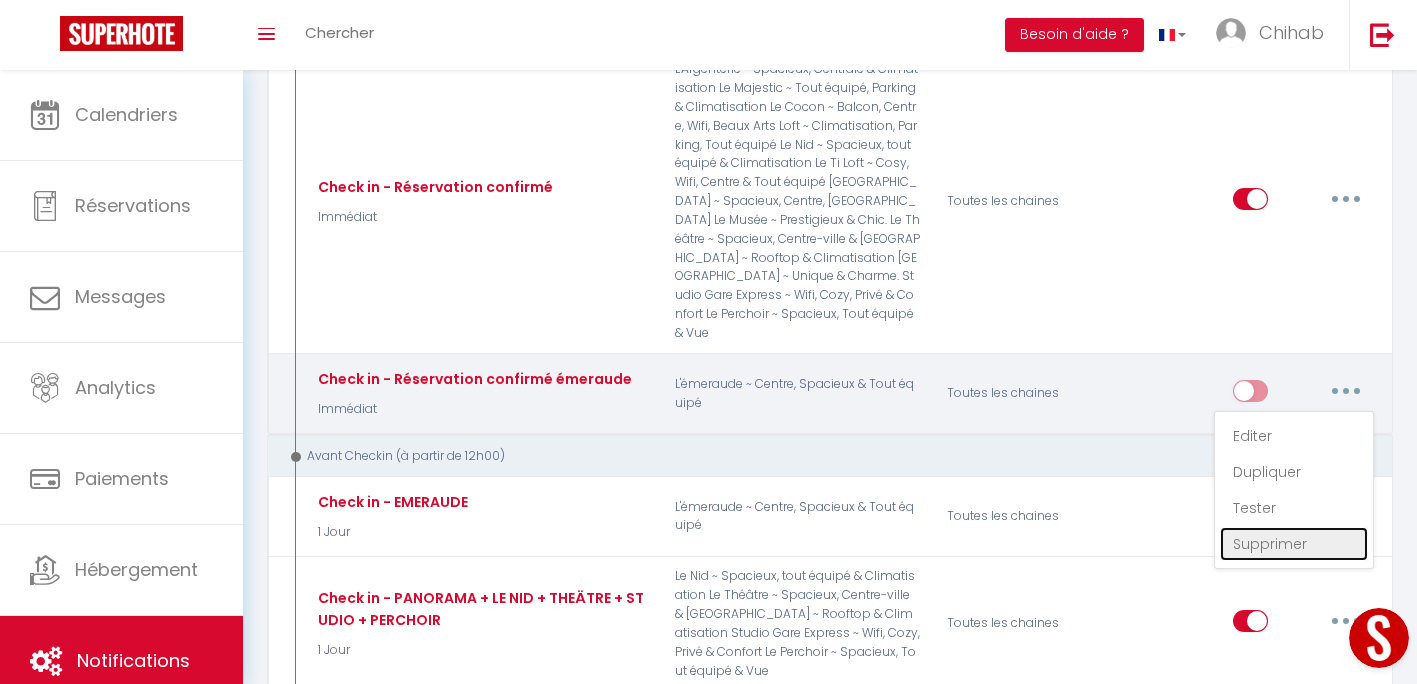 click on "Supprimer" at bounding box center [1294, 544] 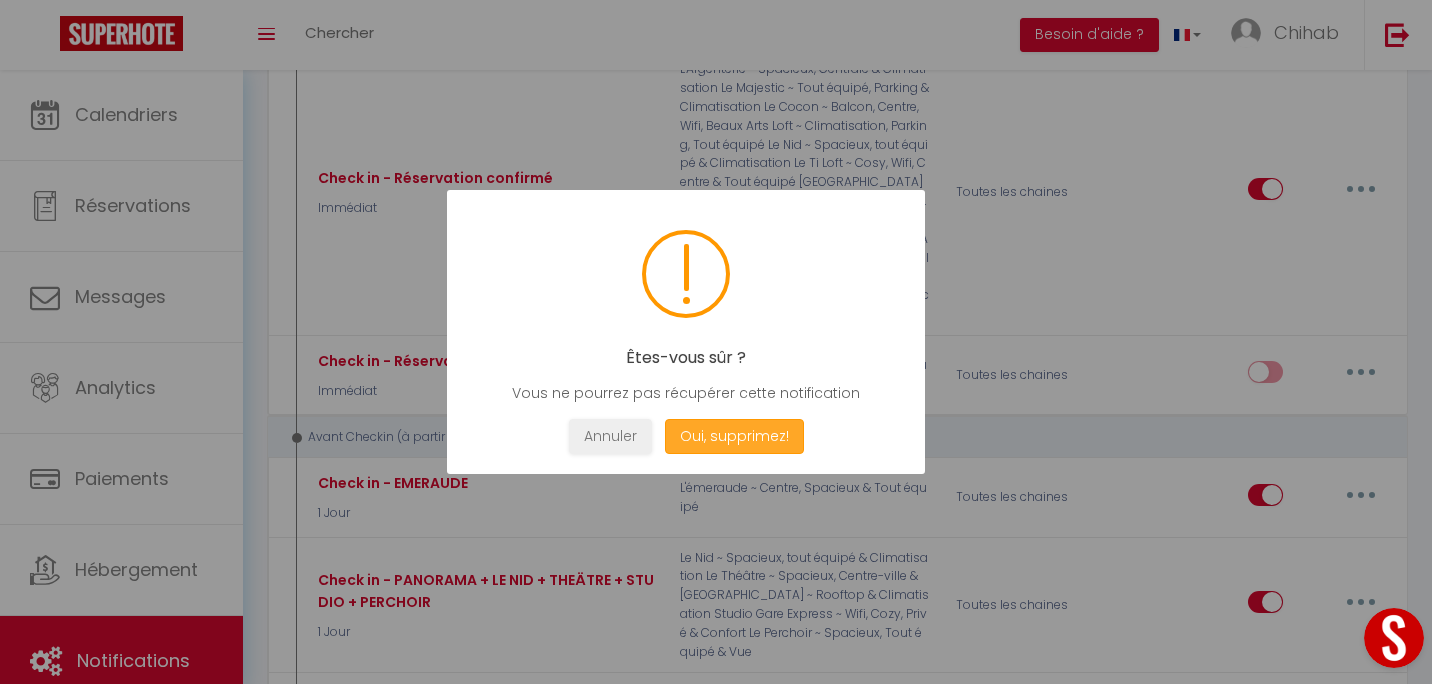 click on "Oui, supprimez!" at bounding box center (734, 436) 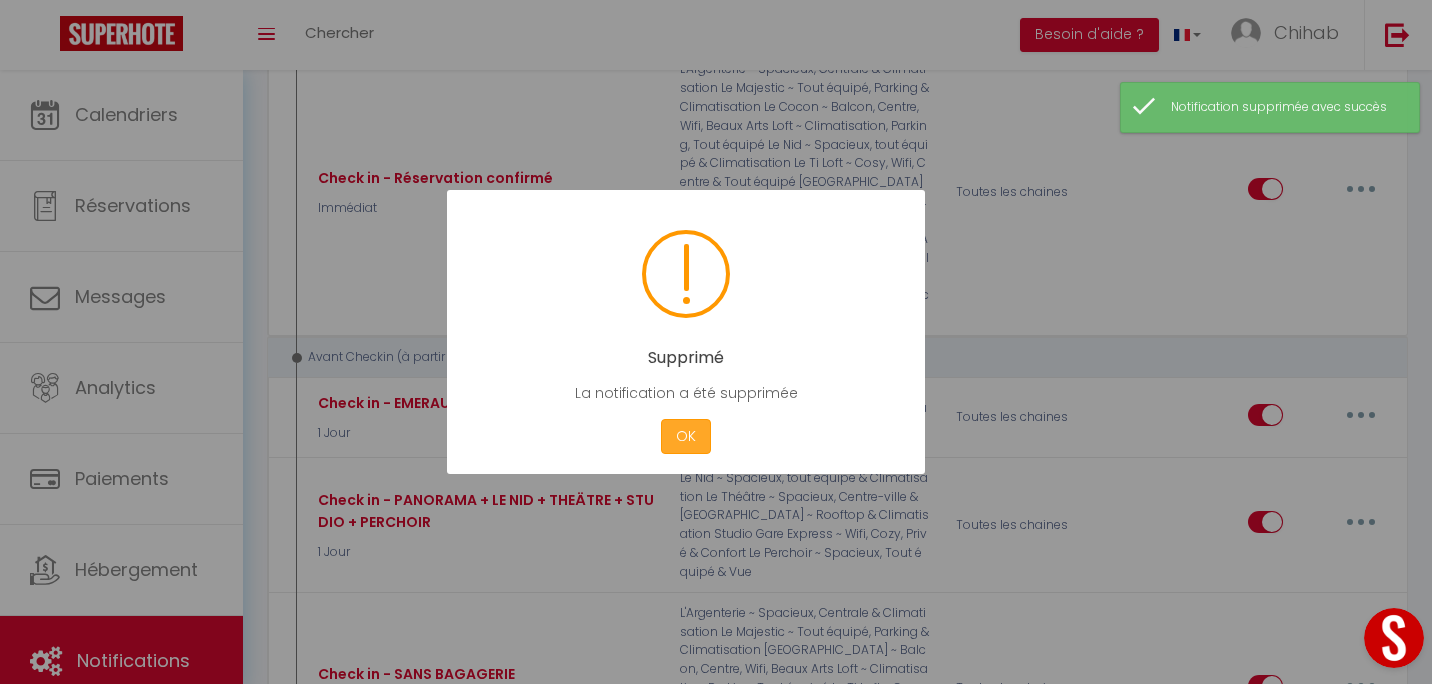 drag, startPoint x: 678, startPoint y: 450, endPoint x: 687, endPoint y: 425, distance: 26.57066 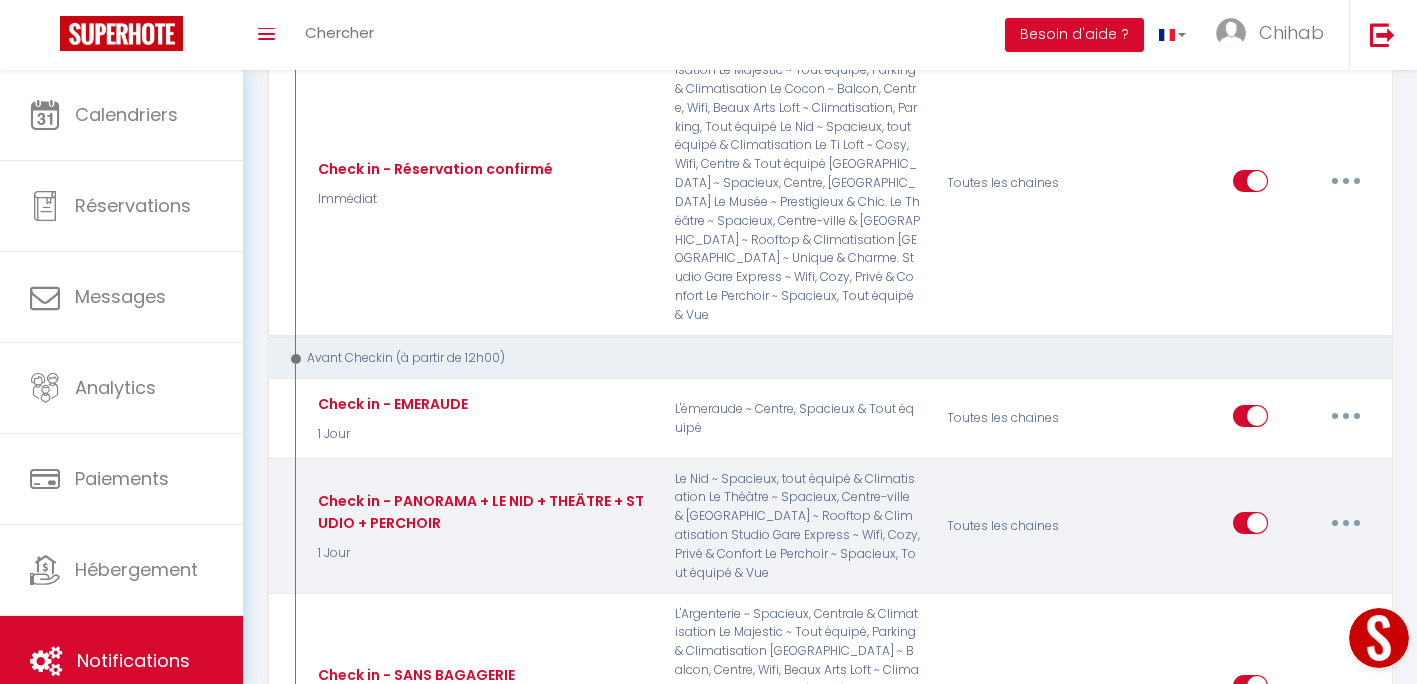 scroll, scrollTop: 600, scrollLeft: 0, axis: vertical 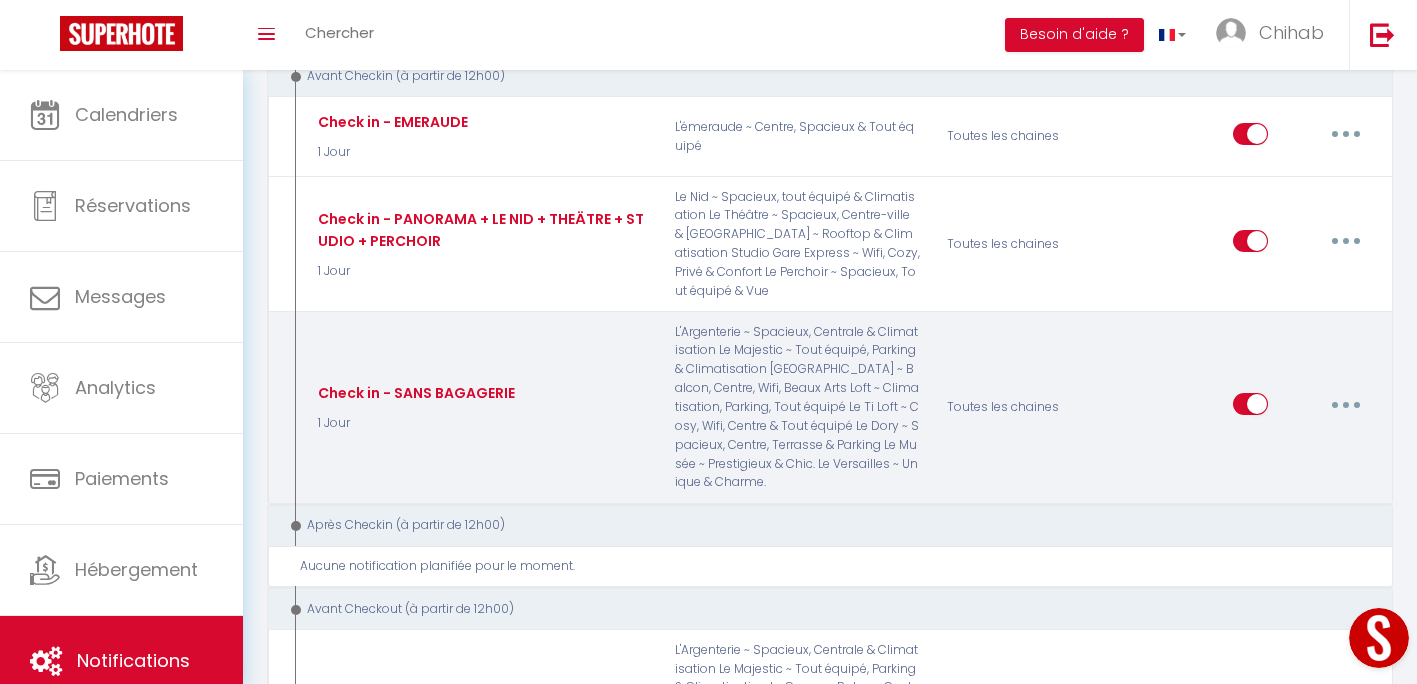 click on "Toutes les chaines" at bounding box center (1024, 408) 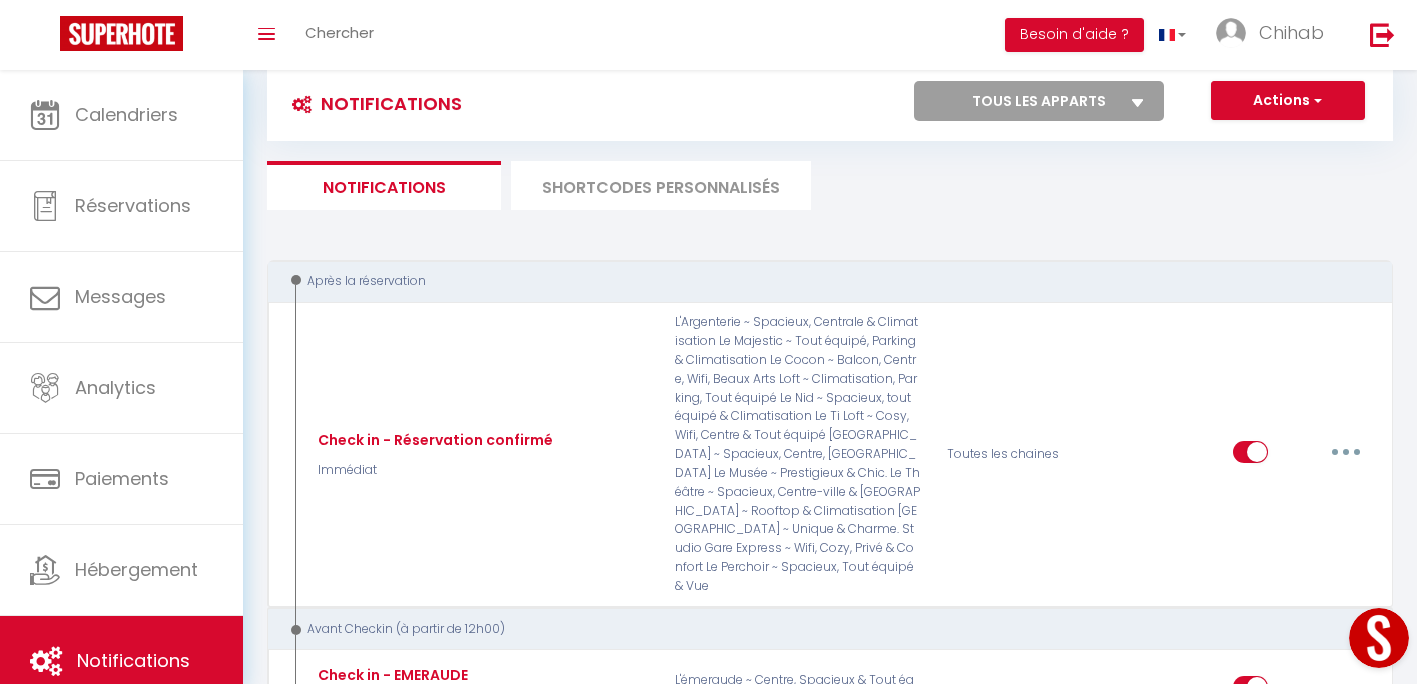 scroll, scrollTop: 0, scrollLeft: 0, axis: both 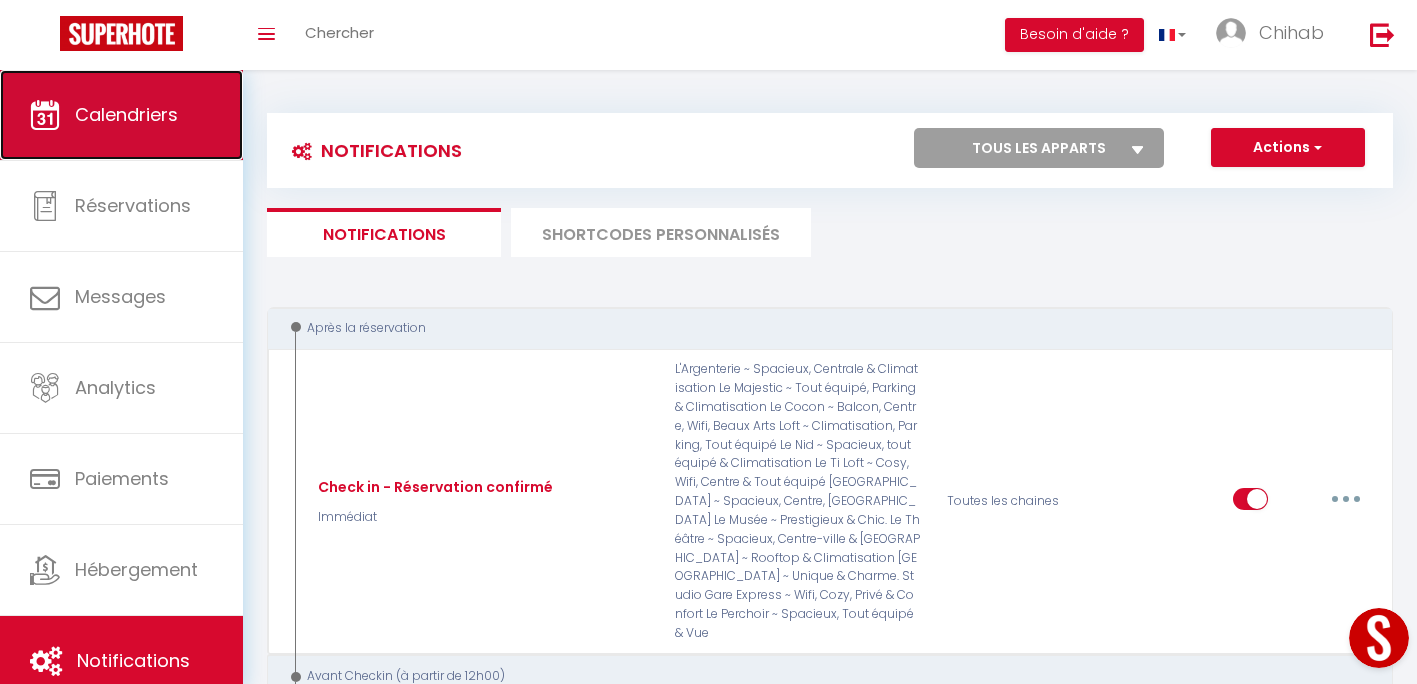 click on "Calendriers" at bounding box center (121, 115) 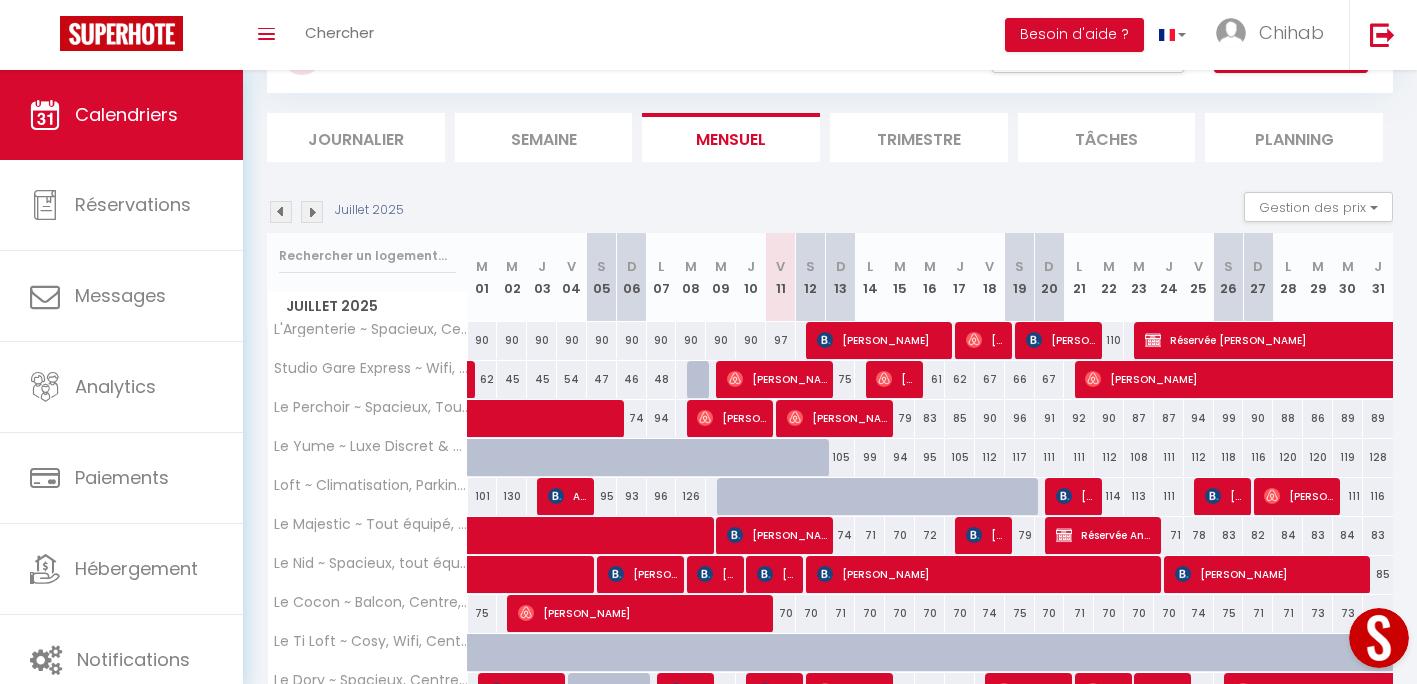 scroll, scrollTop: 200, scrollLeft: 0, axis: vertical 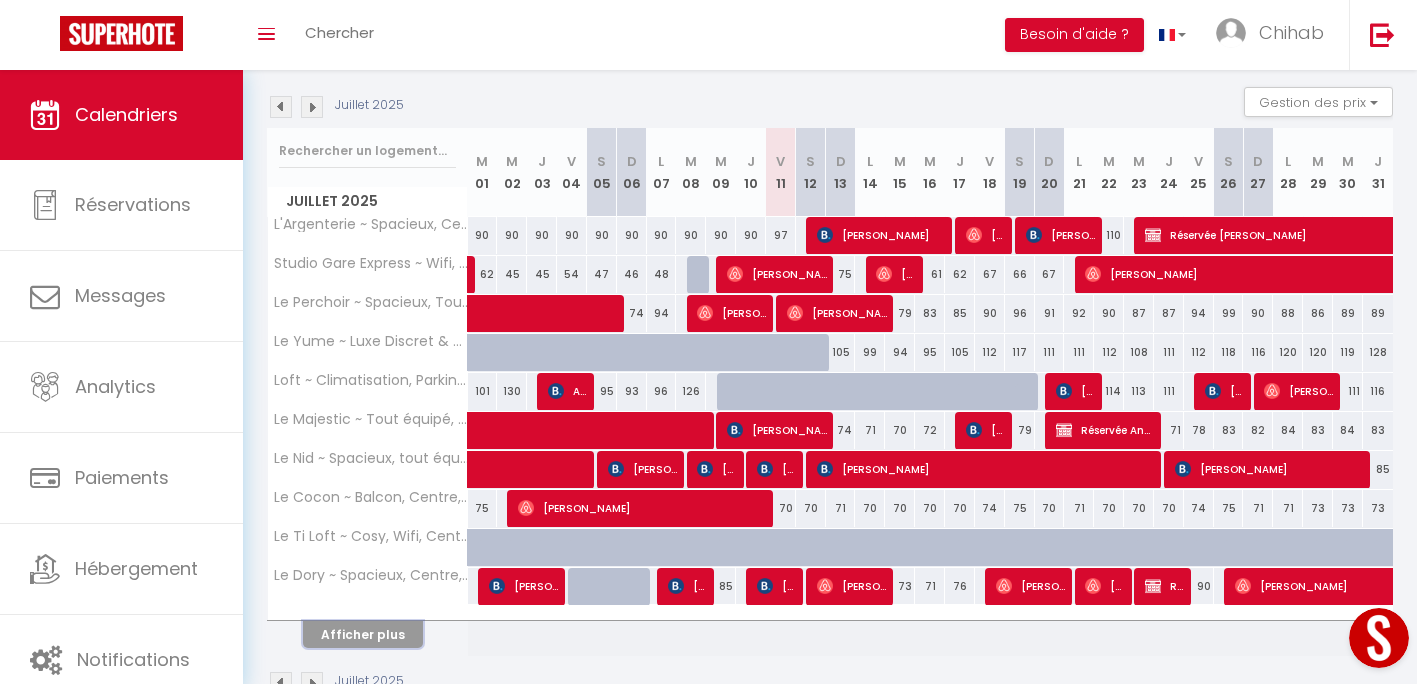 click on "Afficher plus" at bounding box center [363, 634] 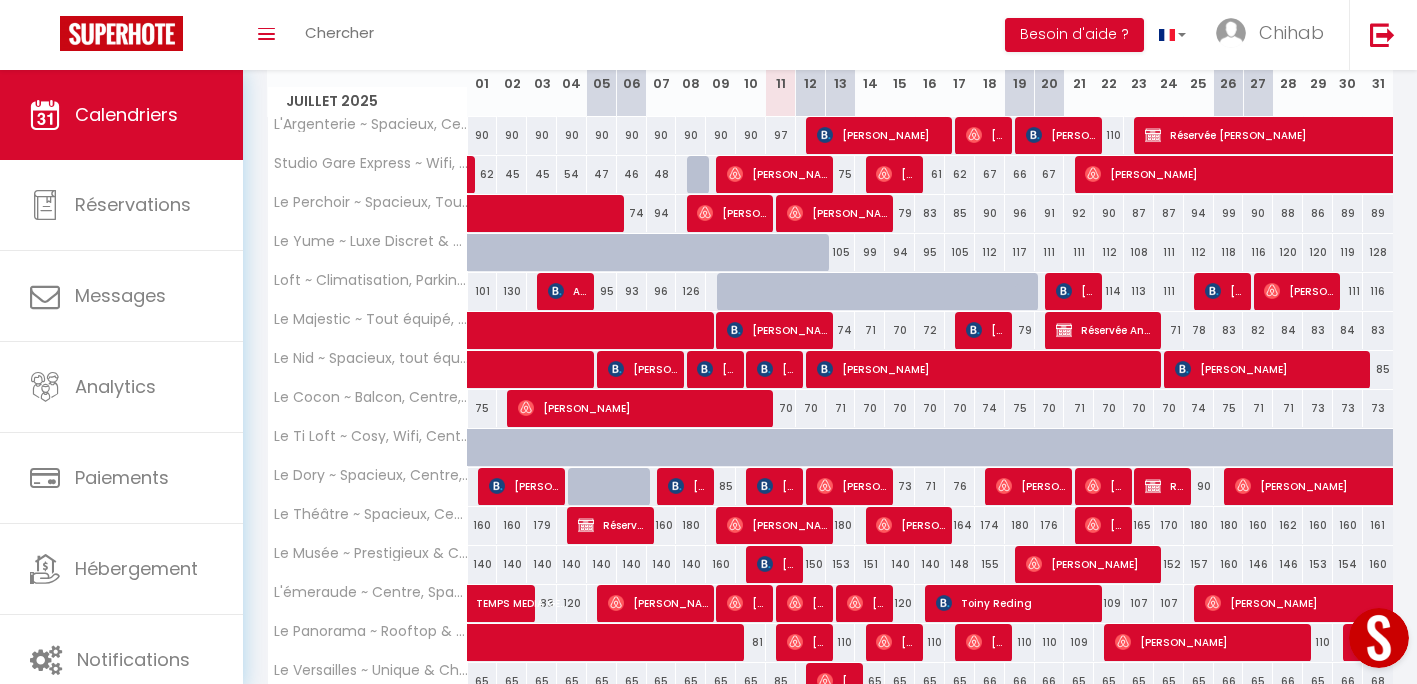 scroll, scrollTop: 200, scrollLeft: 0, axis: vertical 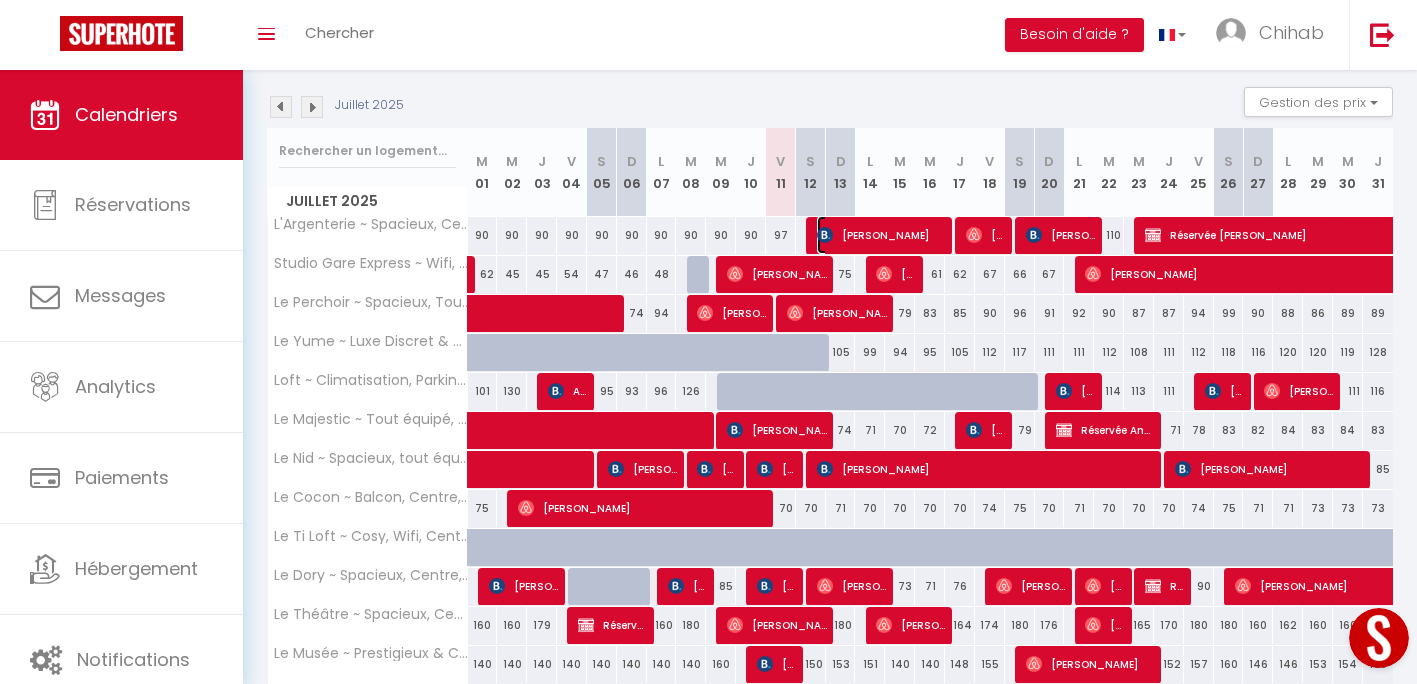 click on "[PERSON_NAME]" at bounding box center (882, 235) 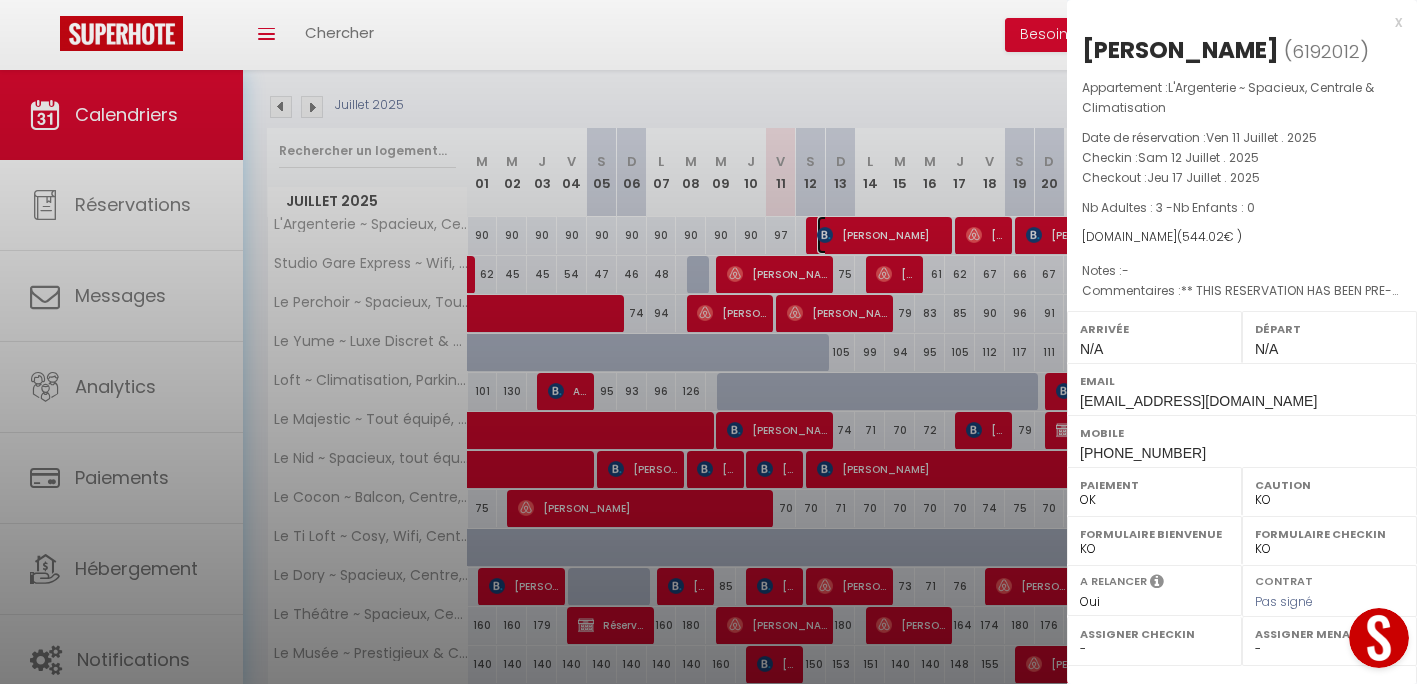 select on "35245" 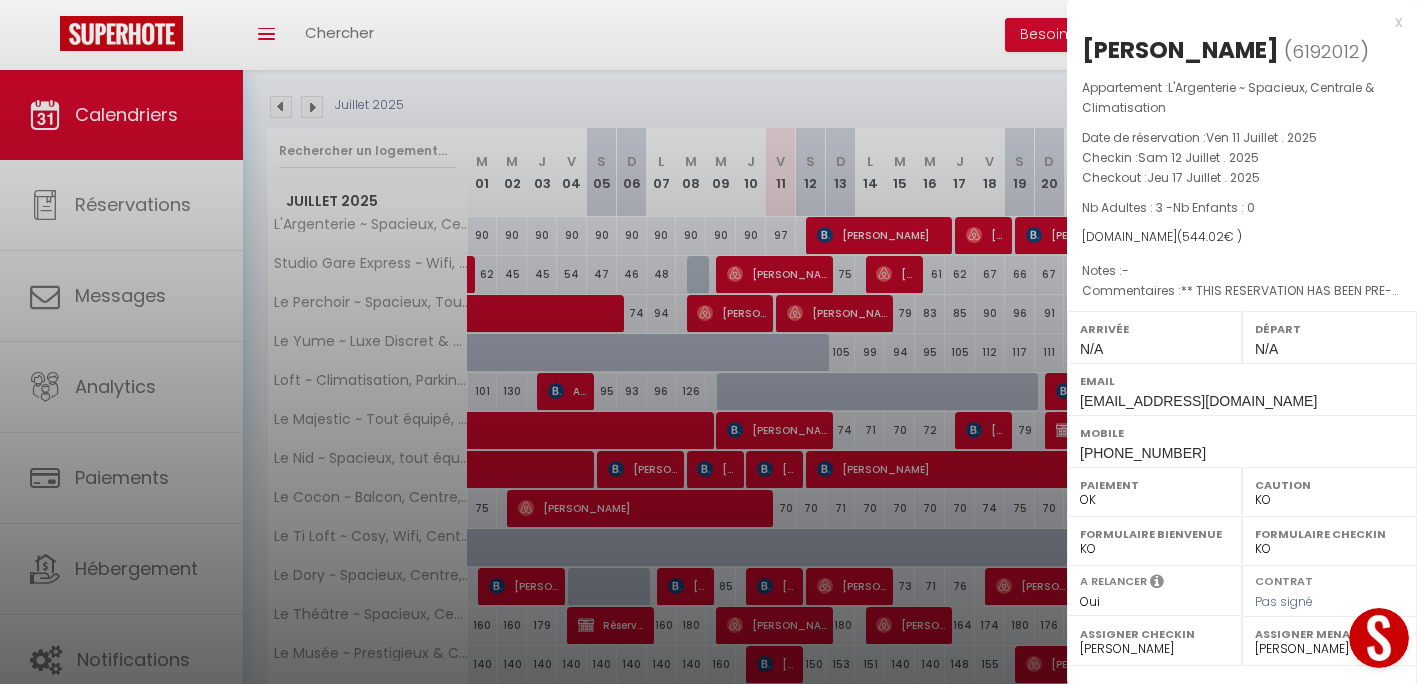click at bounding box center [708, 342] 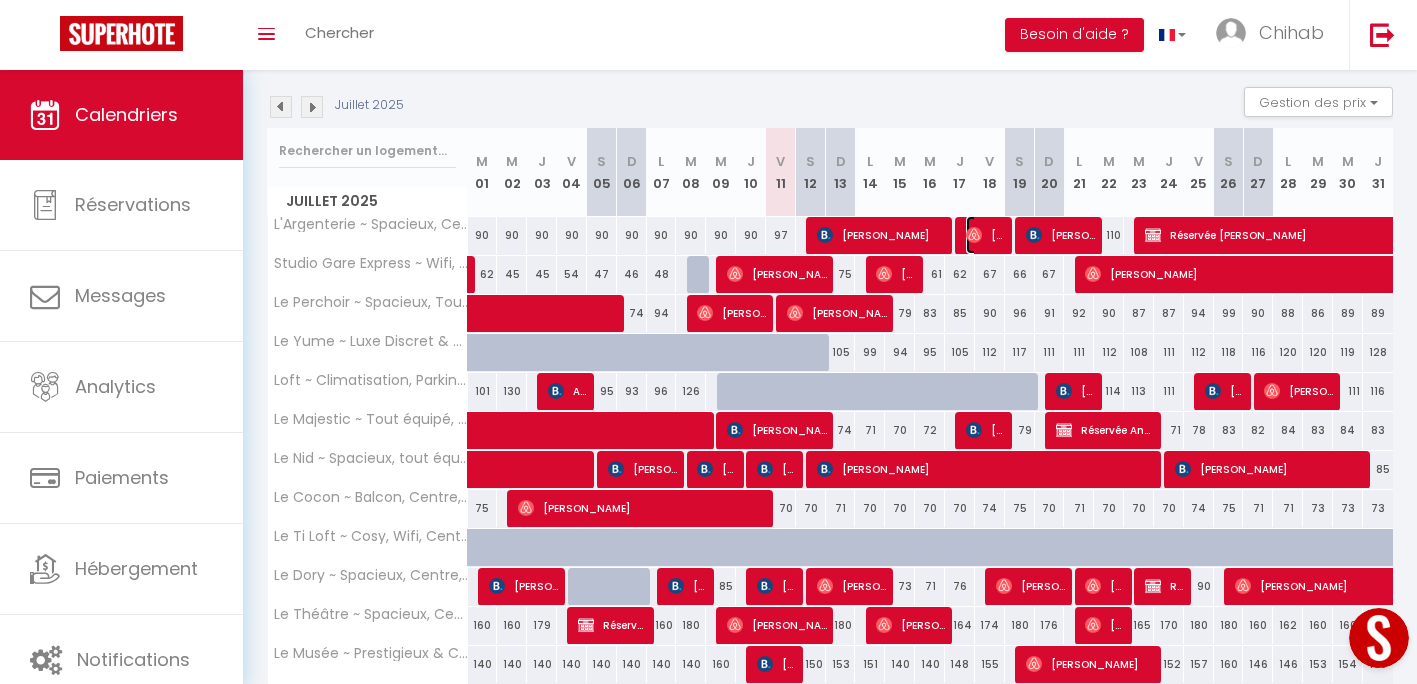 click on "[PERSON_NAME]" at bounding box center [986, 235] 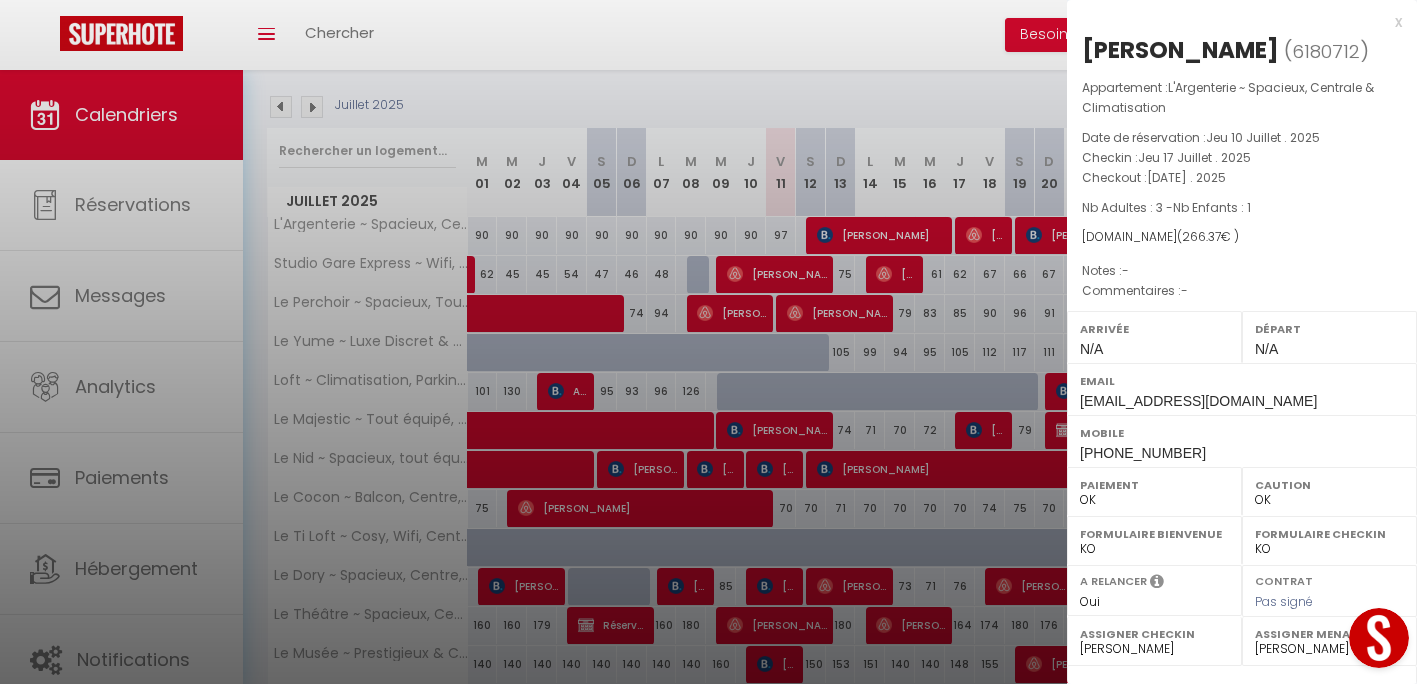 click at bounding box center [708, 342] 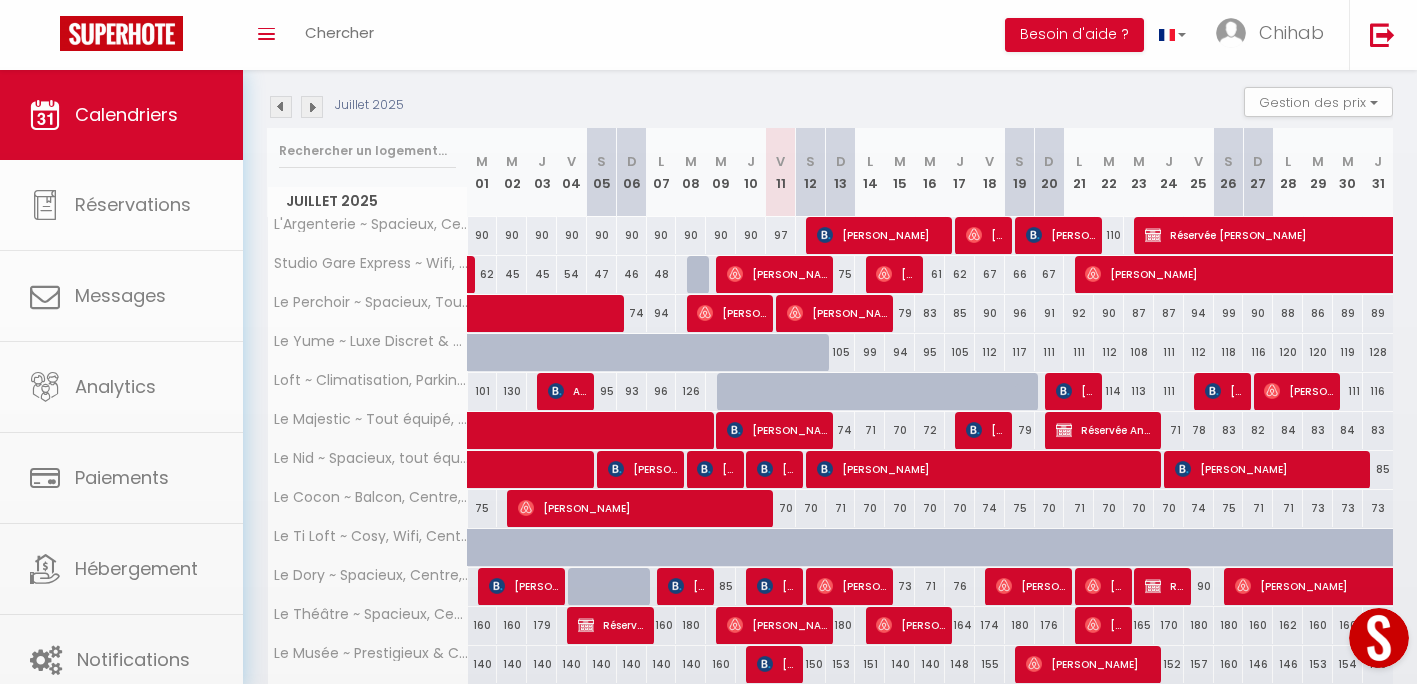 click on "Coaching SuperHote ce soir à 18h00, pour participer:  https://us02web.zoom.us/j/4667554618?pwd=QUhUTnBqenhNTG1HazhBOFJXWjRYUT09   ×     Toggle navigation       Toggle Search     Toggle menubar     Chercher   BUTTON
Besoin d'aide ?
Chihab   Paramètres        Équipe     Résultat de la recherche   Aucun résultat     Calendriers     Réservations     Messages     Analytics      Paiements     Hébergement     Notifications                 Résultat de la recherche   Id   Appart   Voyageur    Checkin   Checkout   Nuits   Pers.   Plateforme   Statut     Résultat de la recherche   Aucun résultat           CALENDRIERS
Filtrer par hébergement
Tous       L'Argenterie ~ Spacieux, Centrale & Climatisation     Loft ~ Climatisation, Parking, Tout équipé     Le Majestic ~ Tout équipé, Parking & Climatisation     Le Nid ~  Spacieux, tout équipé & Climatisation     Le Cocon ~ Balcon, Centre, Wifi, Beaux Arts" at bounding box center (708, 377) 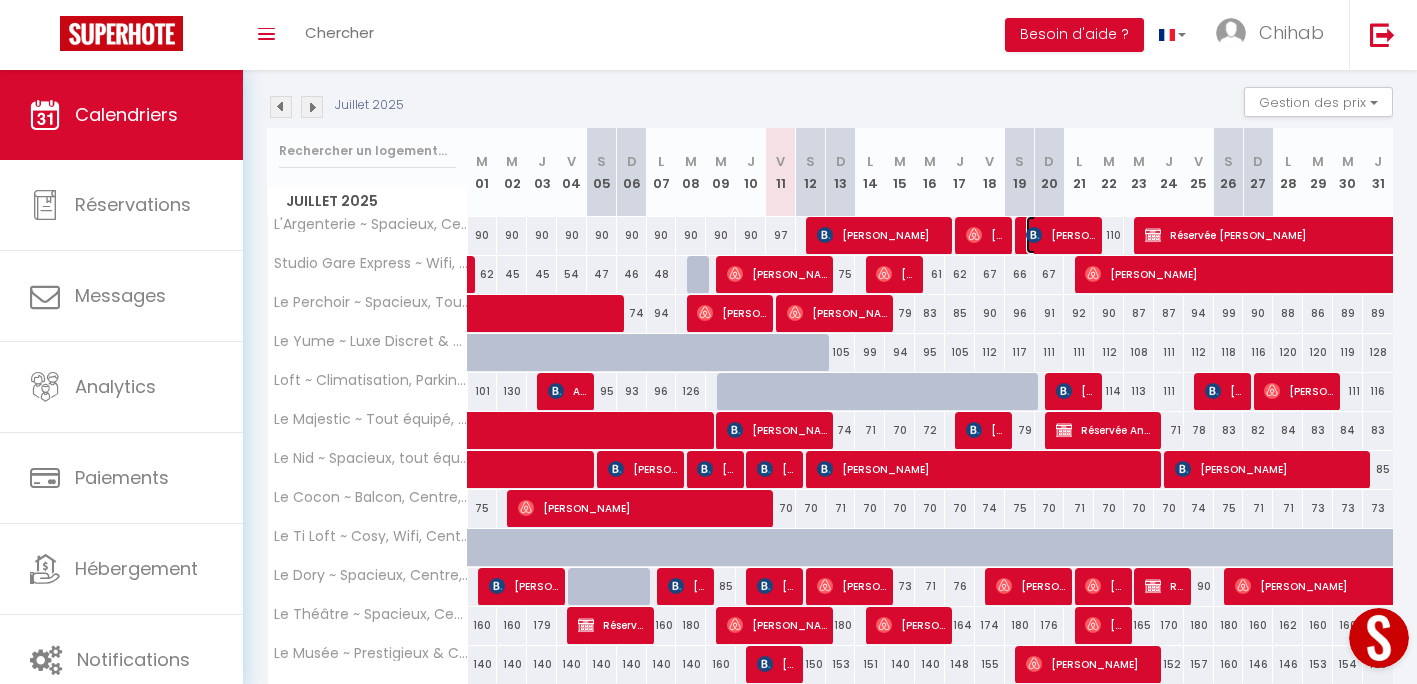 click on "[PERSON_NAME]" at bounding box center [1061, 235] 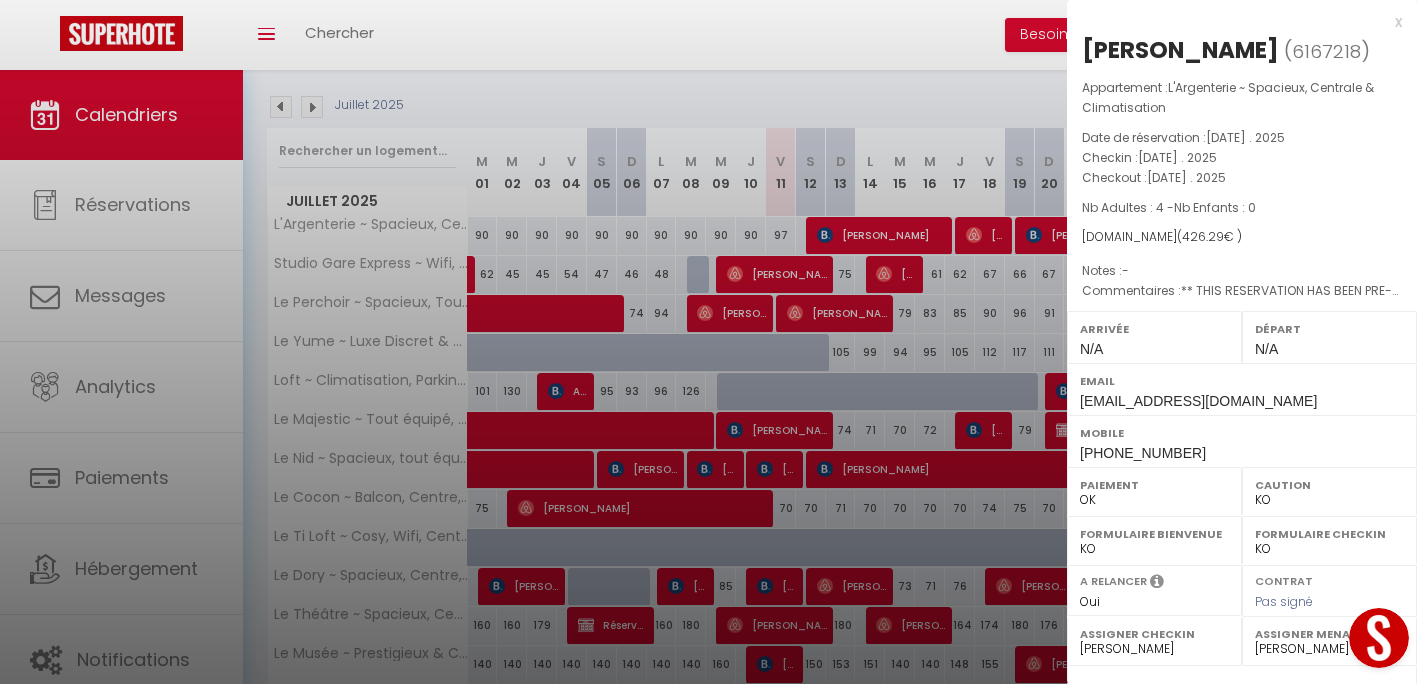 click at bounding box center [708, 342] 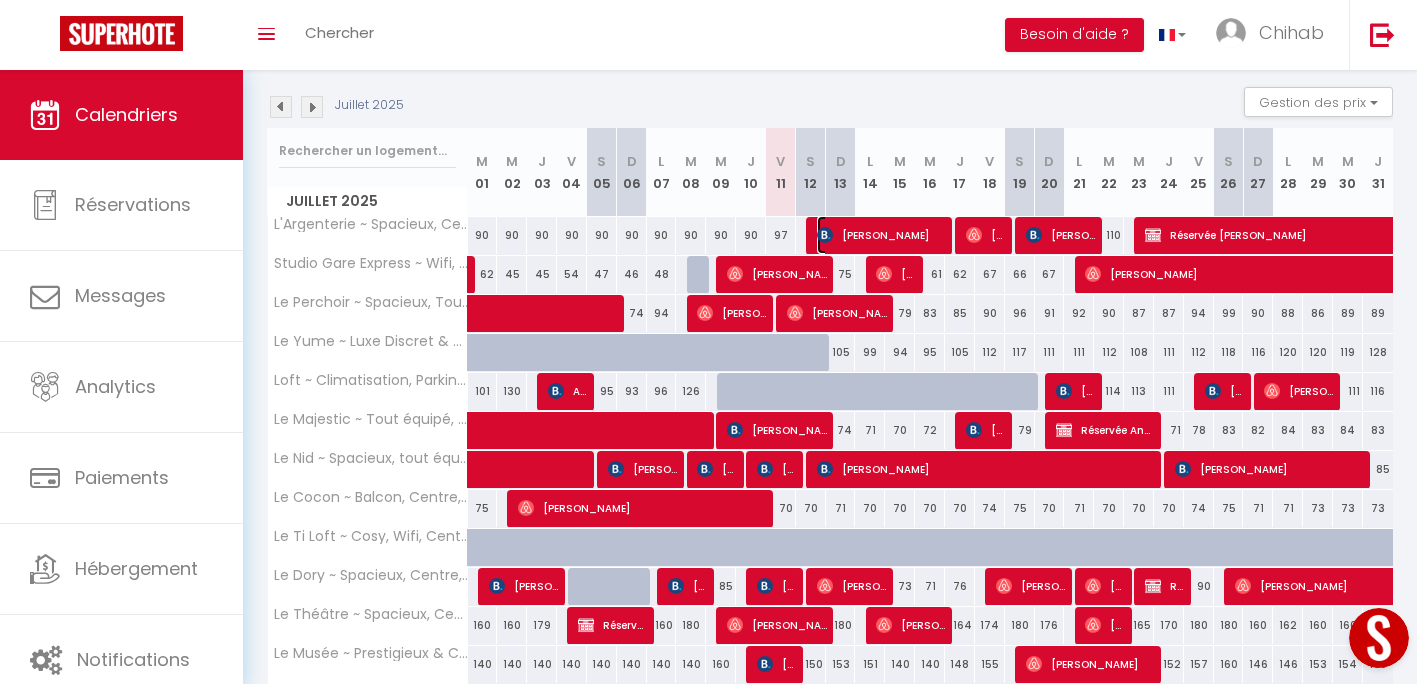 click on "[PERSON_NAME]" at bounding box center [882, 235] 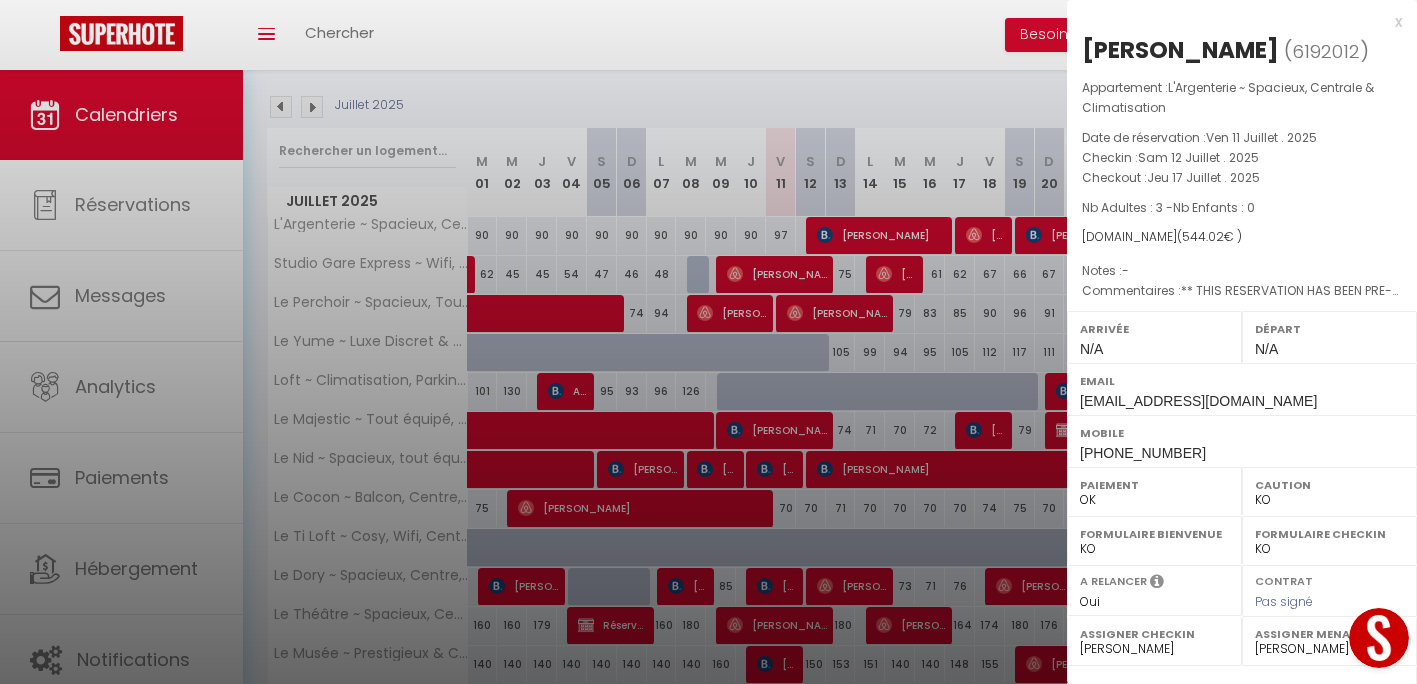 click at bounding box center (708, 342) 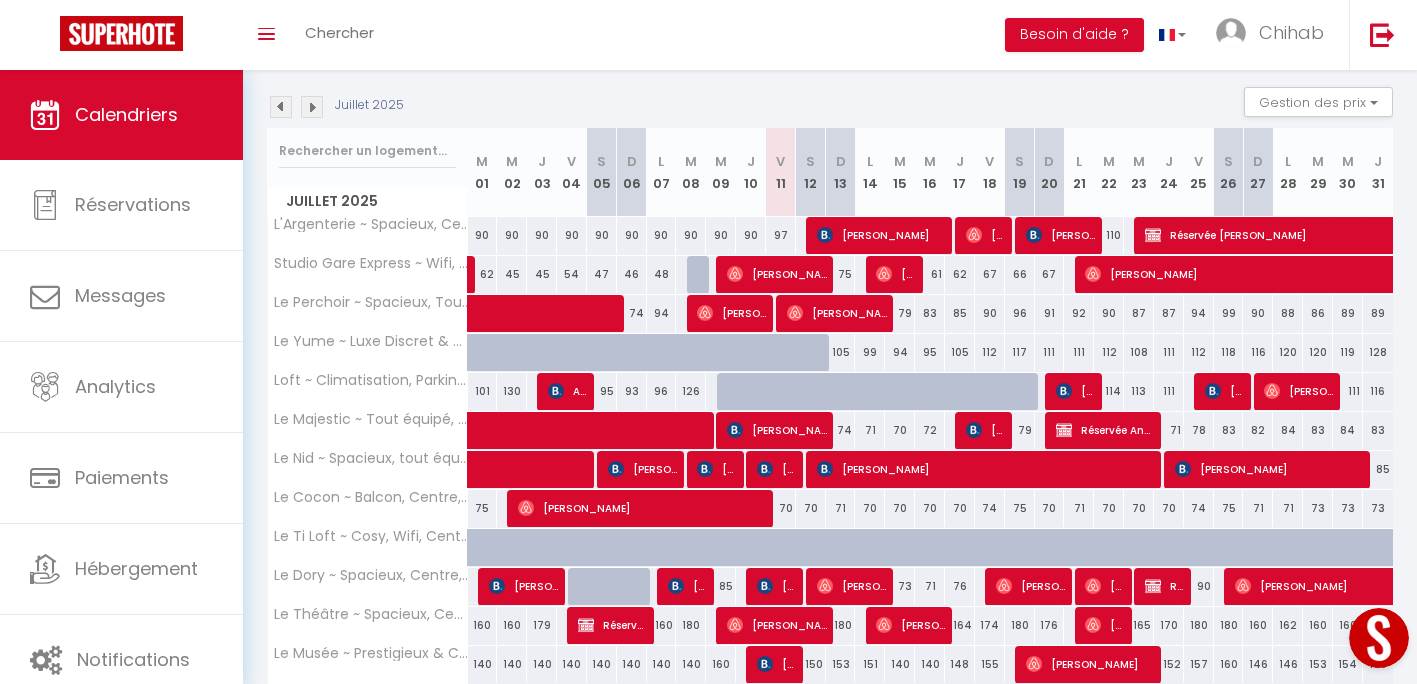 click on "S
12" at bounding box center [811, 172] 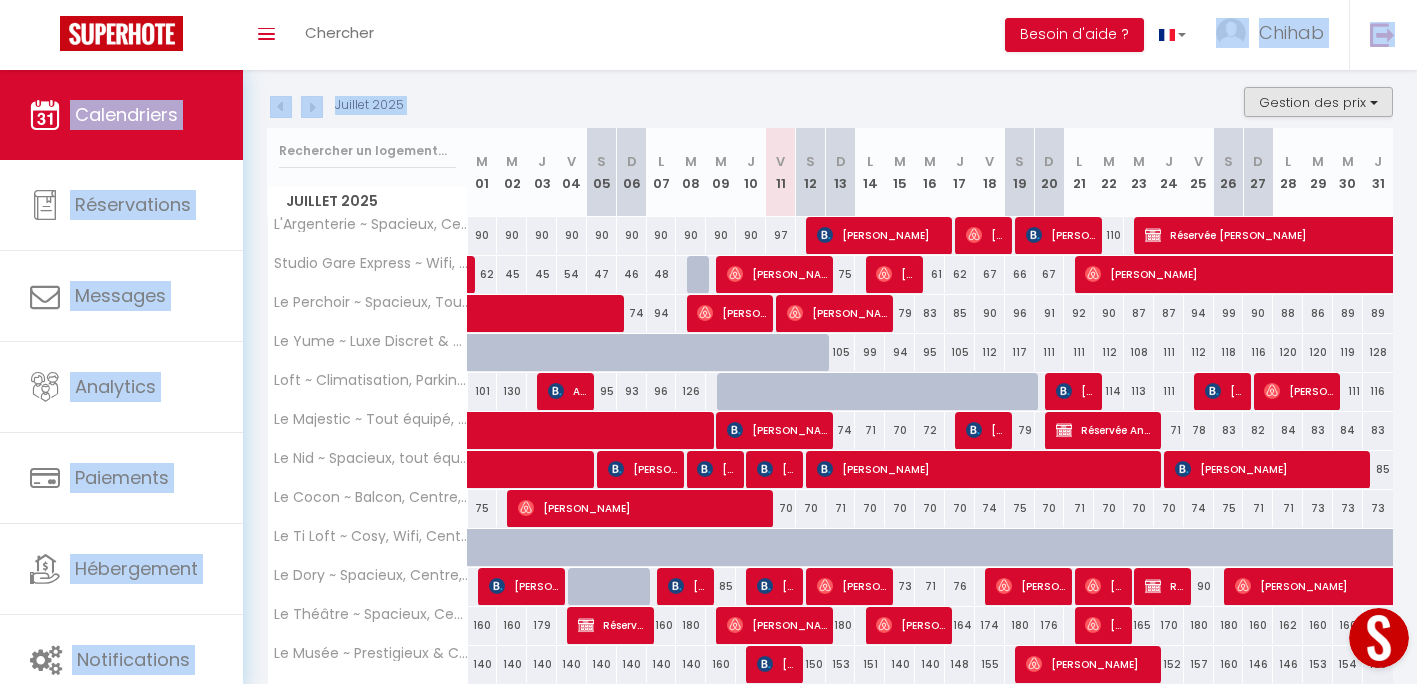 drag, startPoint x: 1343, startPoint y: 106, endPoint x: 1248, endPoint y: 103, distance: 95.047356 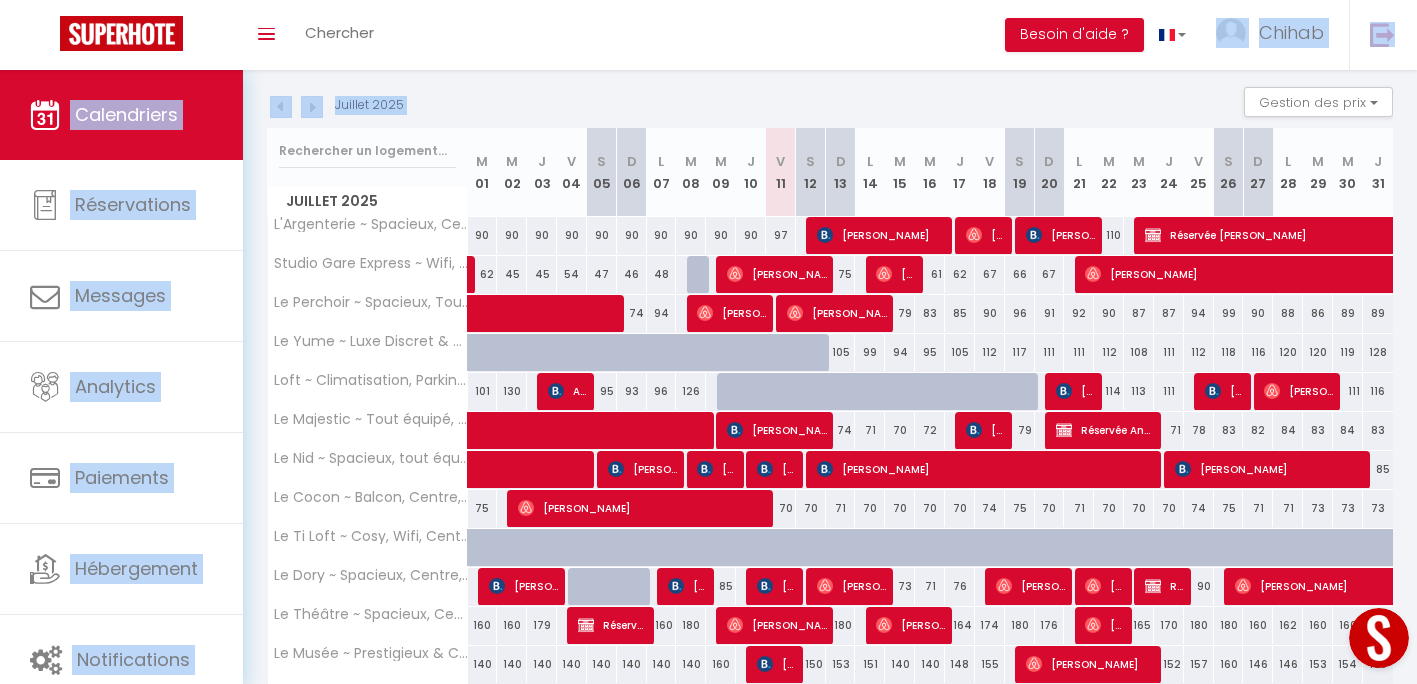 click on "Toggle menubar     Chercher   BUTTON
Besoin d'aide ?
Chihab   Paramètres        Équipe" at bounding box center (773, 35) 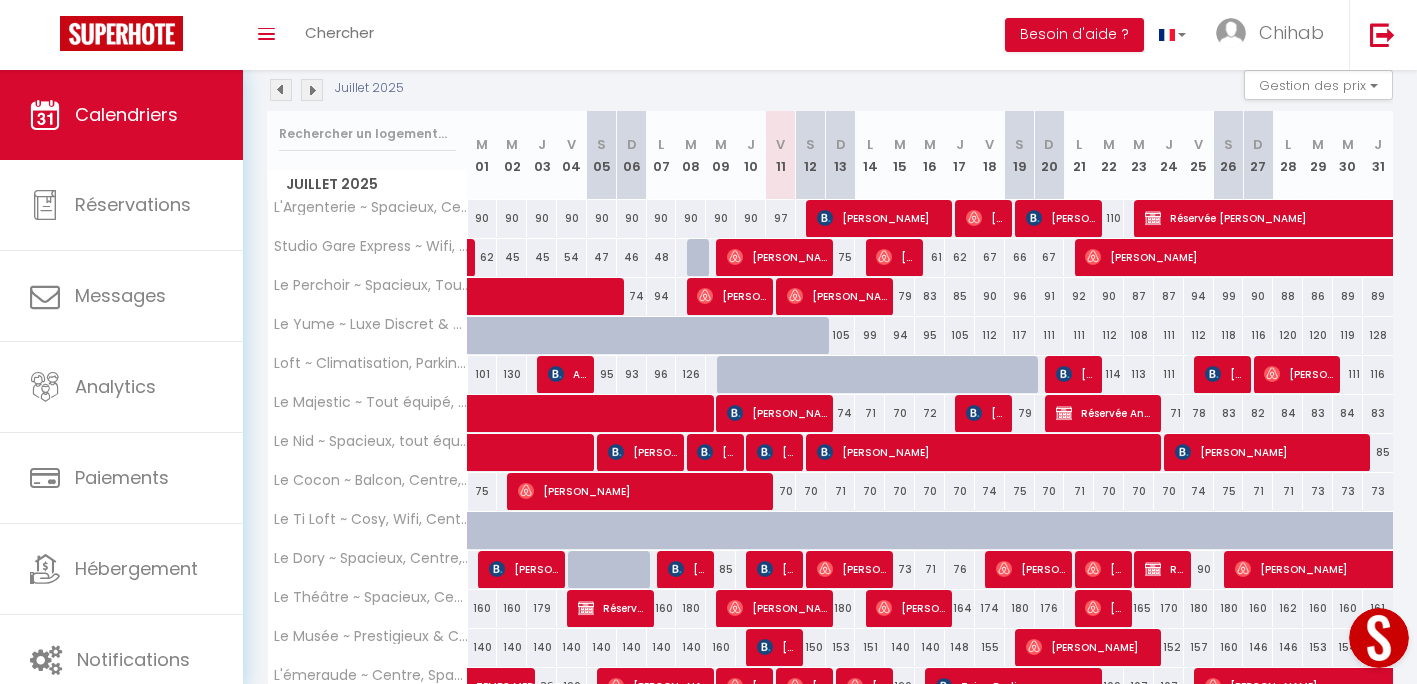scroll, scrollTop: 200, scrollLeft: 0, axis: vertical 